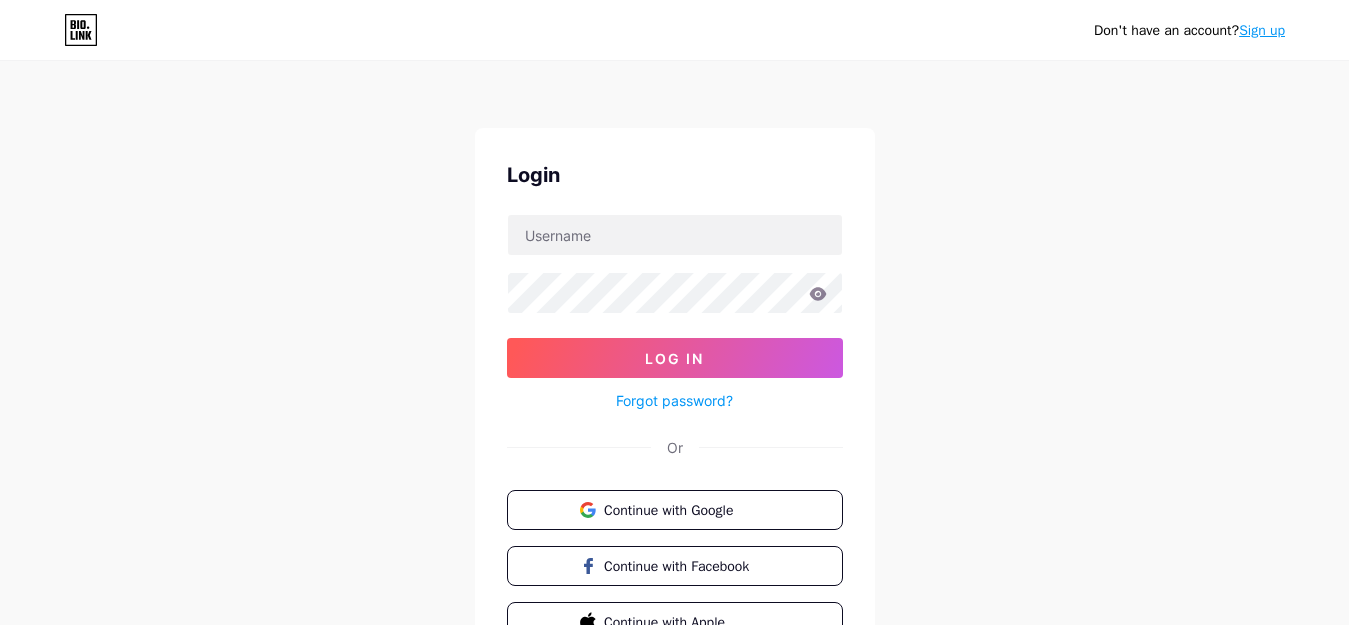 type on "[EMAIL_ADDRESS][DOMAIN_NAME]" 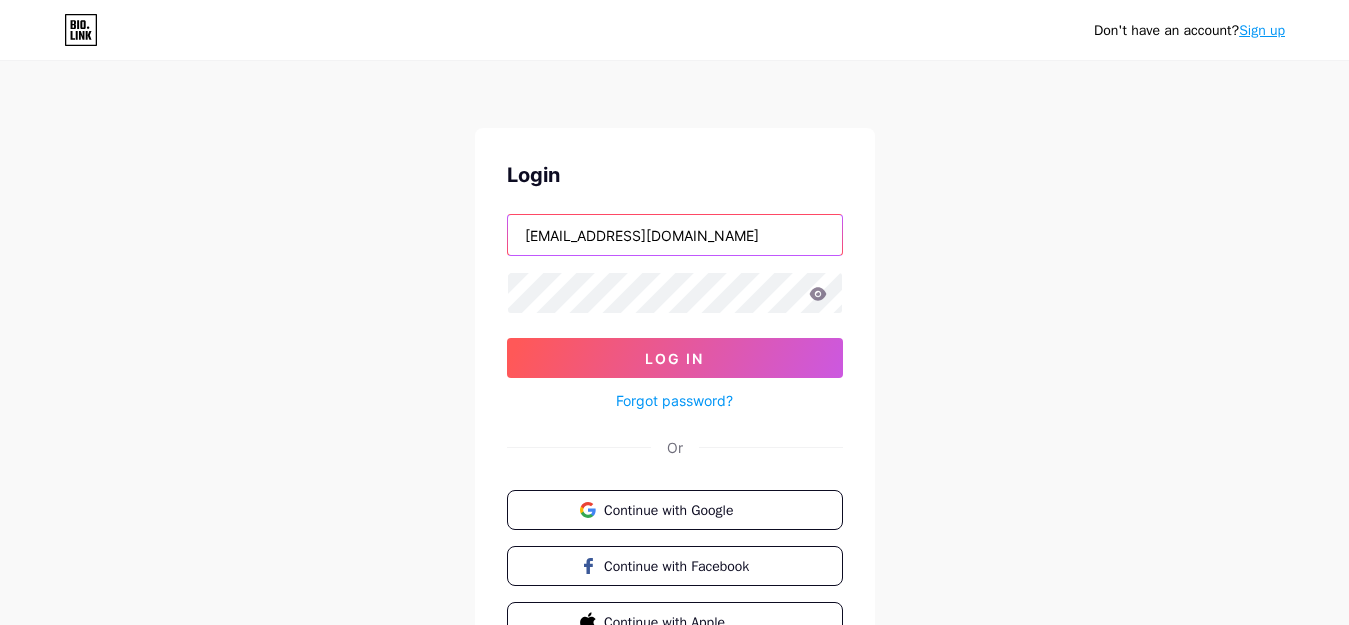 drag, startPoint x: 706, startPoint y: 243, endPoint x: 468, endPoint y: 230, distance: 238.35478 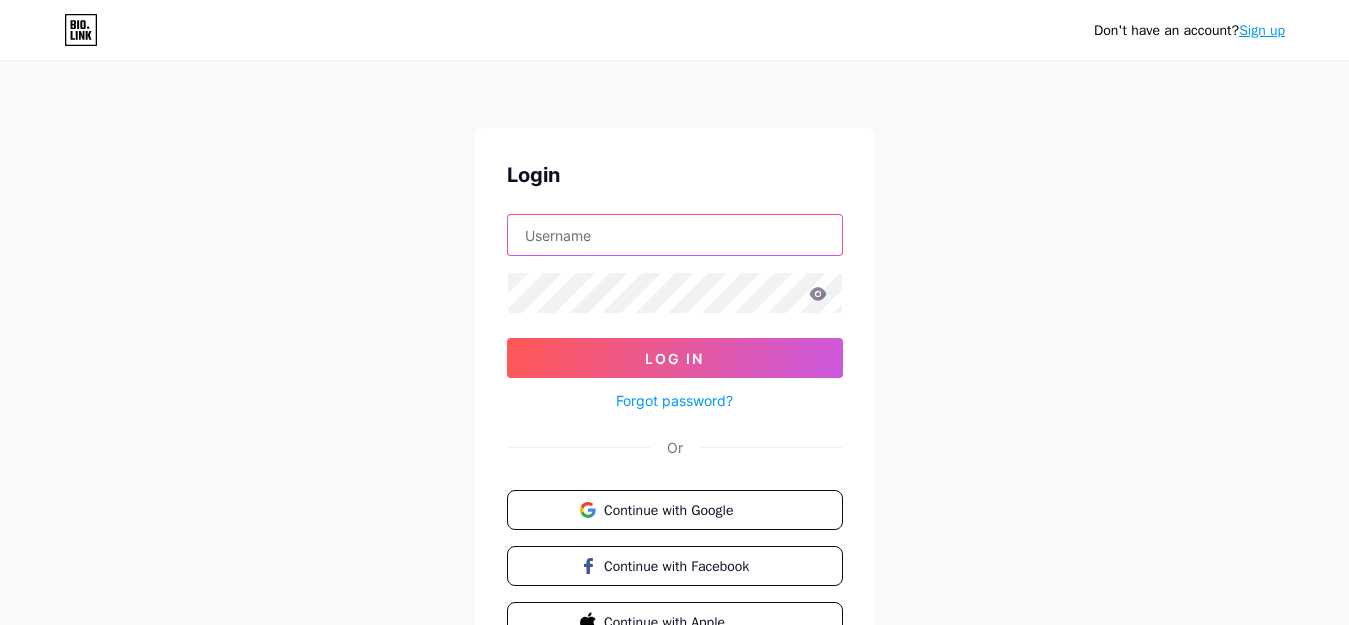 click at bounding box center [675, 235] 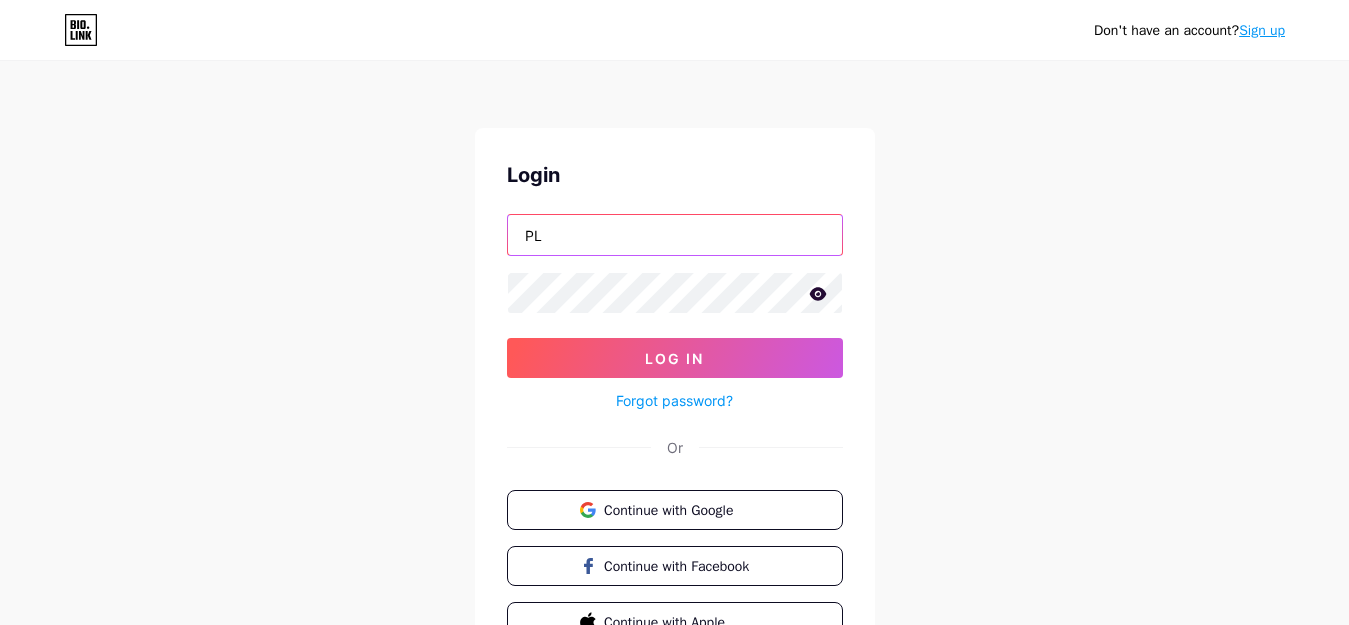 type on "P" 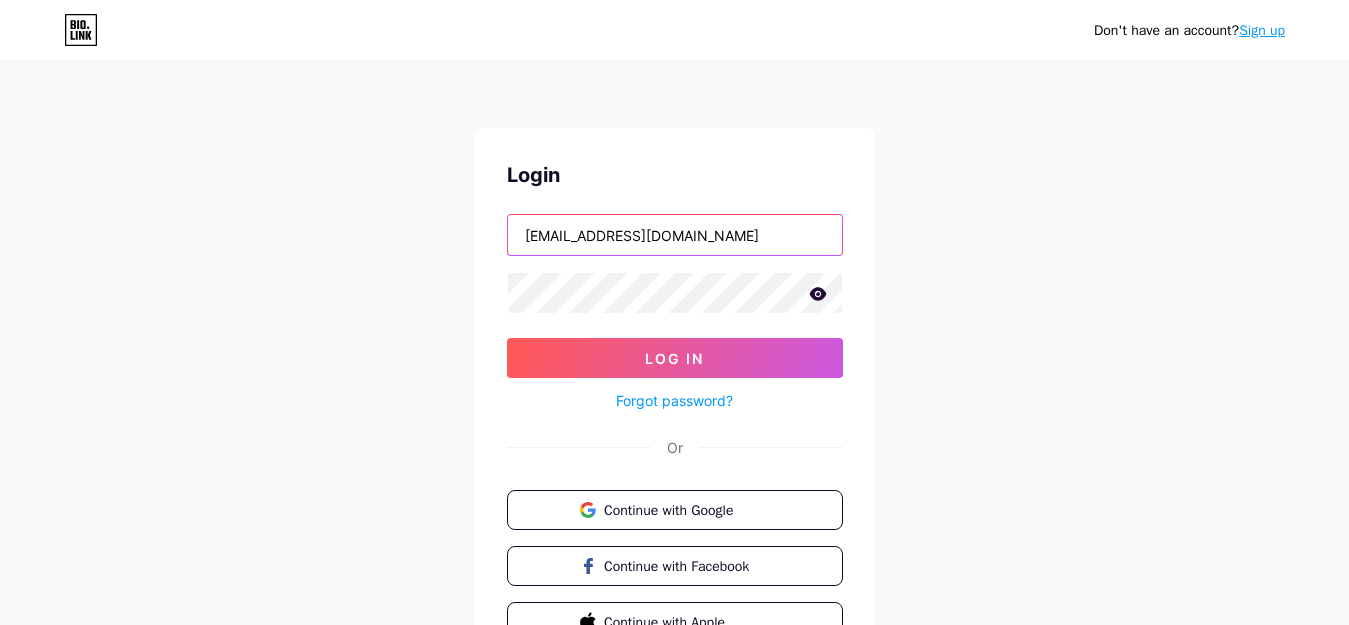click on "[EMAIL_ADDRESS][DOMAIN_NAME]" at bounding box center [675, 235] 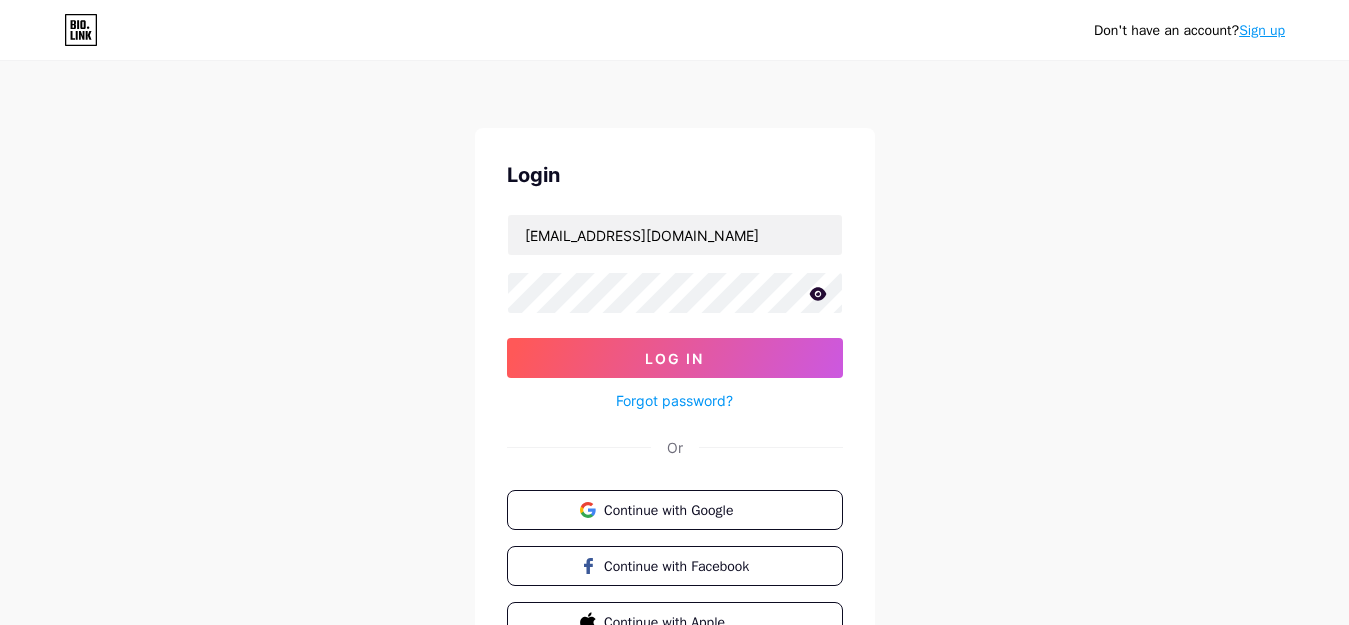 click at bounding box center (675, 293) 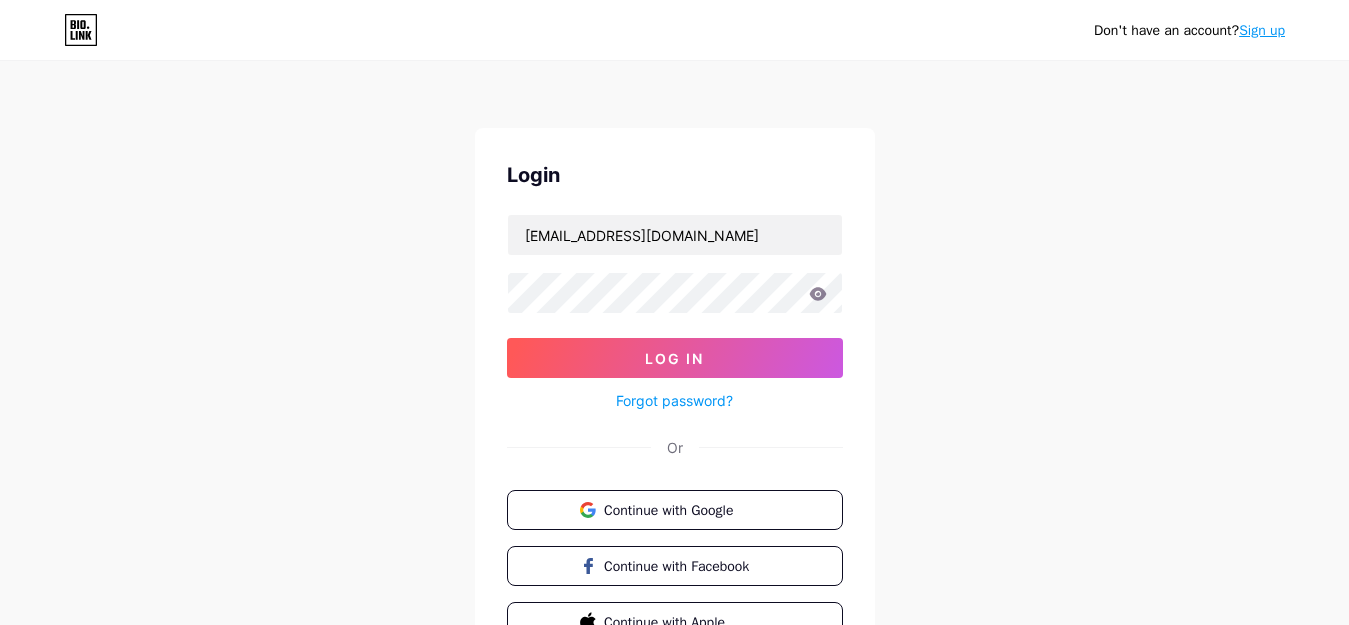 click 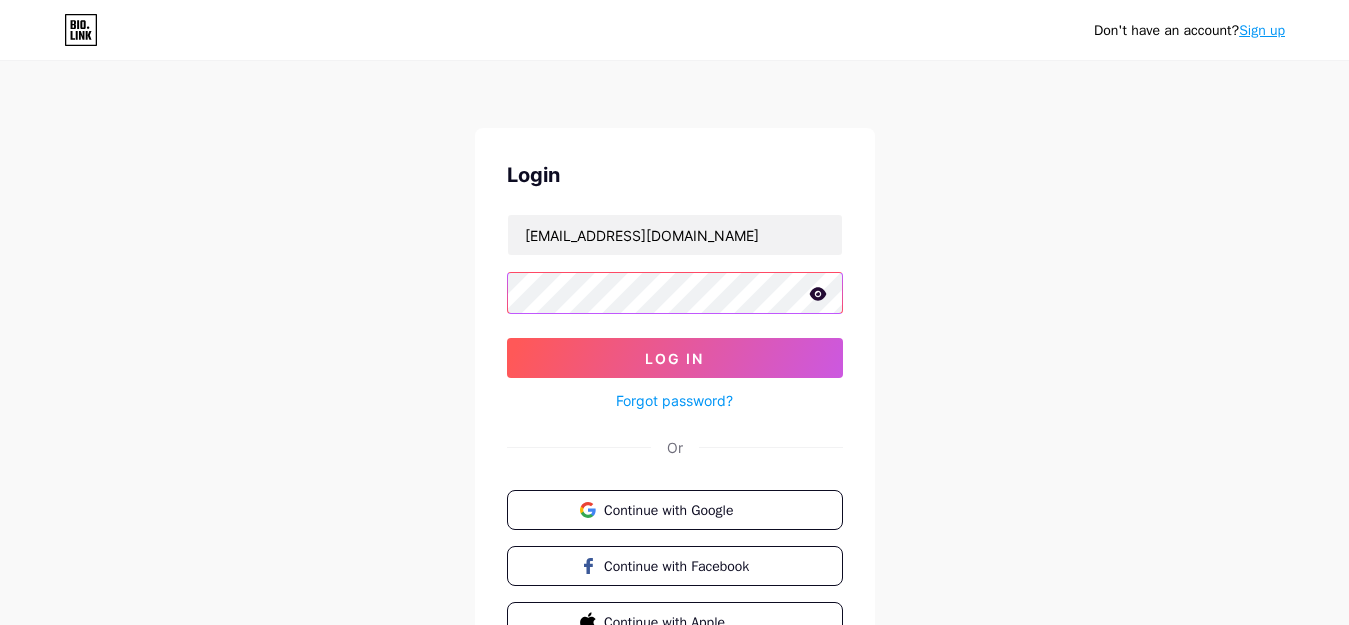 click on "Log In" at bounding box center [675, 358] 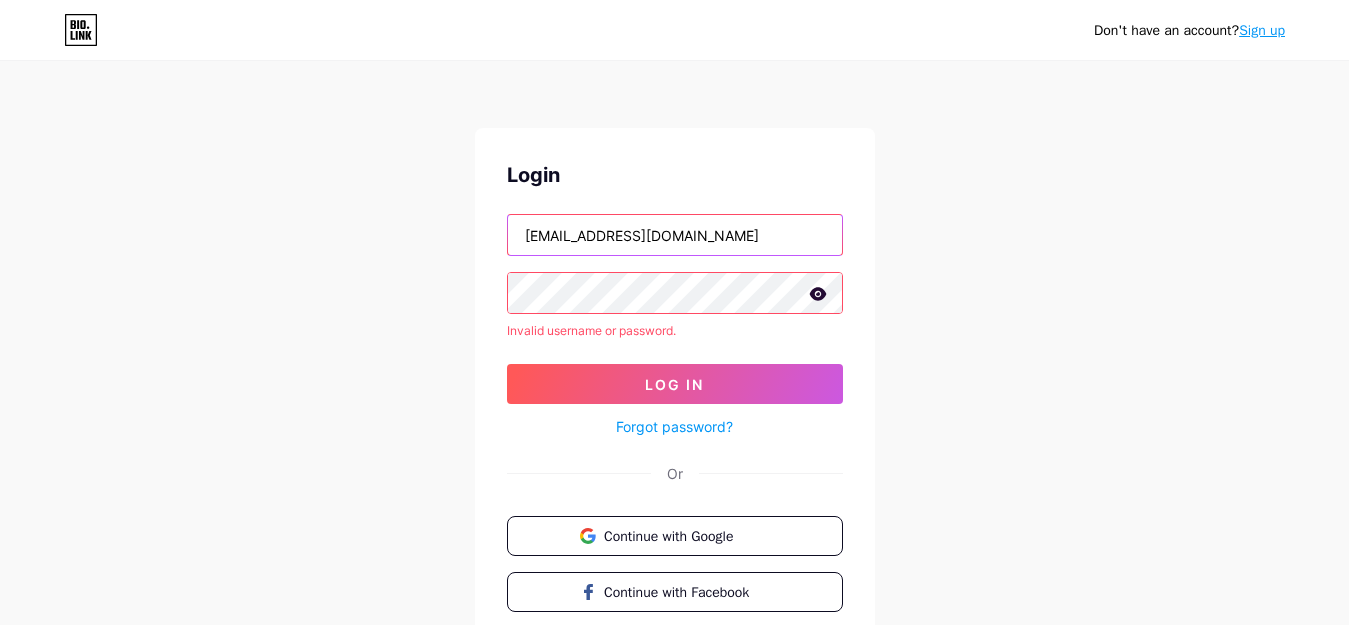drag, startPoint x: 698, startPoint y: 238, endPoint x: 497, endPoint y: 228, distance: 201.2486 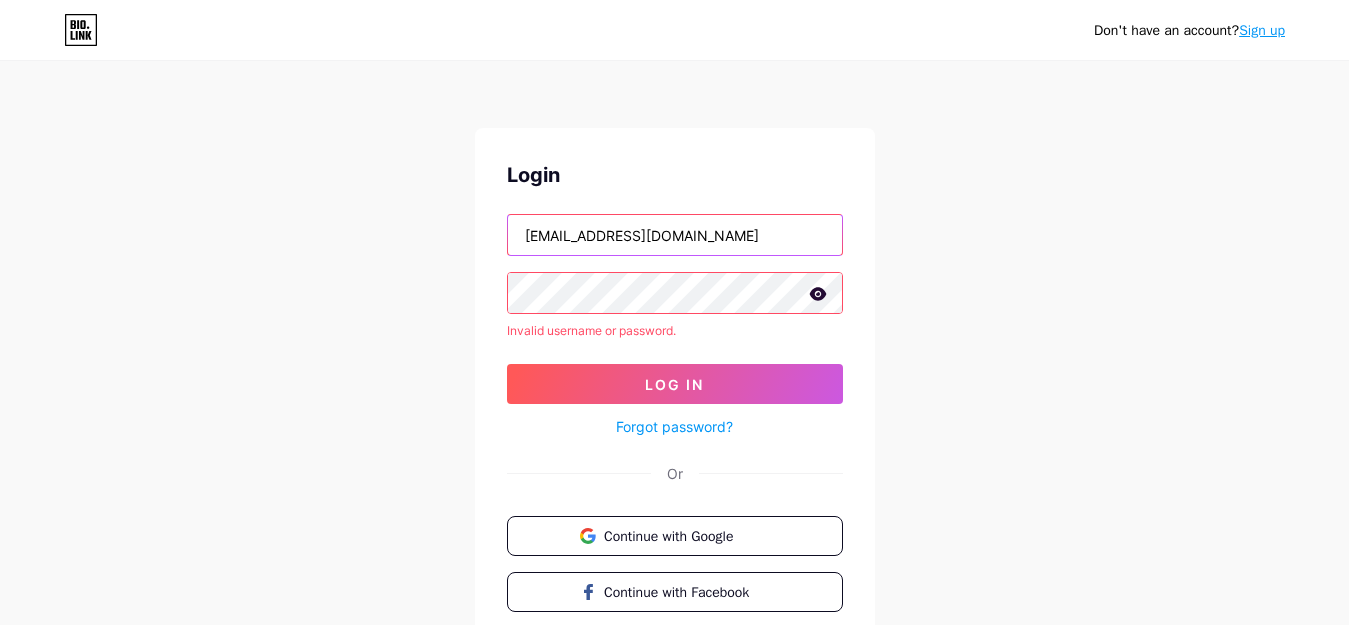 click on "[EMAIL_ADDRESS][DOMAIN_NAME]" at bounding box center (675, 235) 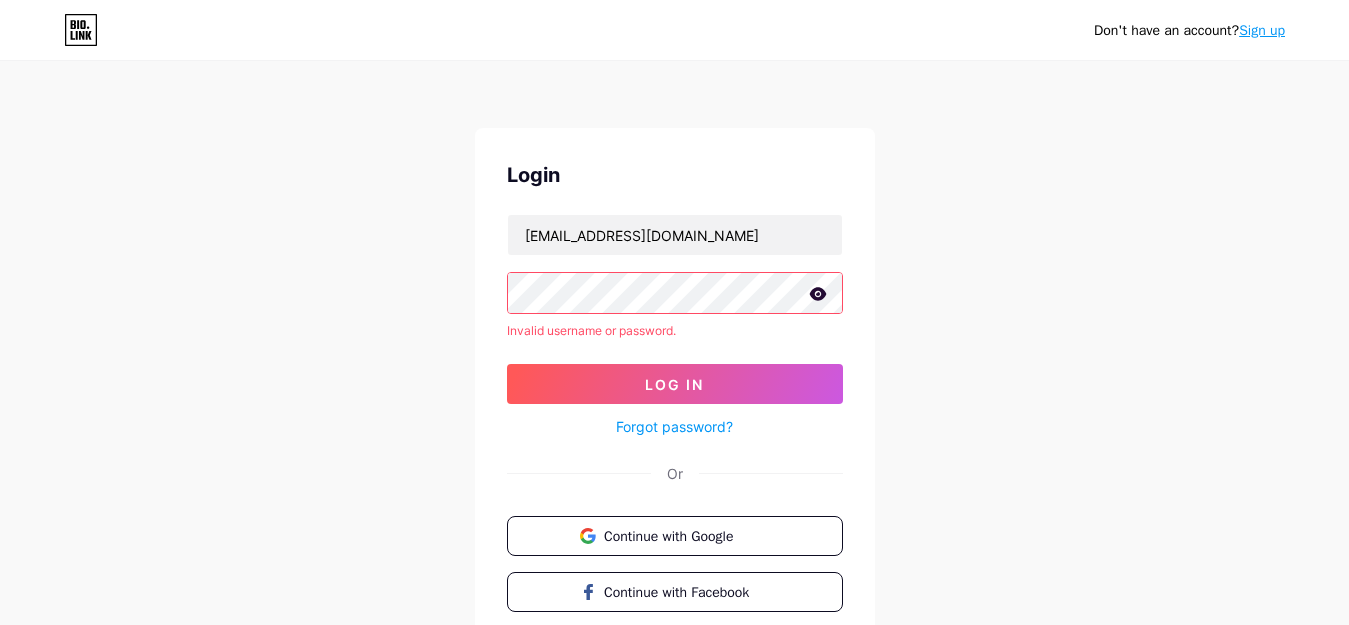 click on "Forgot password?" at bounding box center (674, 426) 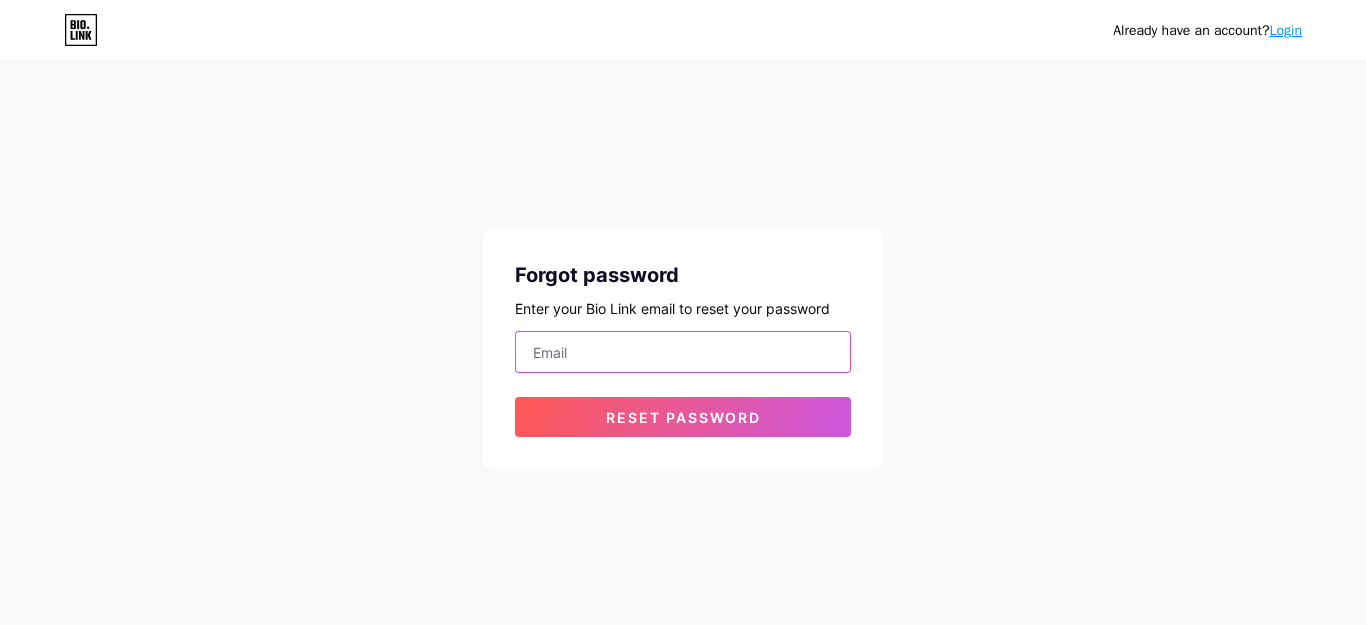 click at bounding box center [683, 352] 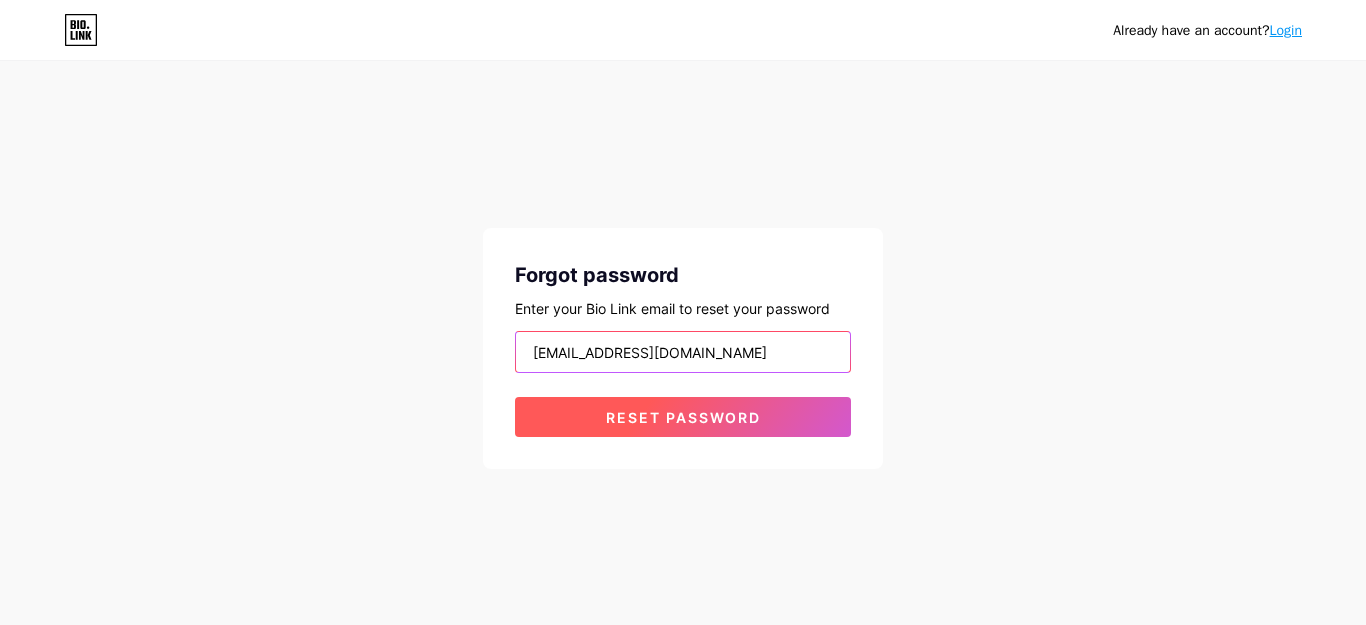 type on "[EMAIL_ADDRESS][DOMAIN_NAME]" 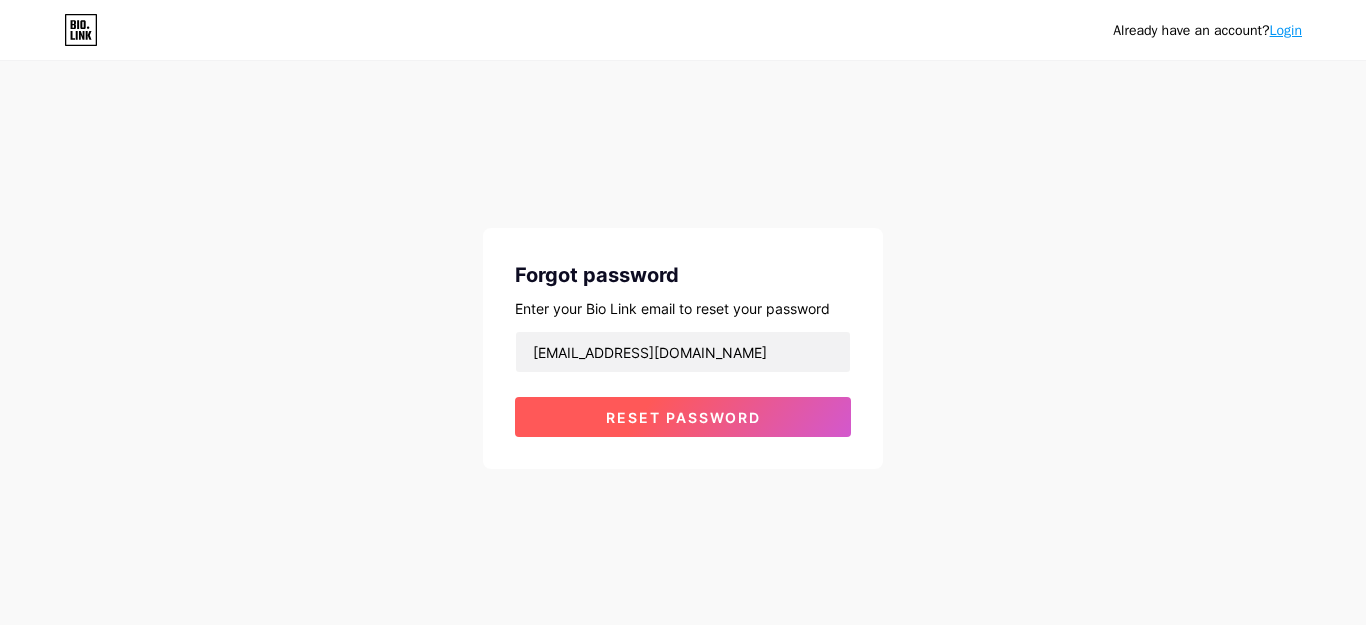 click on "Reset password" at bounding box center (683, 417) 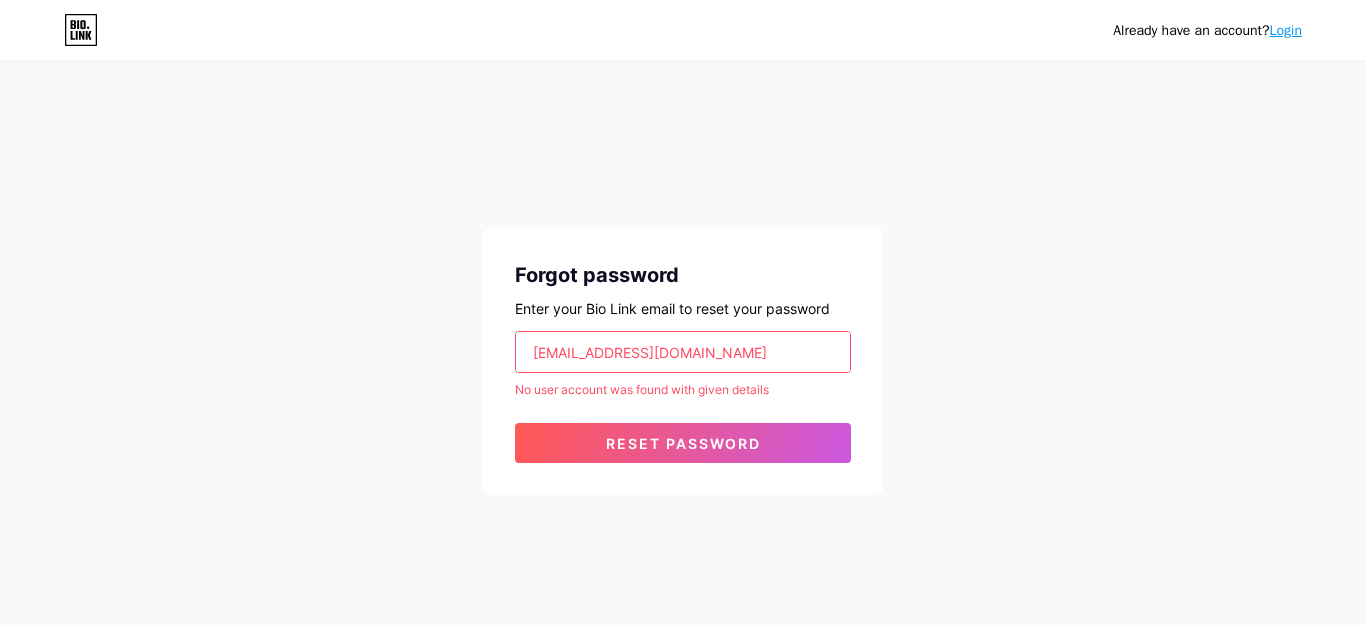 click on "Login" at bounding box center (1286, 30) 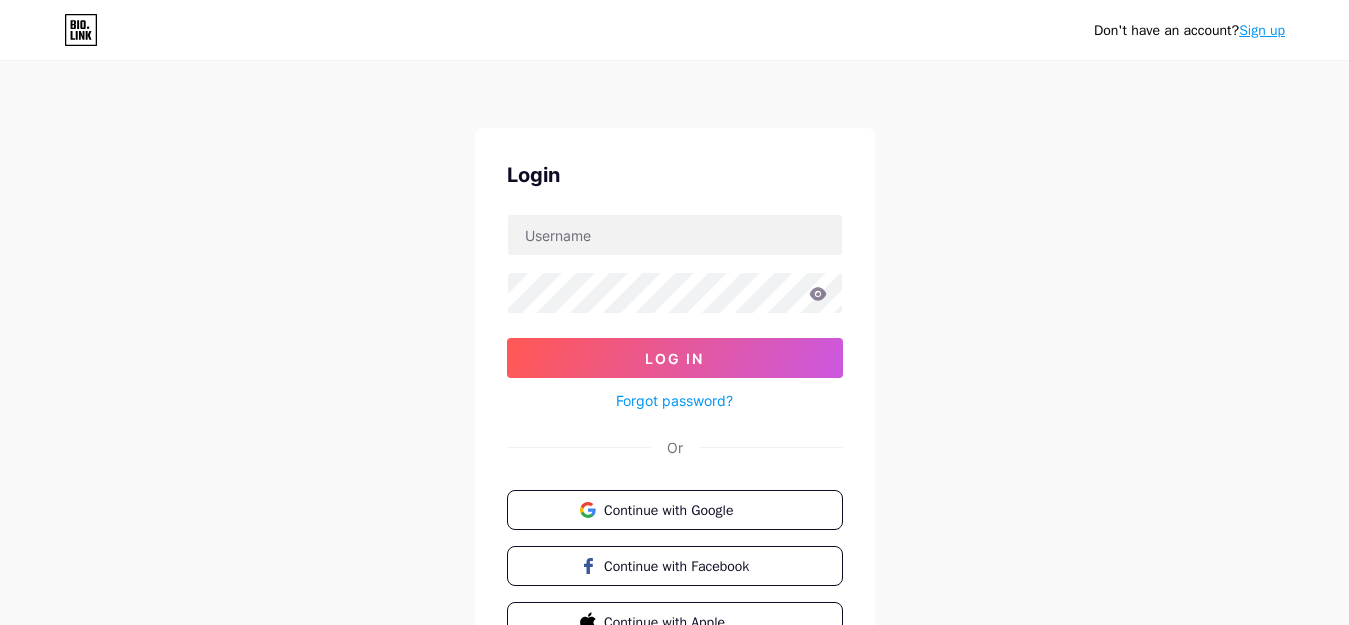 click on "Sign up" at bounding box center (1262, 30) 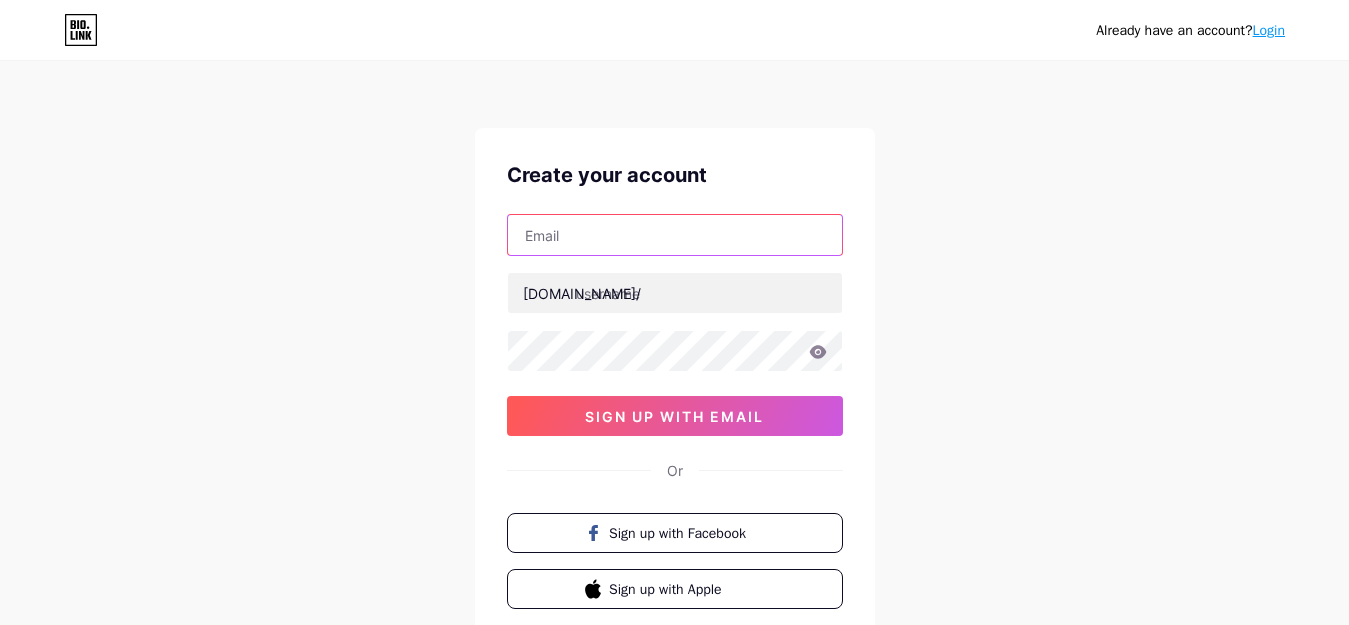 click at bounding box center [675, 235] 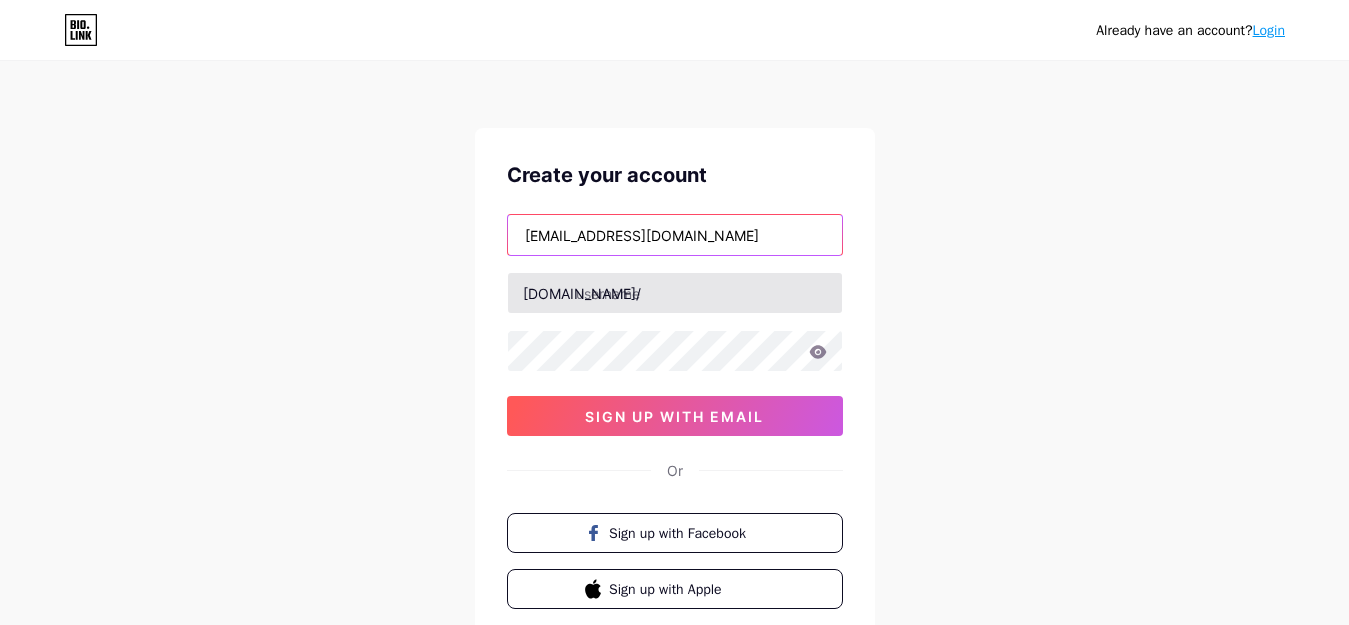 type on "[EMAIL_ADDRESS][DOMAIN_NAME]" 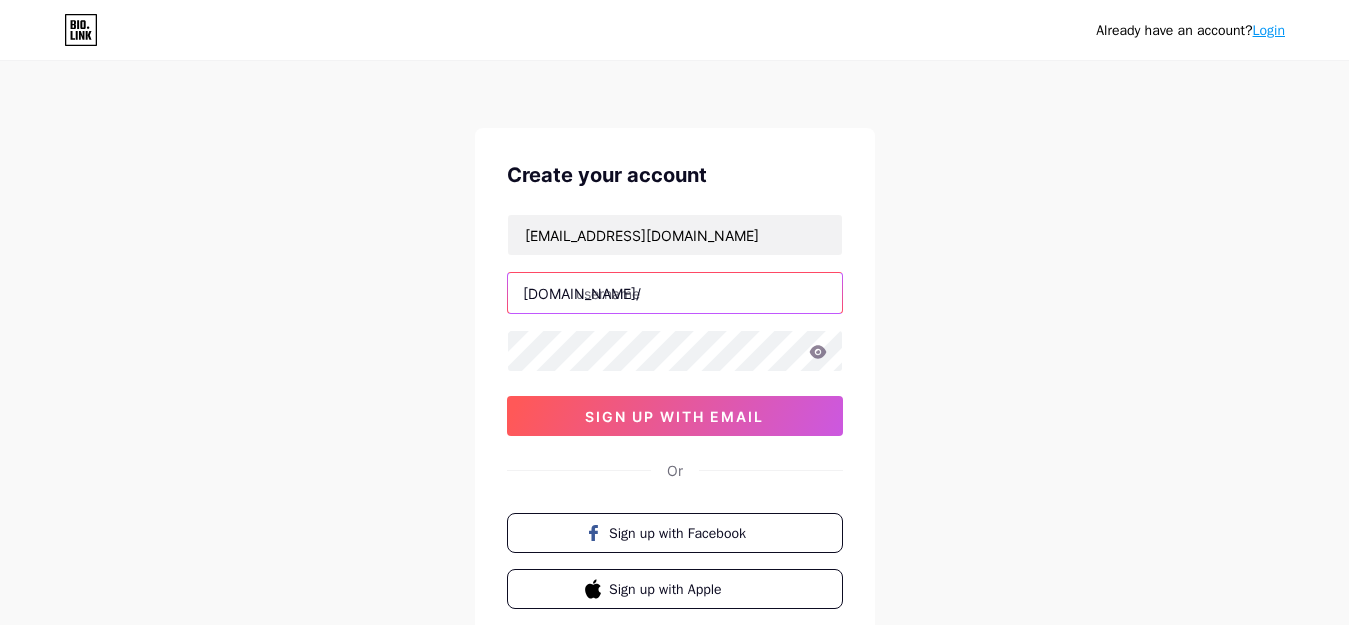 click at bounding box center (675, 293) 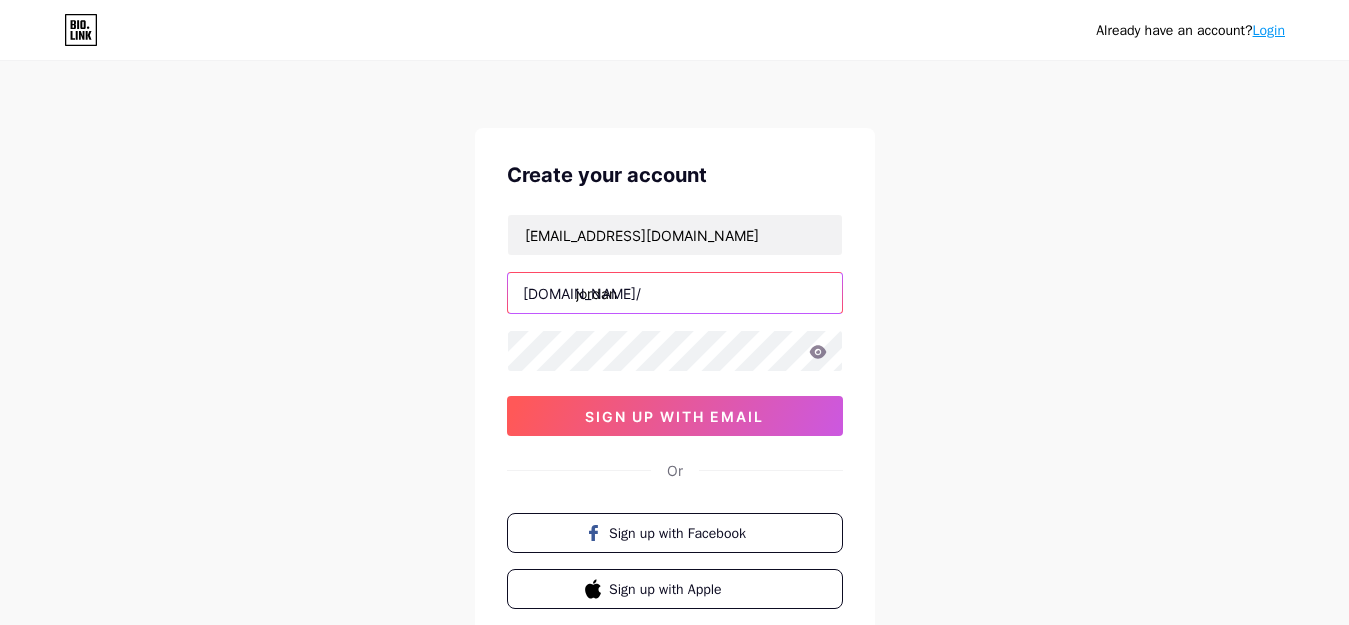click on "jordan" at bounding box center [675, 293] 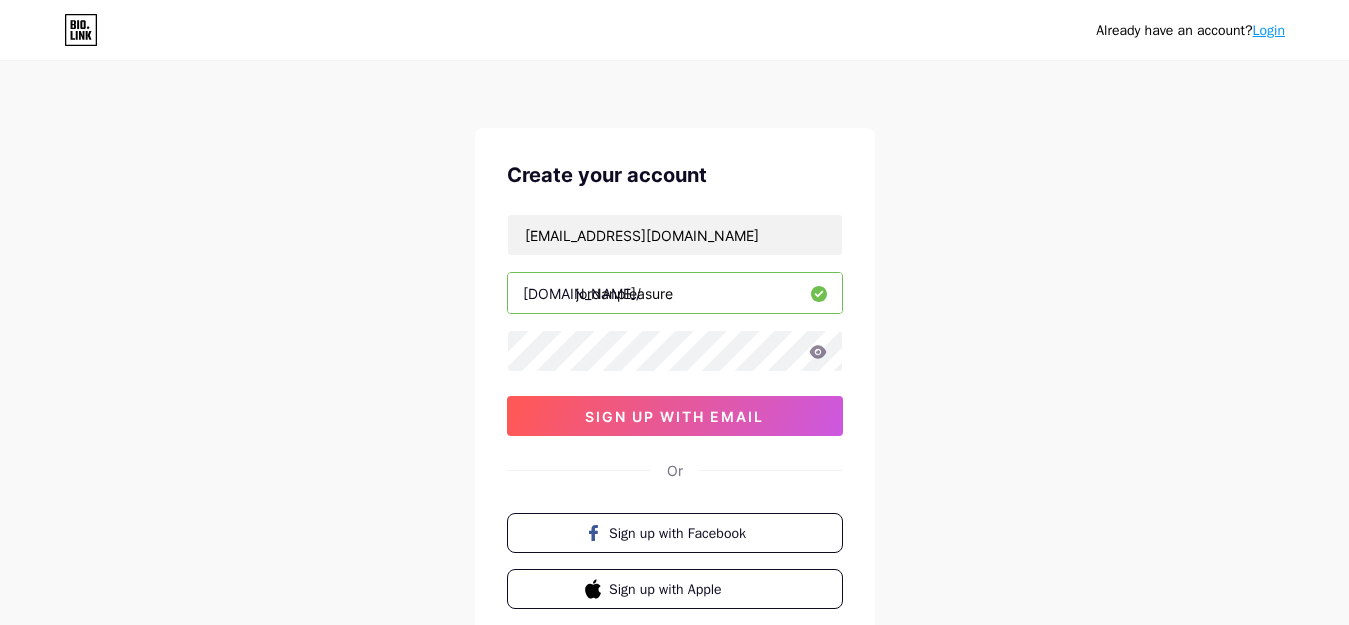 type on "jordanpleasure" 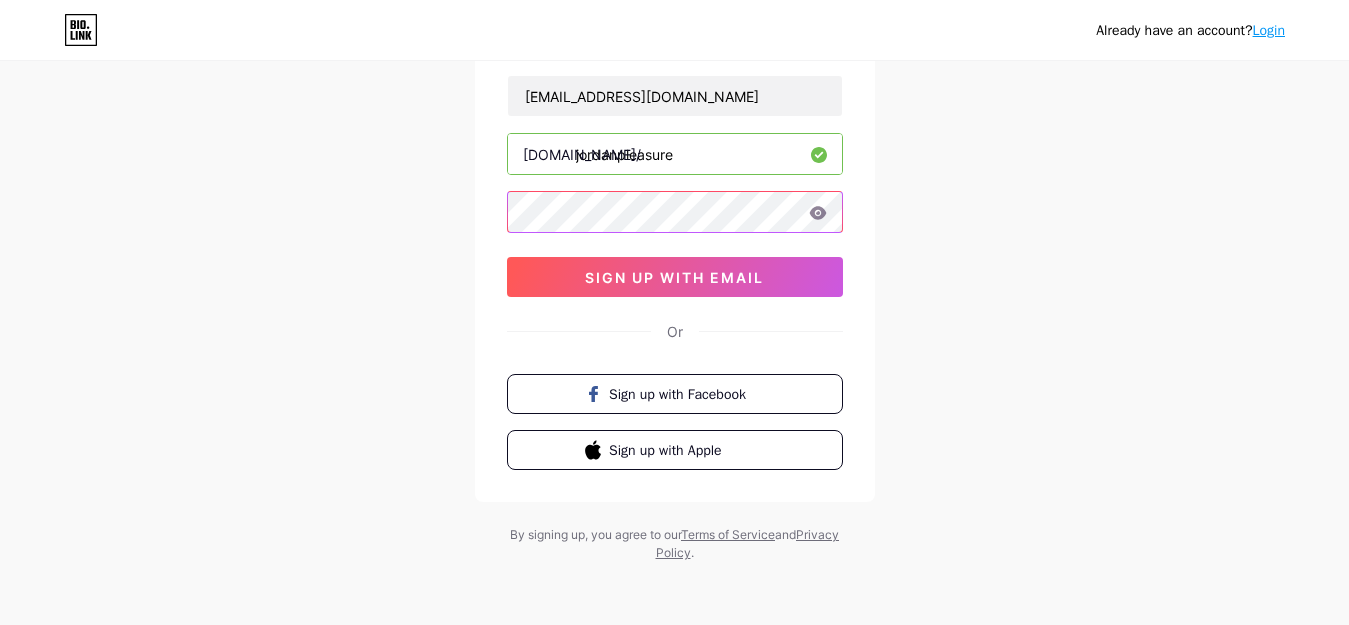 scroll, scrollTop: 140, scrollLeft: 0, axis: vertical 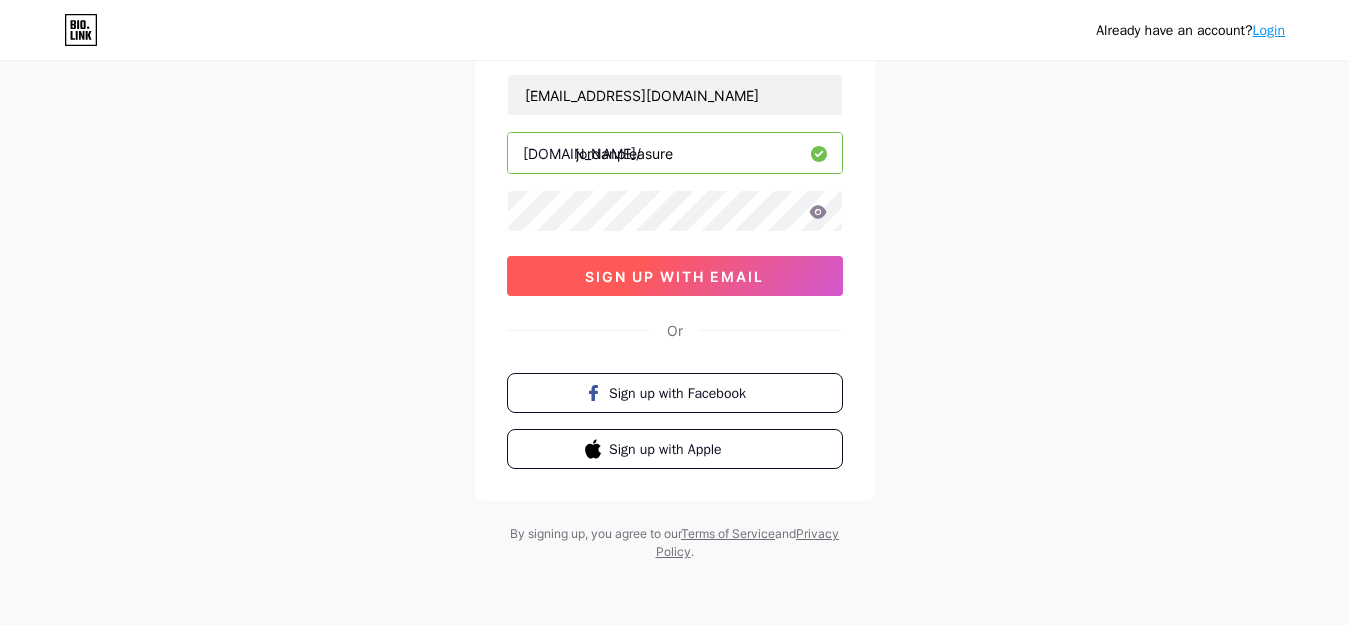 click on "sign up with email" at bounding box center (674, 276) 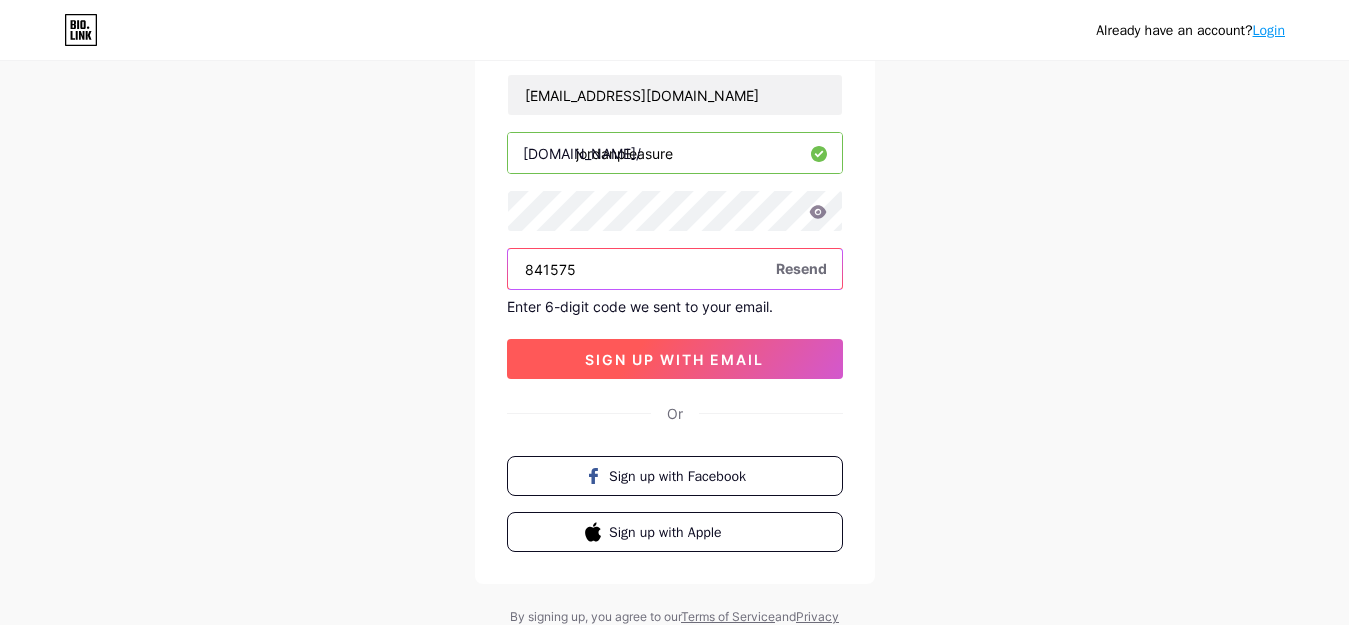 type on "841575" 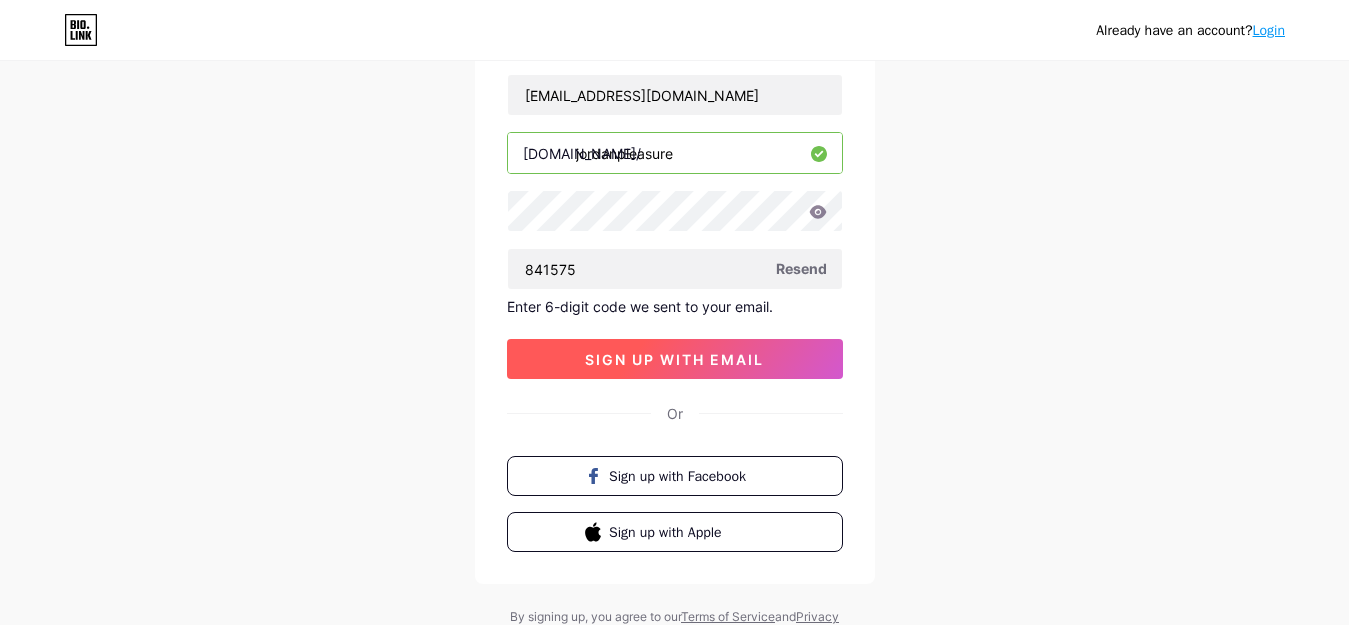 click on "sign up with email" at bounding box center [675, 359] 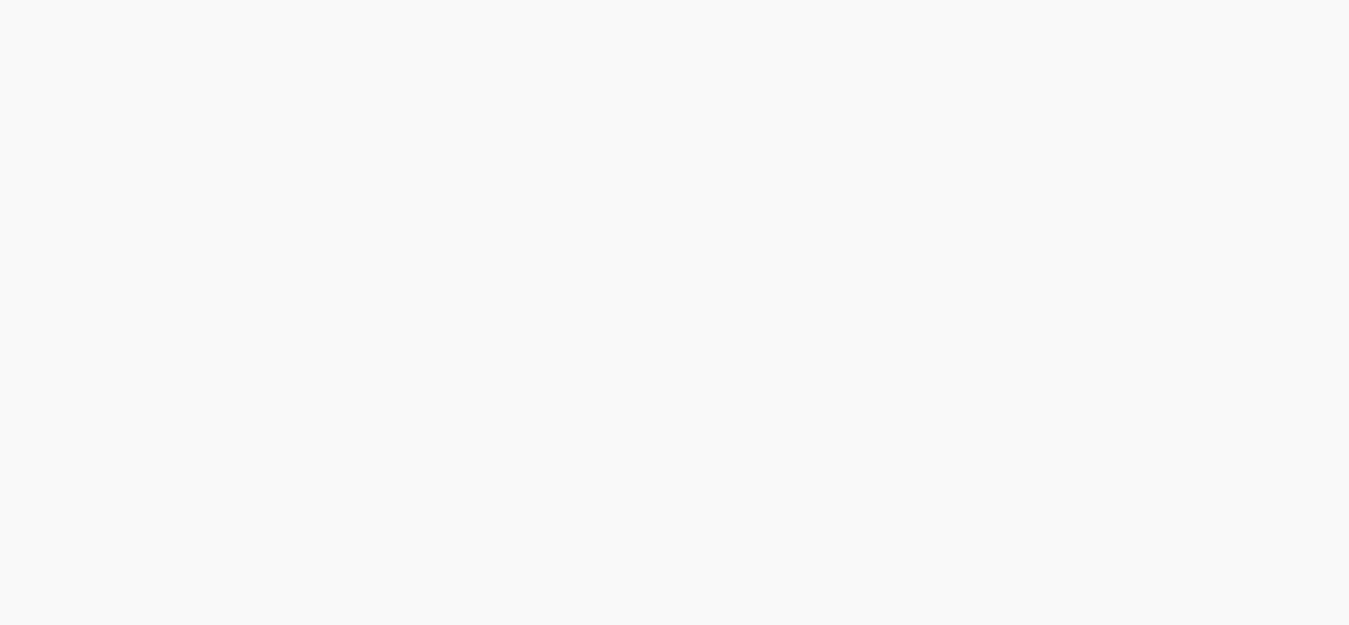 scroll, scrollTop: 0, scrollLeft: 0, axis: both 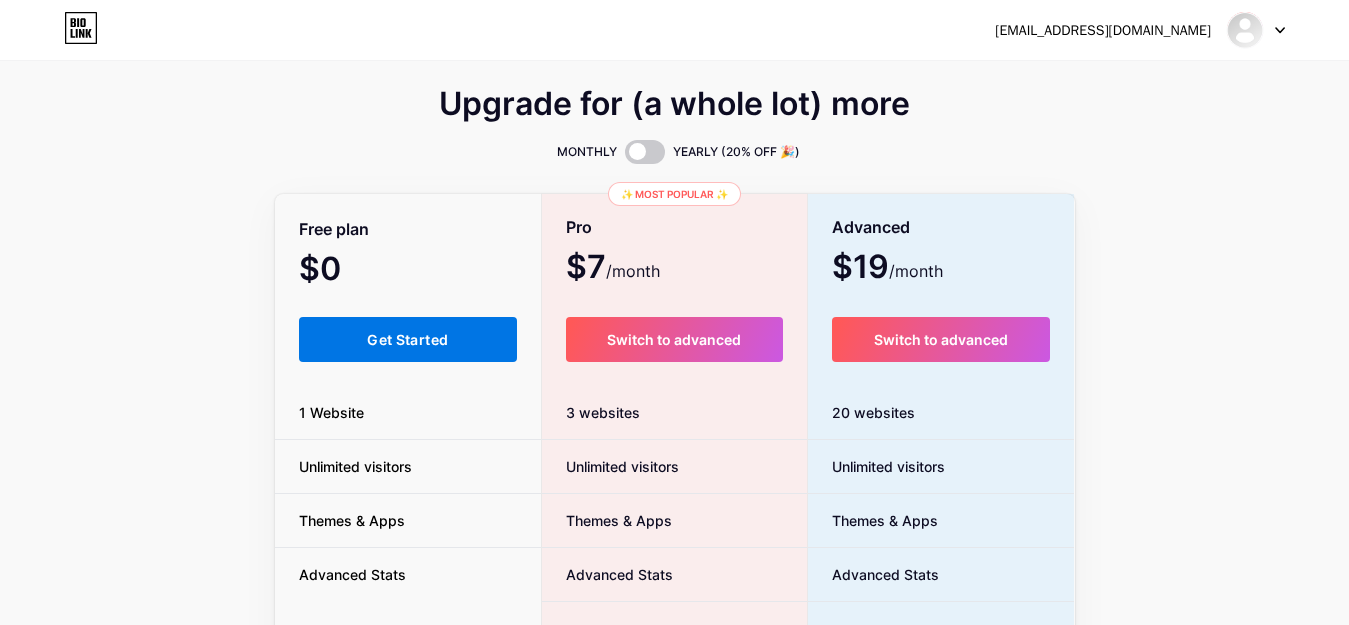 click on "Get Started" at bounding box center [408, 339] 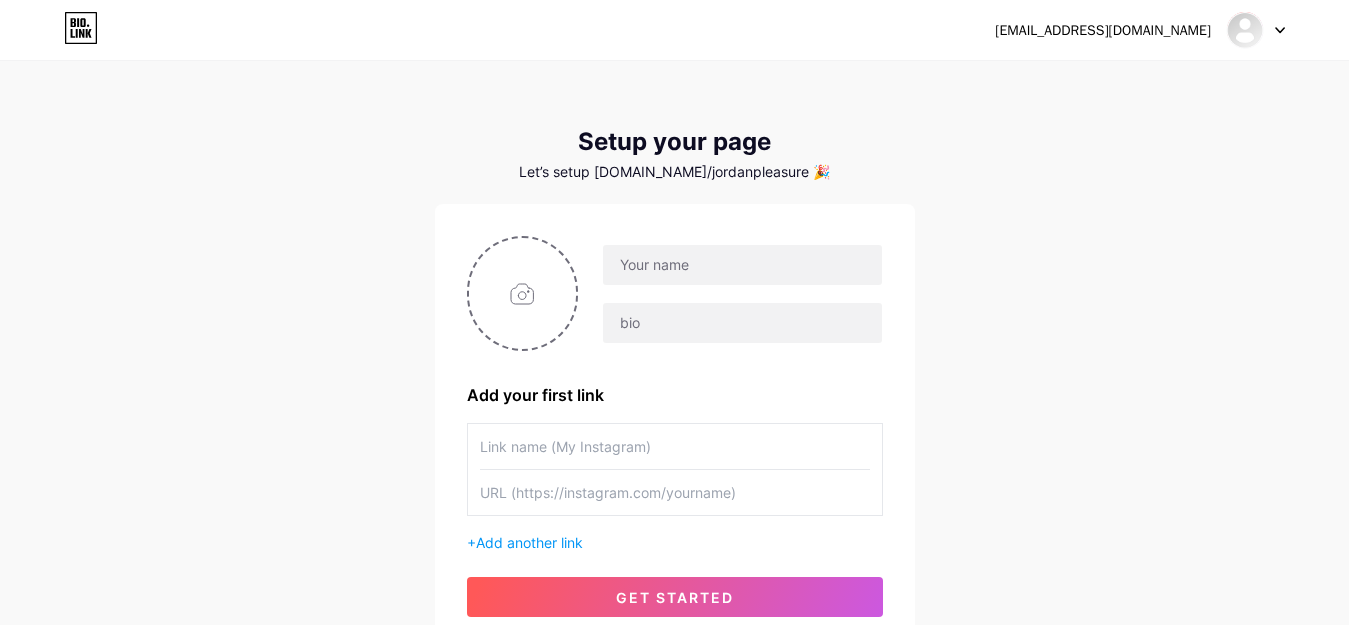 click on "[EMAIL_ADDRESS][DOMAIN_NAME]           Dashboard     Logout   Setup your page   Let’s setup [DOMAIN_NAME]/jordanpleasure 🎉                       Add your first link
+  Add another link     get started" at bounding box center [674, 356] 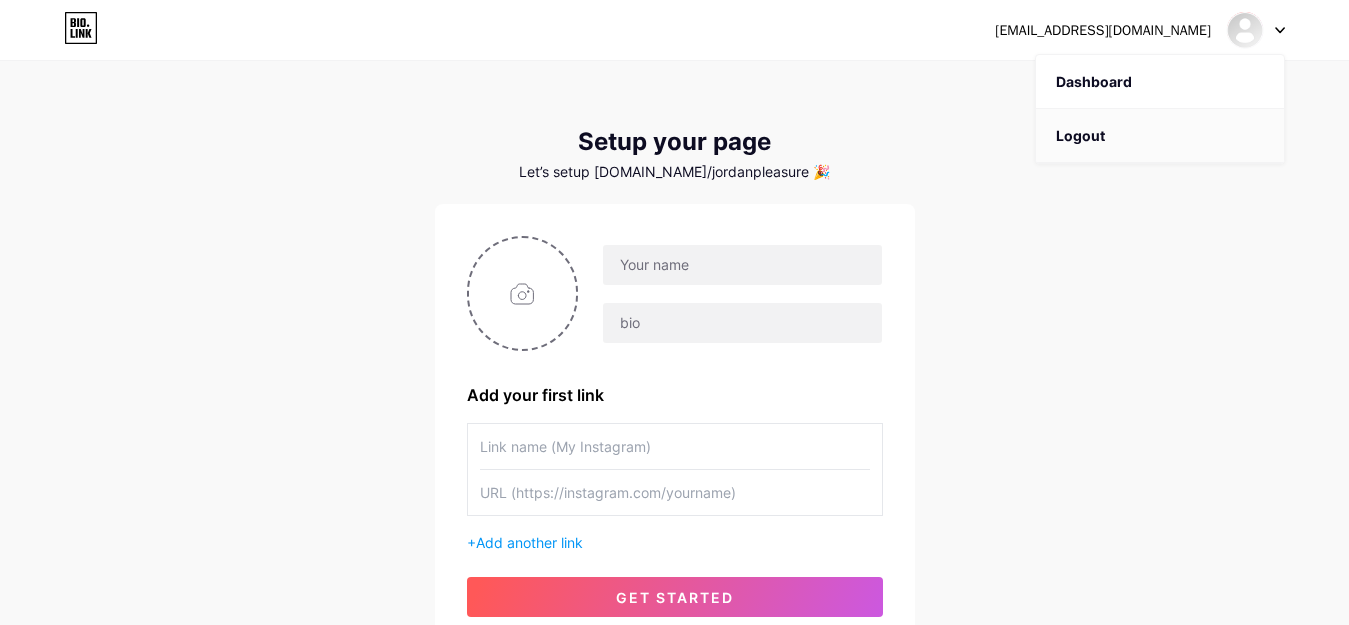 drag, startPoint x: 1120, startPoint y: 143, endPoint x: 1124, endPoint y: 153, distance: 10.770329 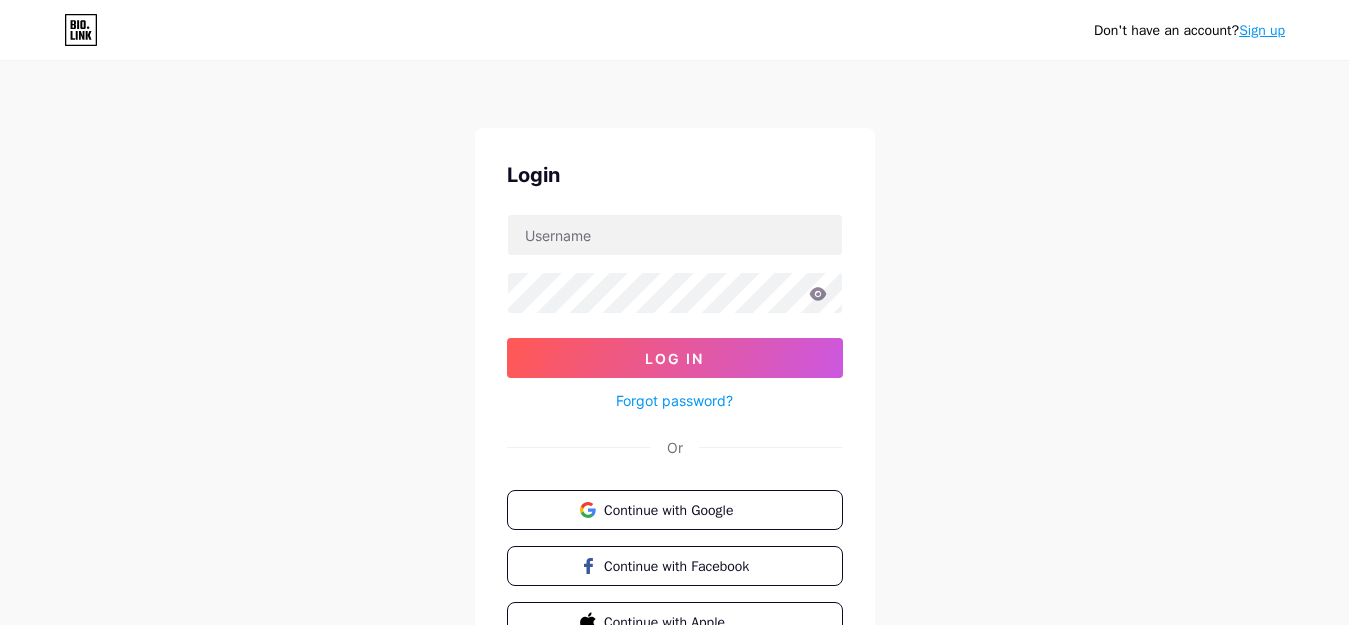 click on "Login                   Log In
Forgot password?
Or       Continue with Google     Continue with Facebook
Continue with Apple" at bounding box center (675, 401) 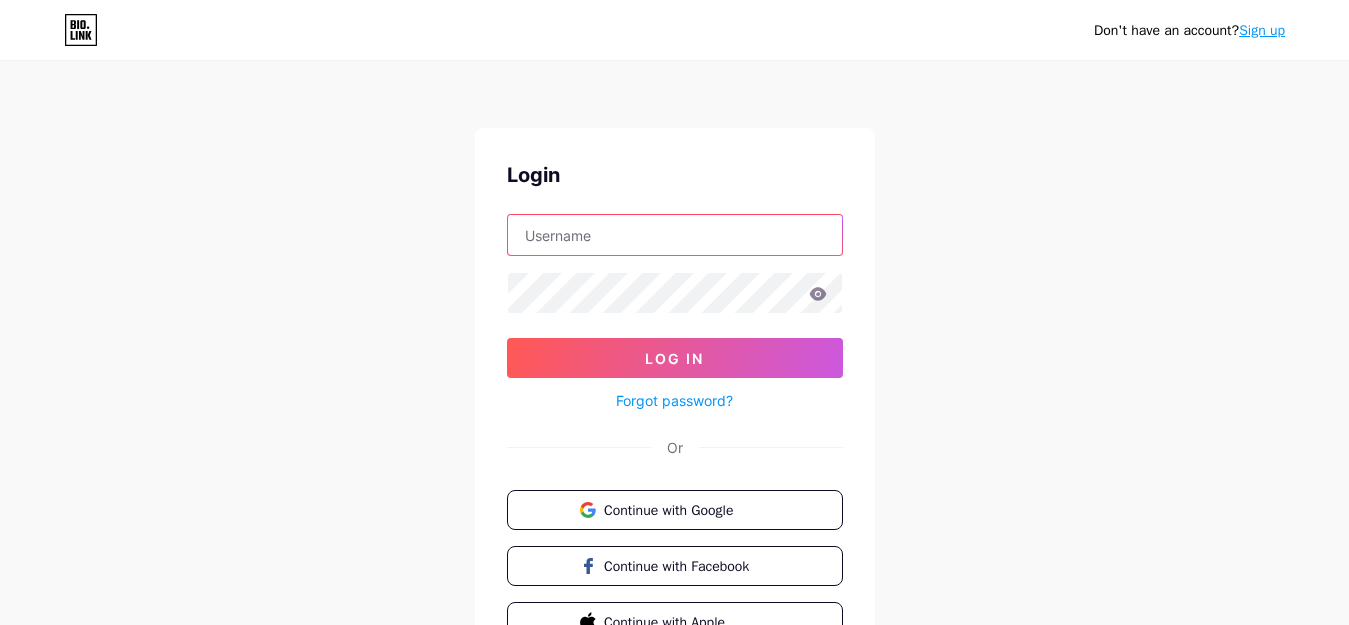 click at bounding box center (675, 235) 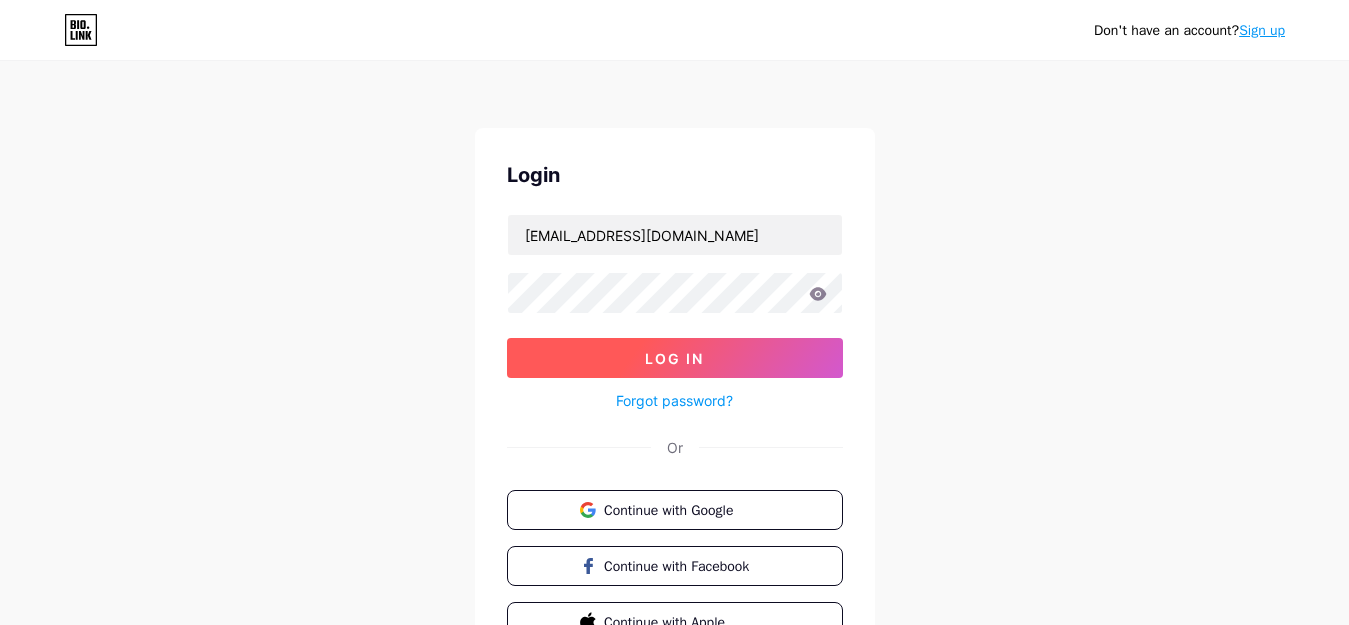 click on "Log In" at bounding box center [674, 358] 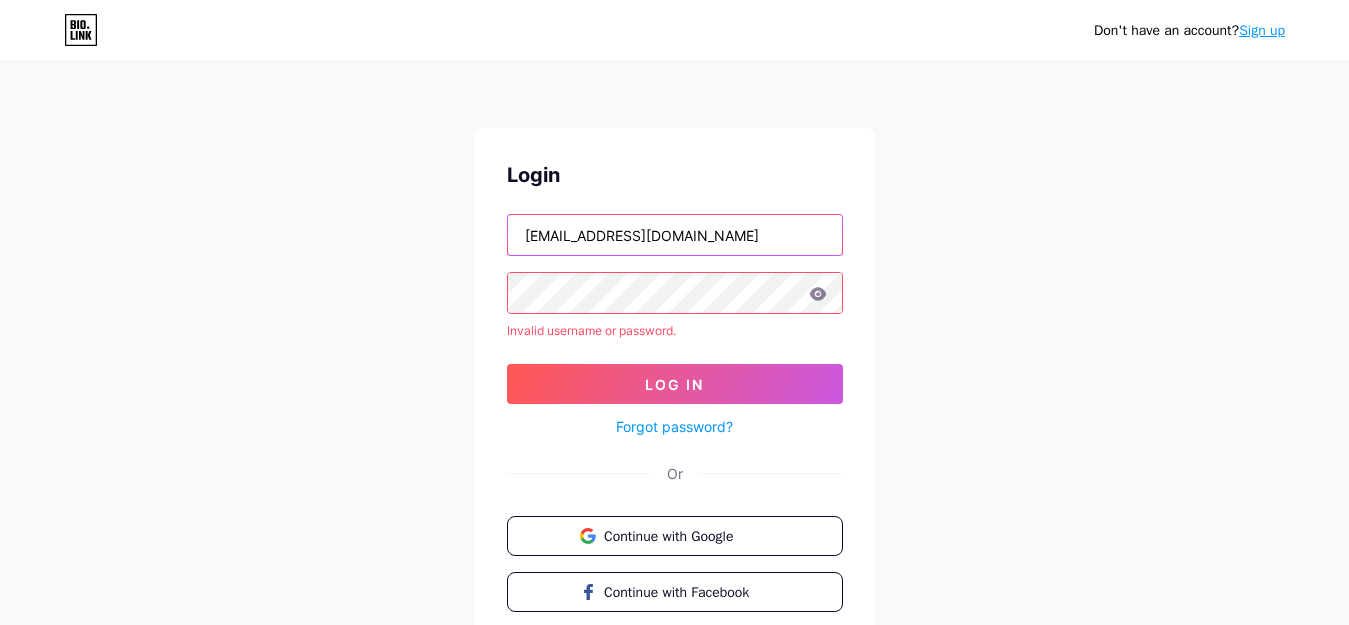 drag, startPoint x: 713, startPoint y: 241, endPoint x: 447, endPoint y: 242, distance: 266.0019 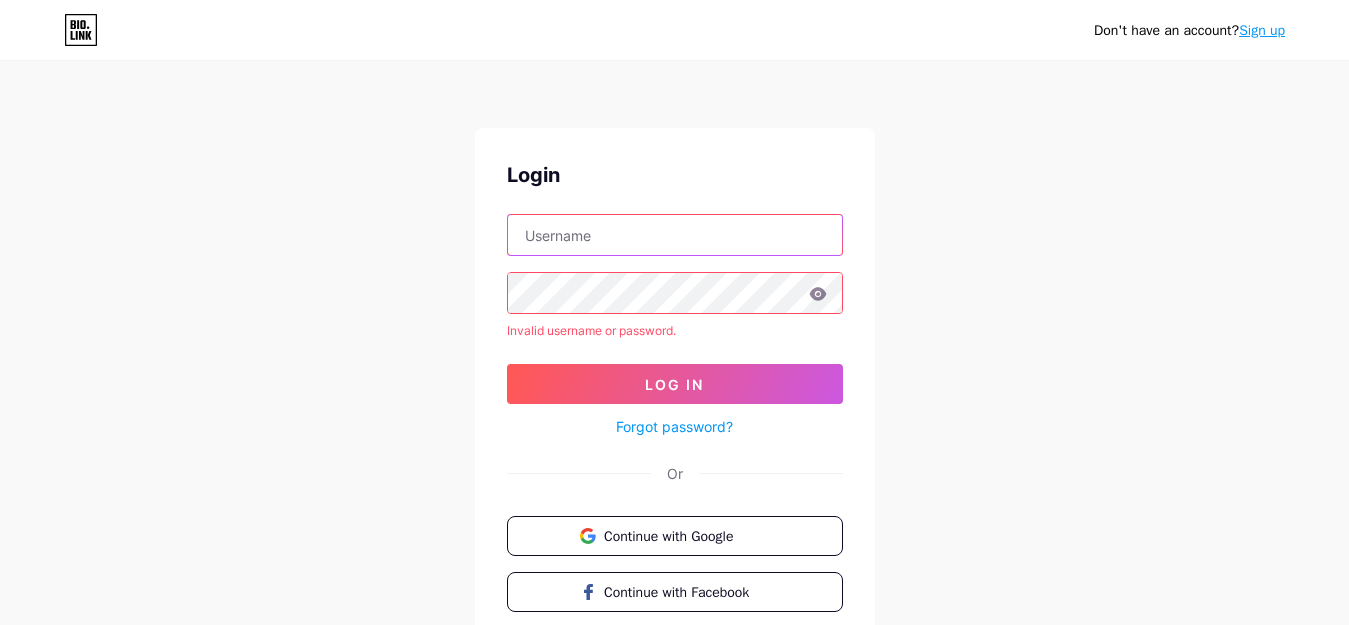 paste on "[EMAIL_ADDRESS][DOMAIN_NAME]" 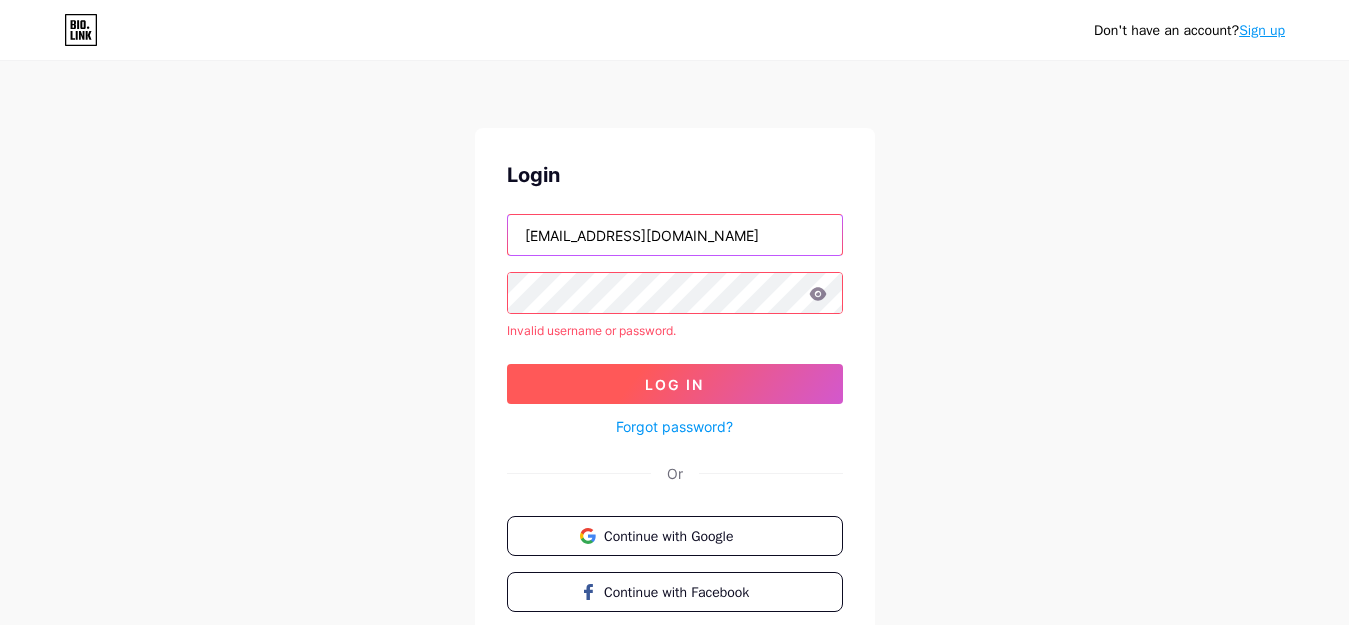 type on "[EMAIL_ADDRESS][DOMAIN_NAME]" 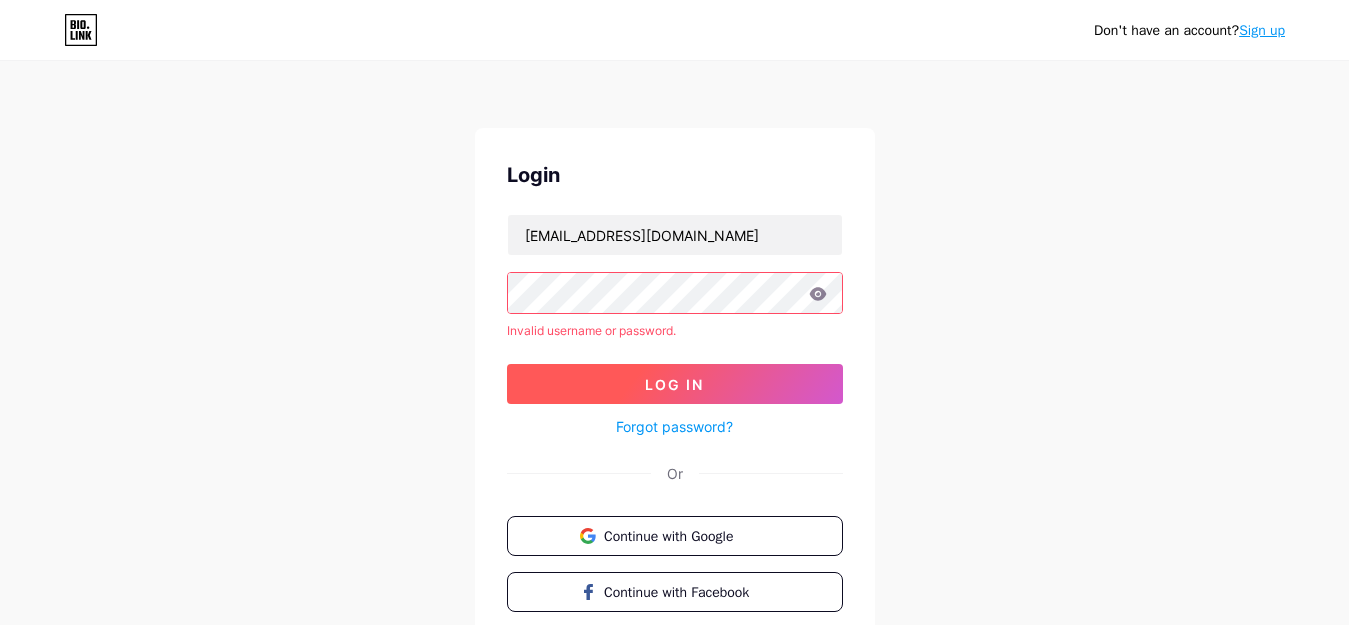 click on "Log In" at bounding box center [675, 384] 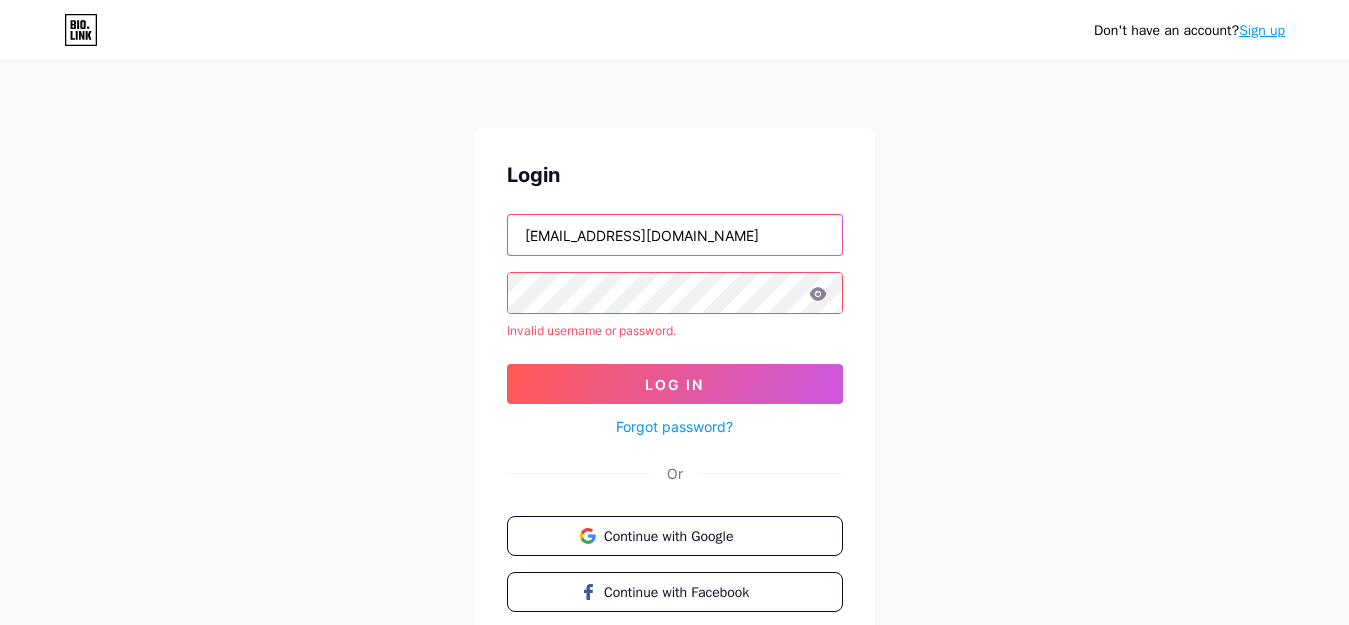 click on "[EMAIL_ADDRESS][DOMAIN_NAME]" at bounding box center (675, 235) 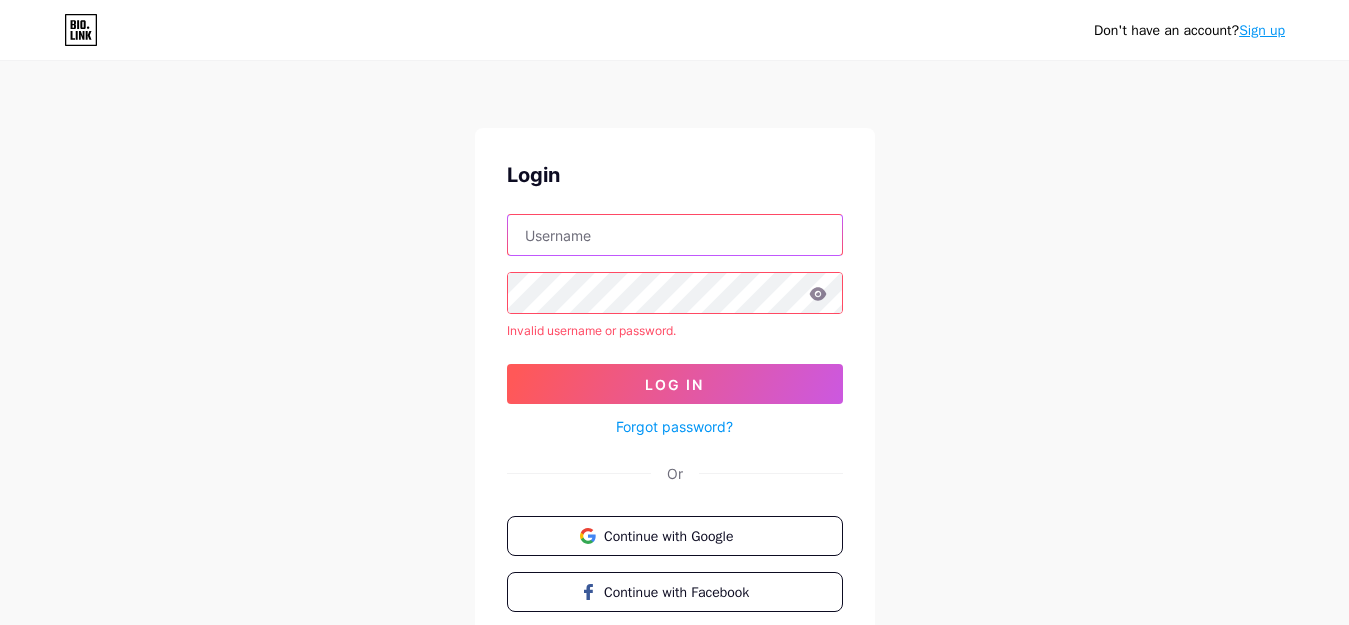 paste on "phuketsextoy" 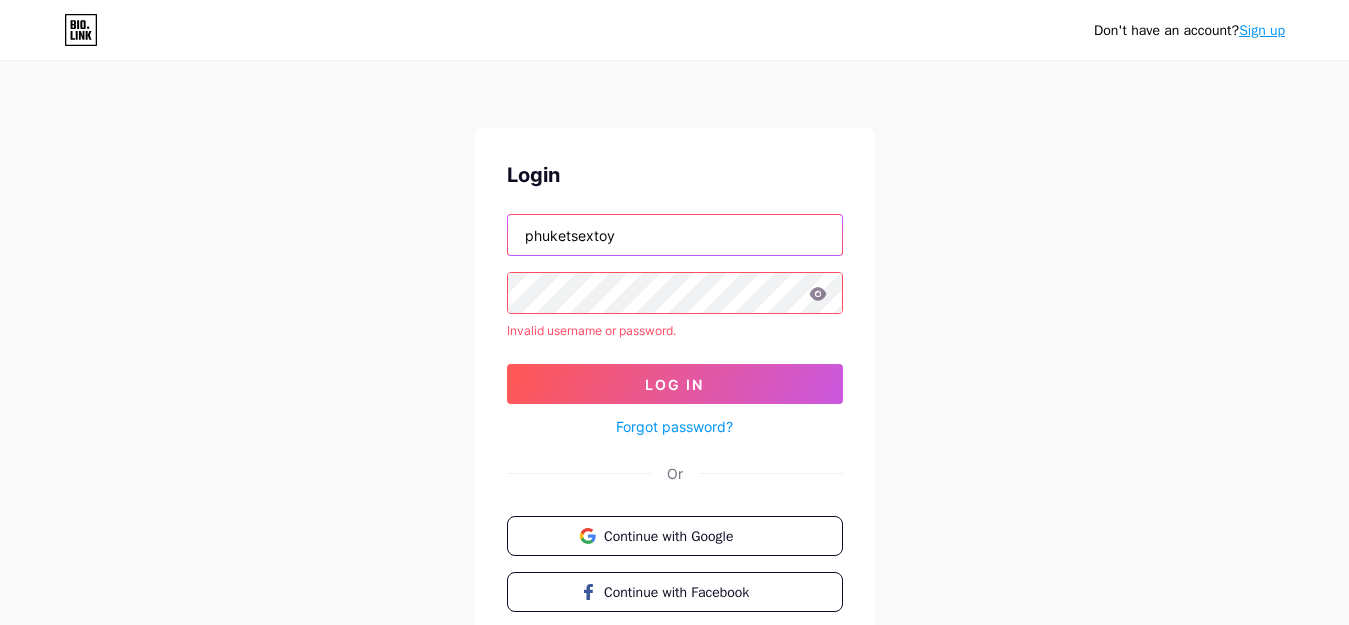 type on "Phuketsextoy" 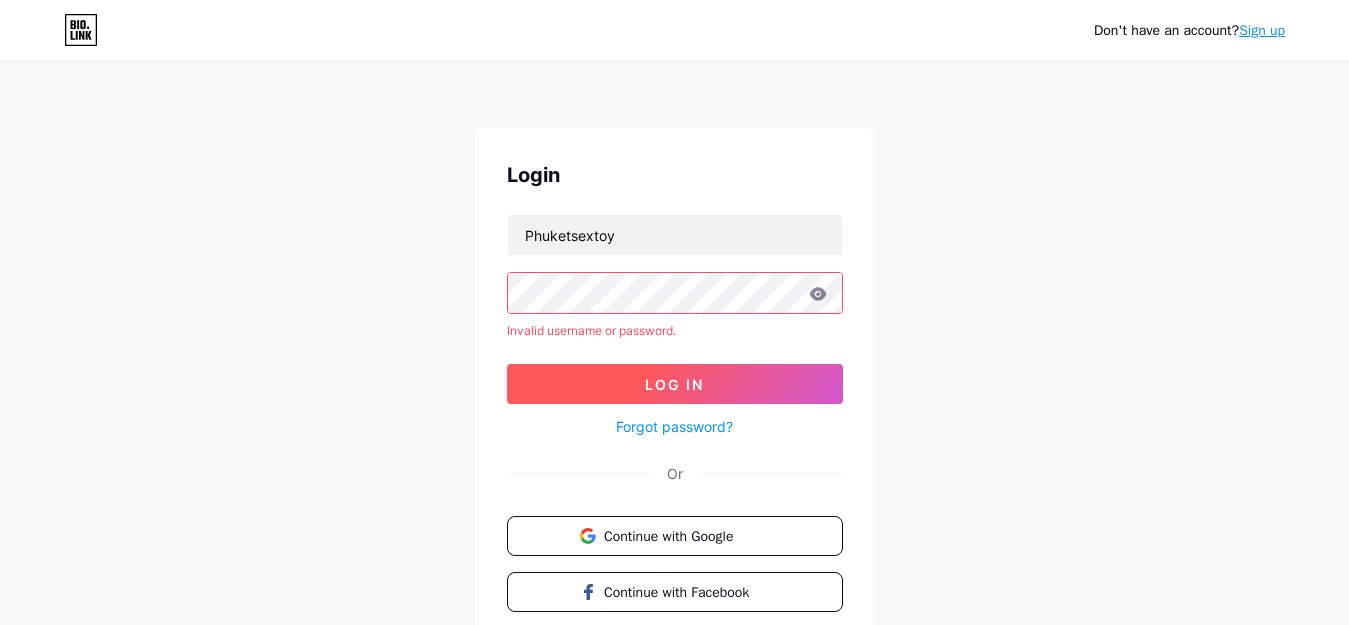 click on "Log In" at bounding box center [674, 384] 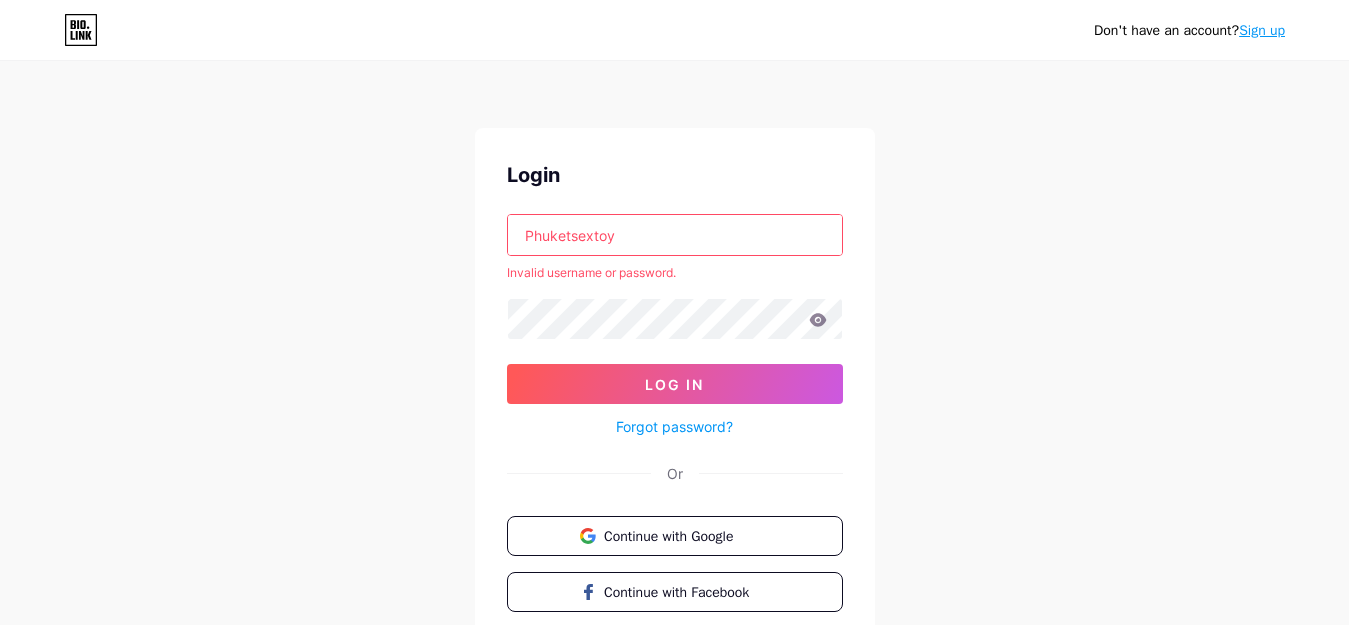 click on "Forgot password?" at bounding box center [674, 426] 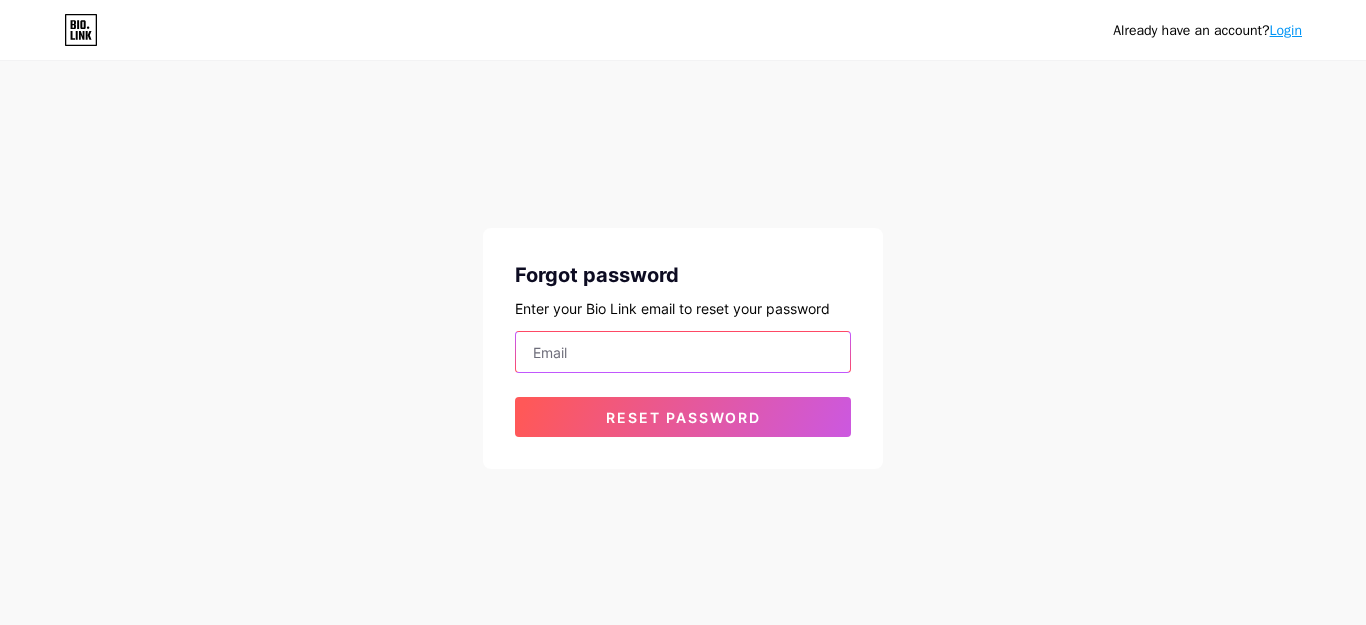 click at bounding box center [683, 352] 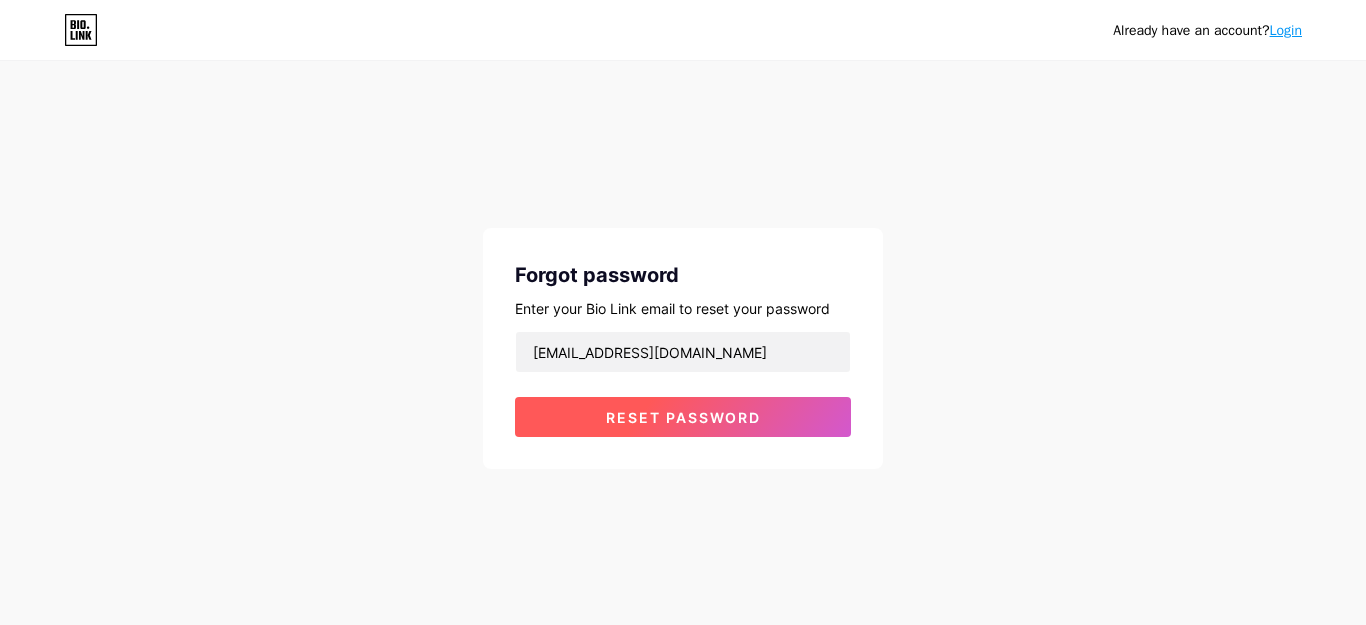 click on "Reset password" at bounding box center (683, 417) 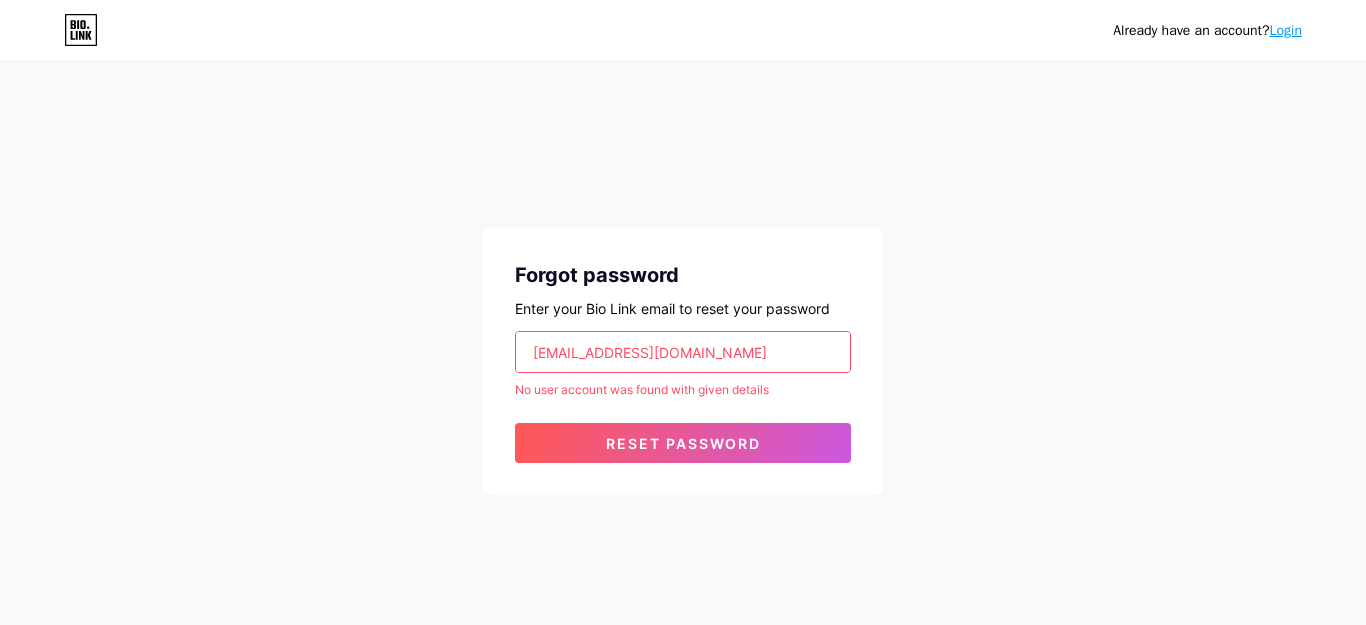 click on "[EMAIL_ADDRESS][DOMAIN_NAME]" at bounding box center (683, 352) 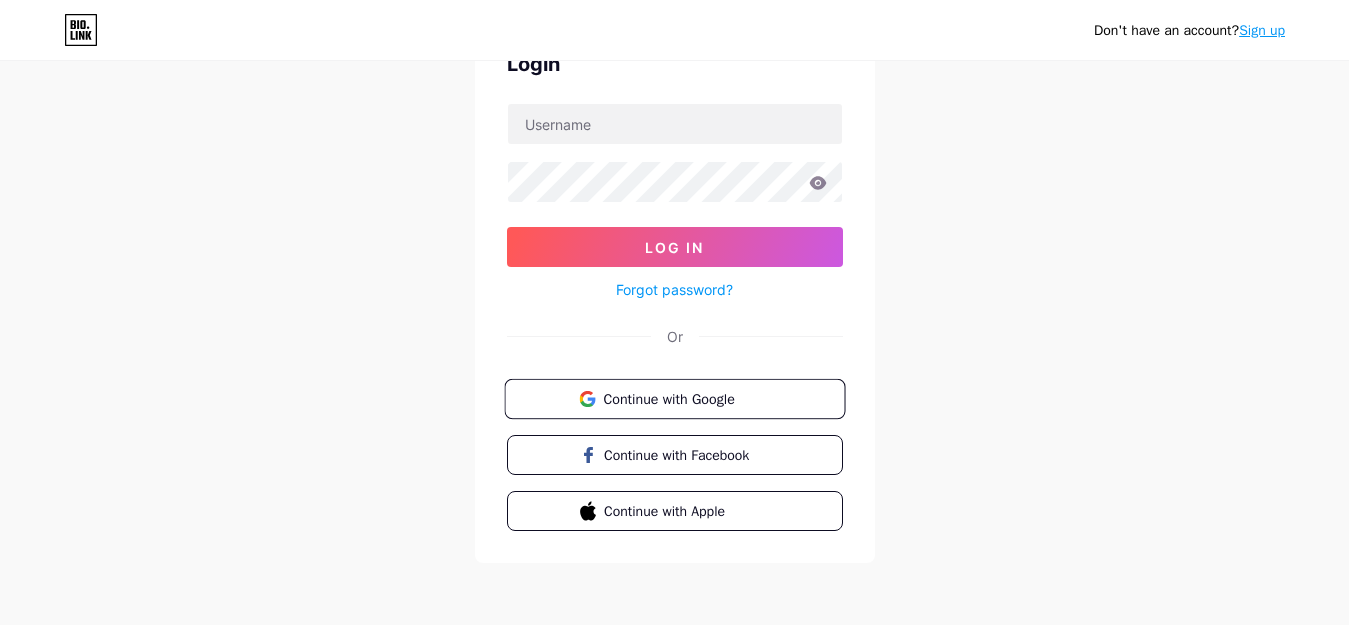 scroll, scrollTop: 112, scrollLeft: 0, axis: vertical 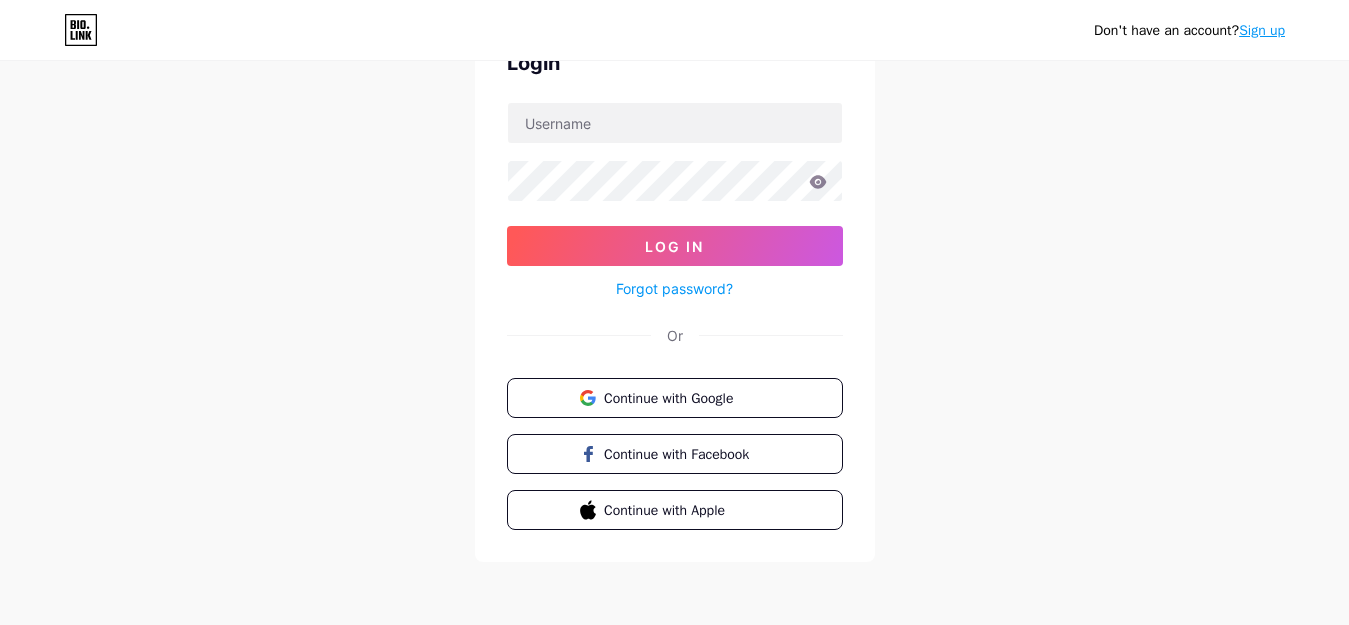click on "Sign up" at bounding box center (1262, 30) 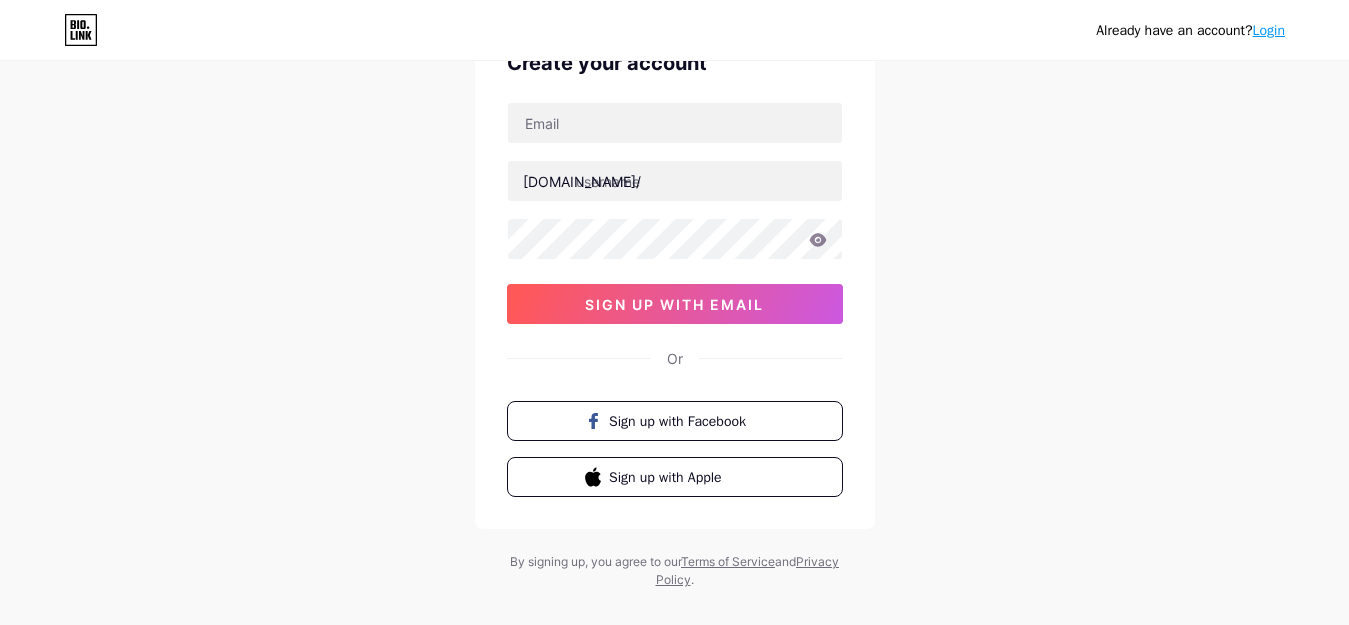 scroll, scrollTop: 0, scrollLeft: 0, axis: both 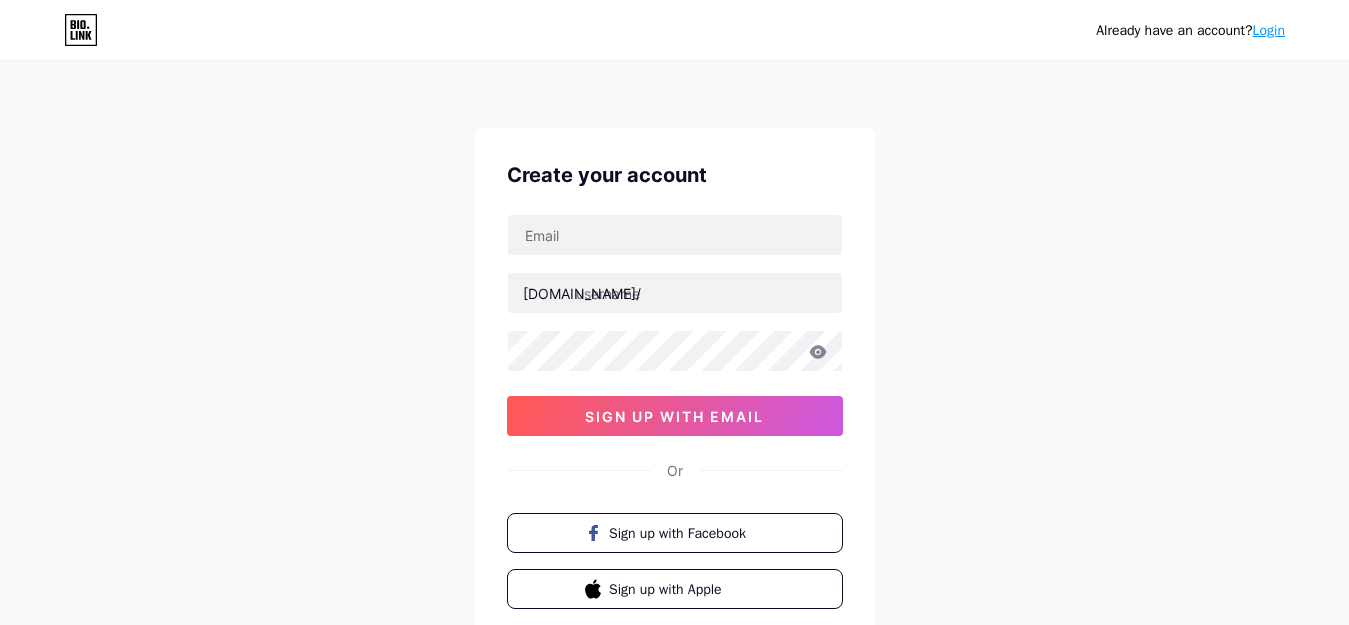 click on "Create your account         [DOMAIN_NAME]/                       sign up with email         Or       Sign up with Facebook
Sign up with Apple" at bounding box center [675, 384] 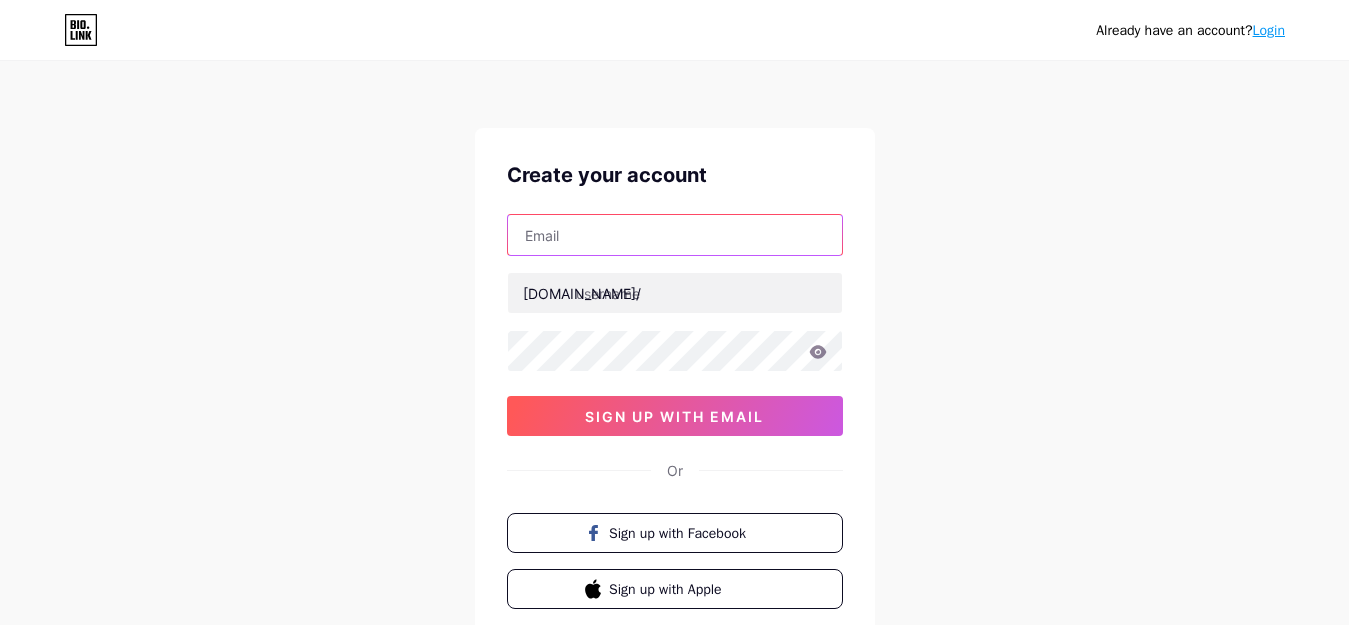 click at bounding box center (675, 235) 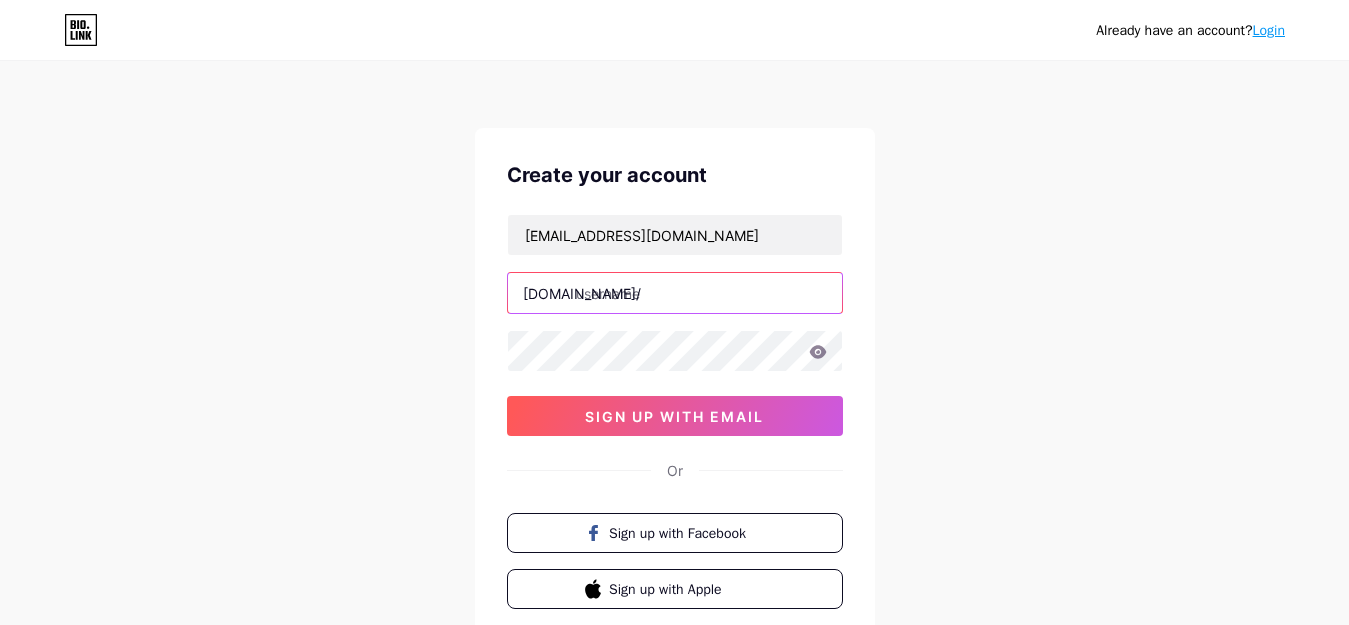 click at bounding box center (675, 293) 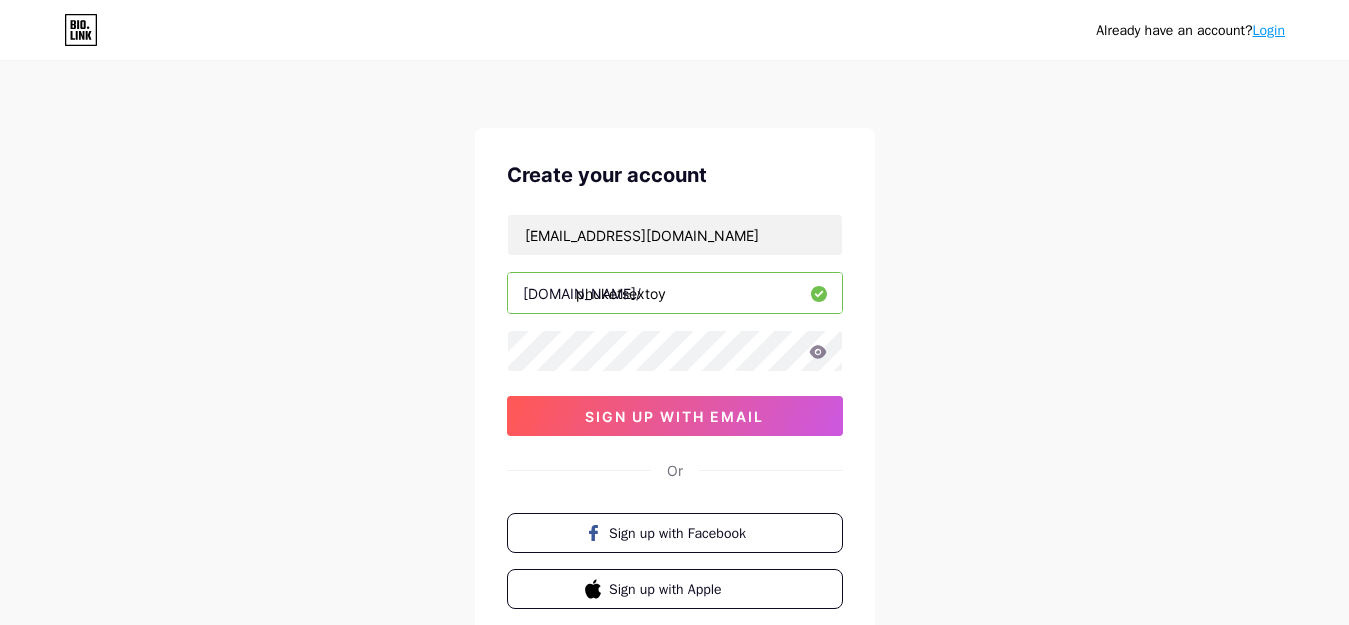 type on "phuketsextoy" 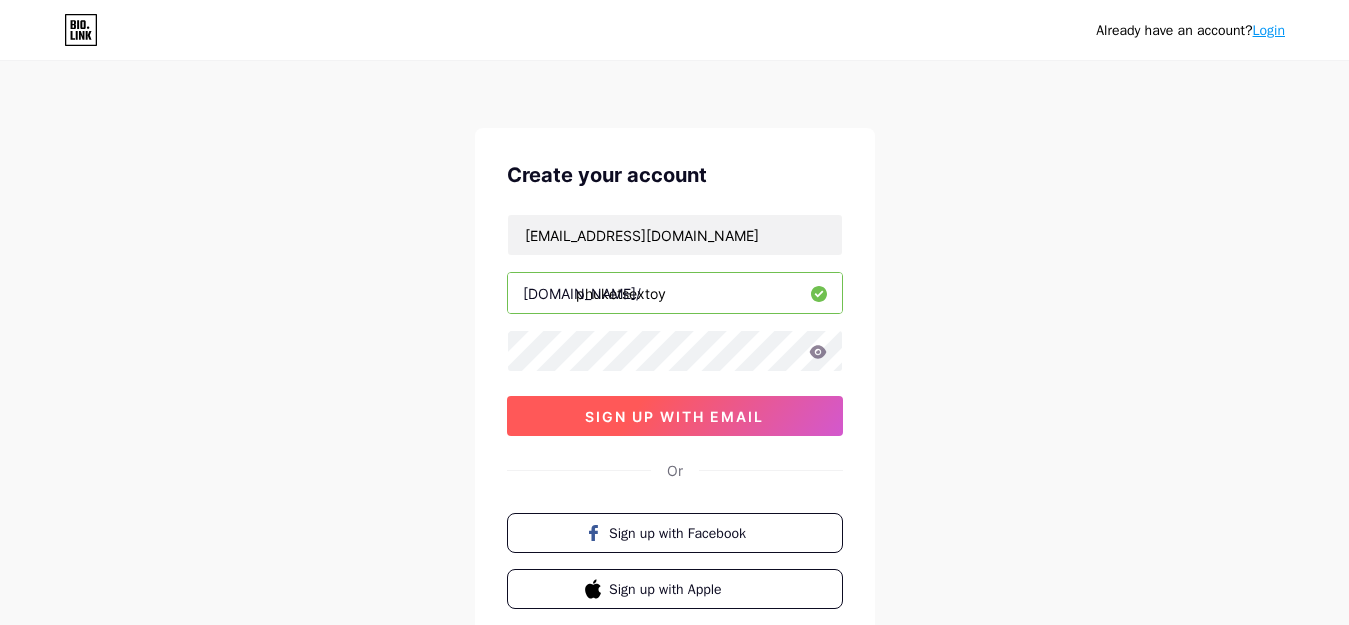 click on "sign up with email" at bounding box center (674, 416) 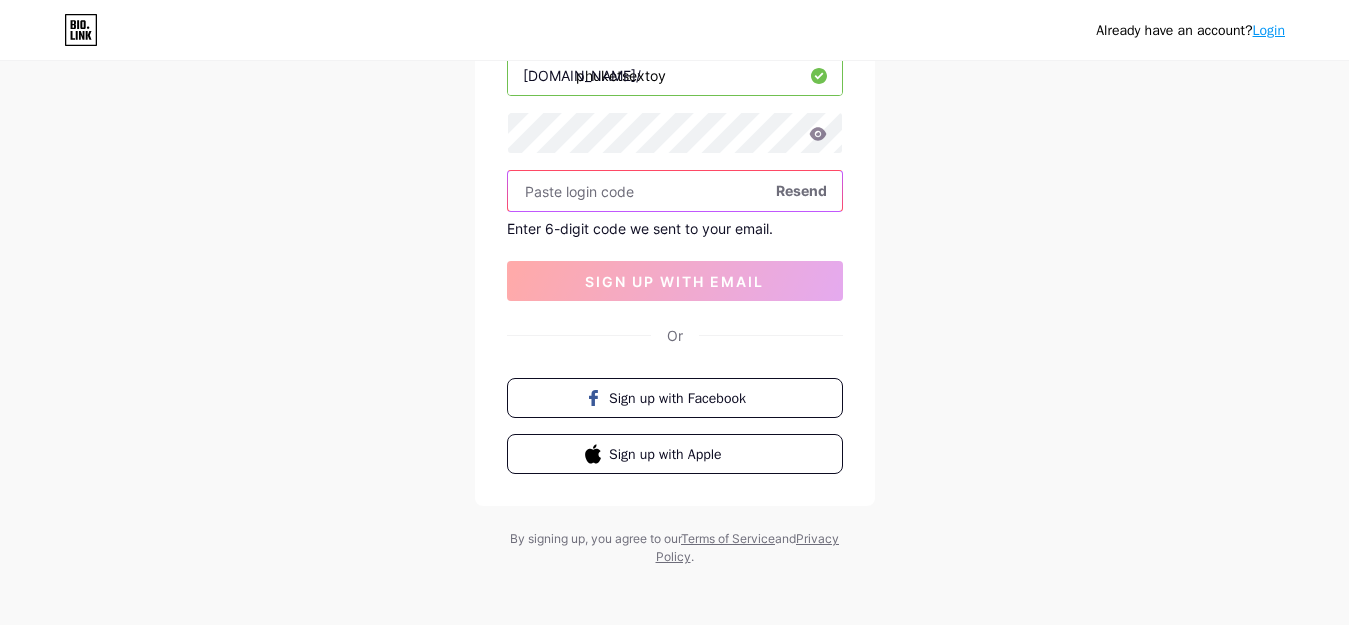 scroll, scrollTop: 223, scrollLeft: 0, axis: vertical 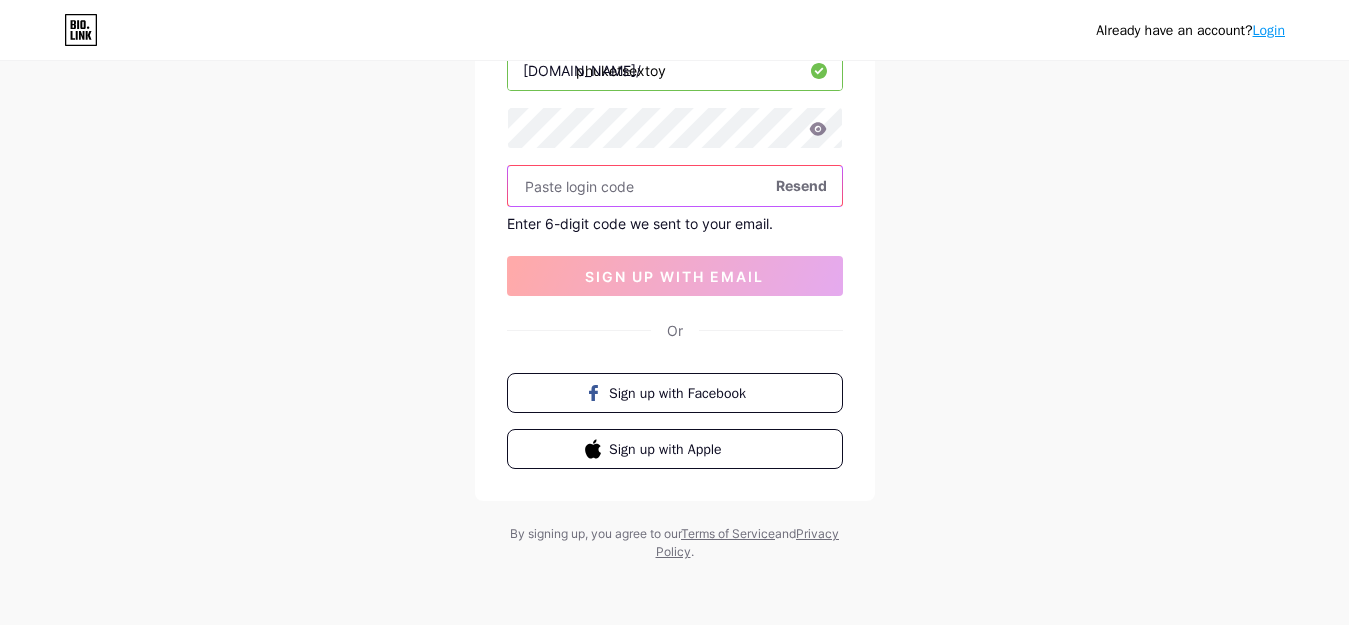 paste on "779644" 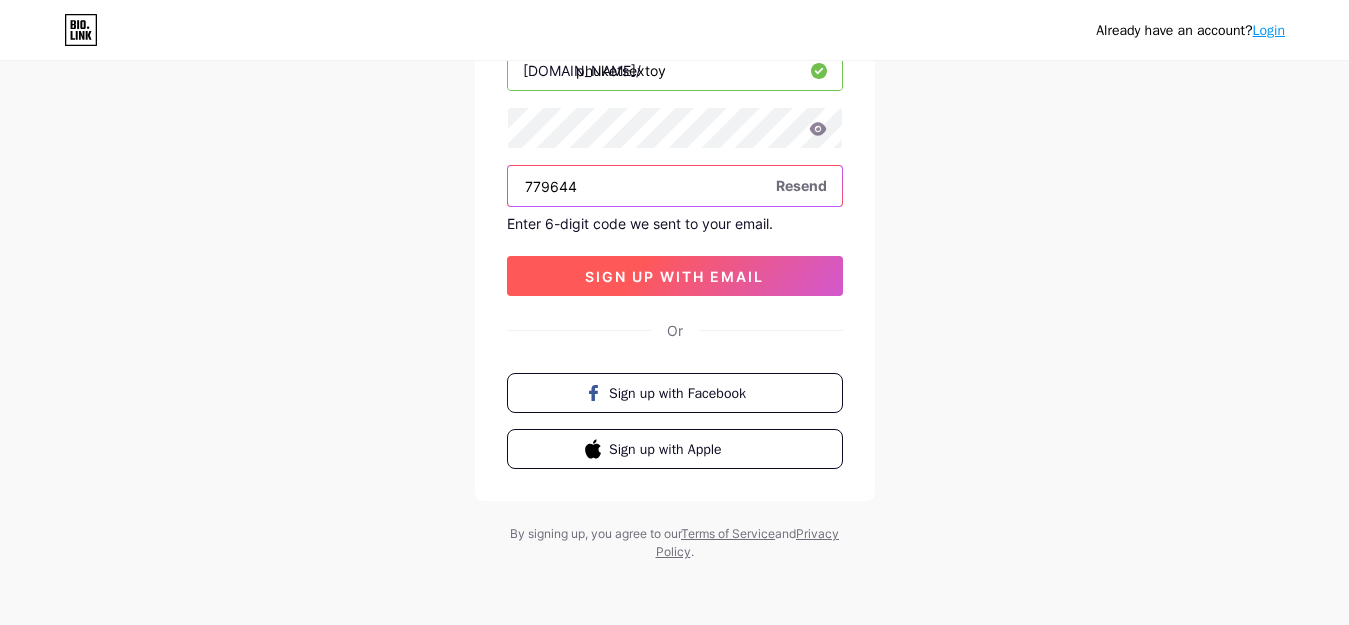 type on "779644" 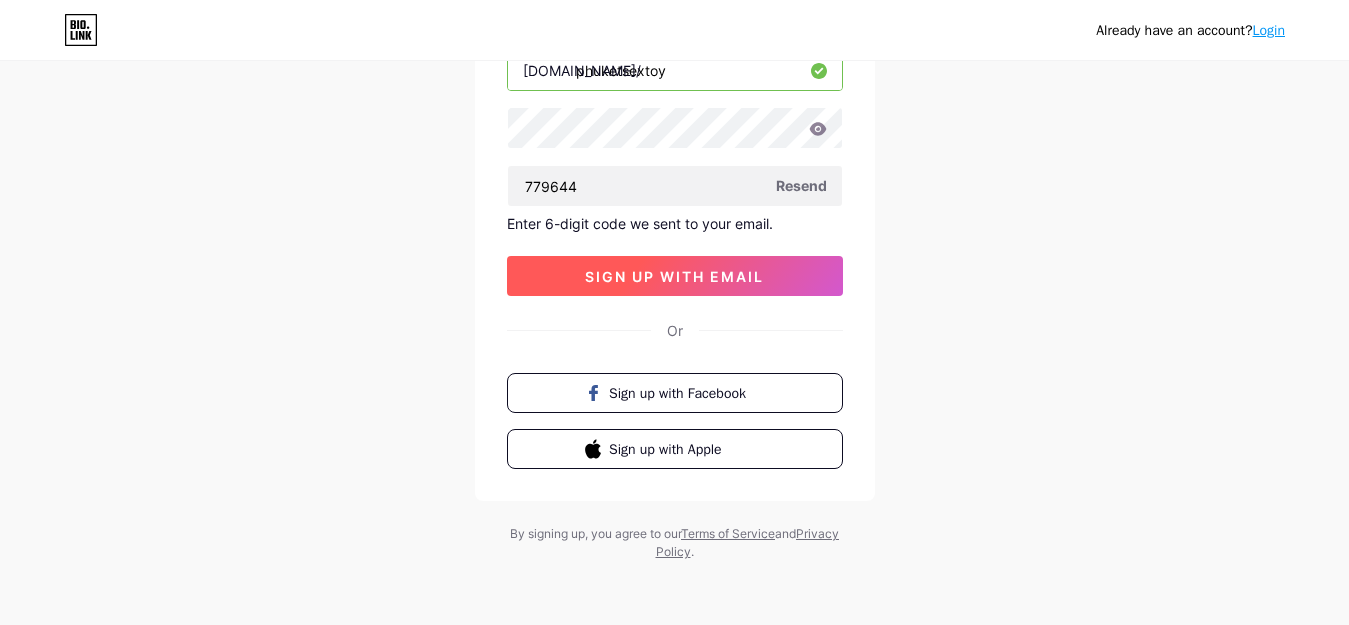 click on "sign up with email" at bounding box center (674, 276) 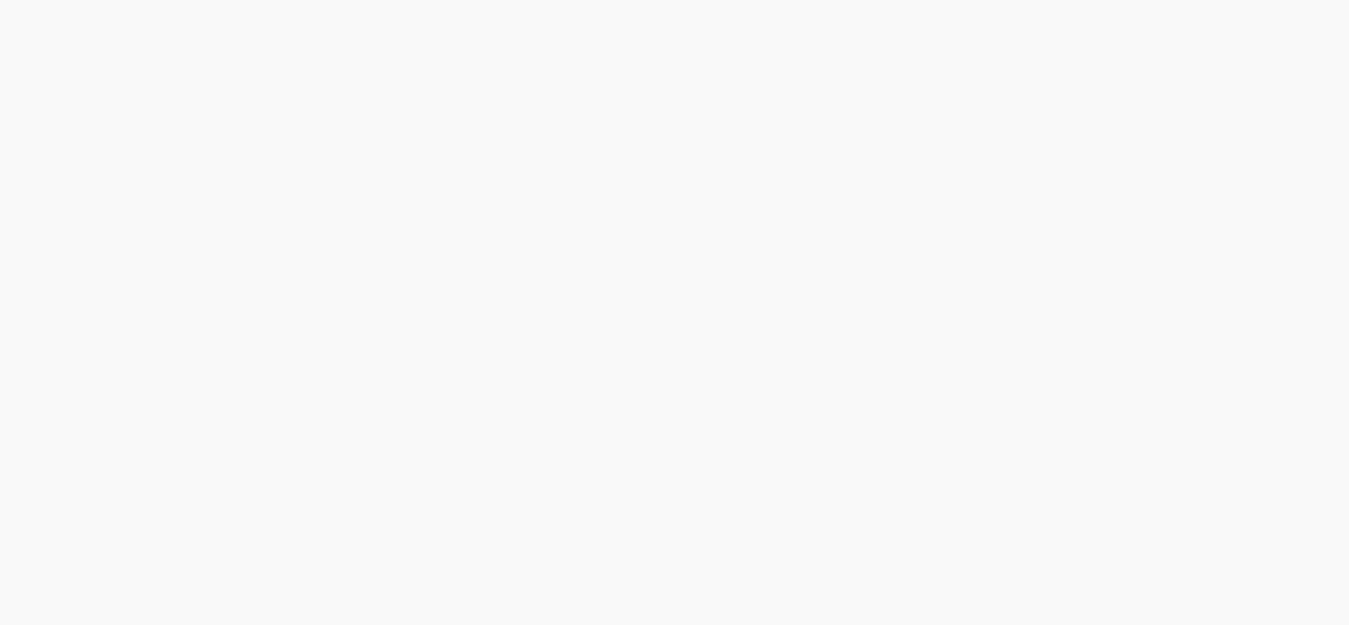 scroll, scrollTop: 0, scrollLeft: 0, axis: both 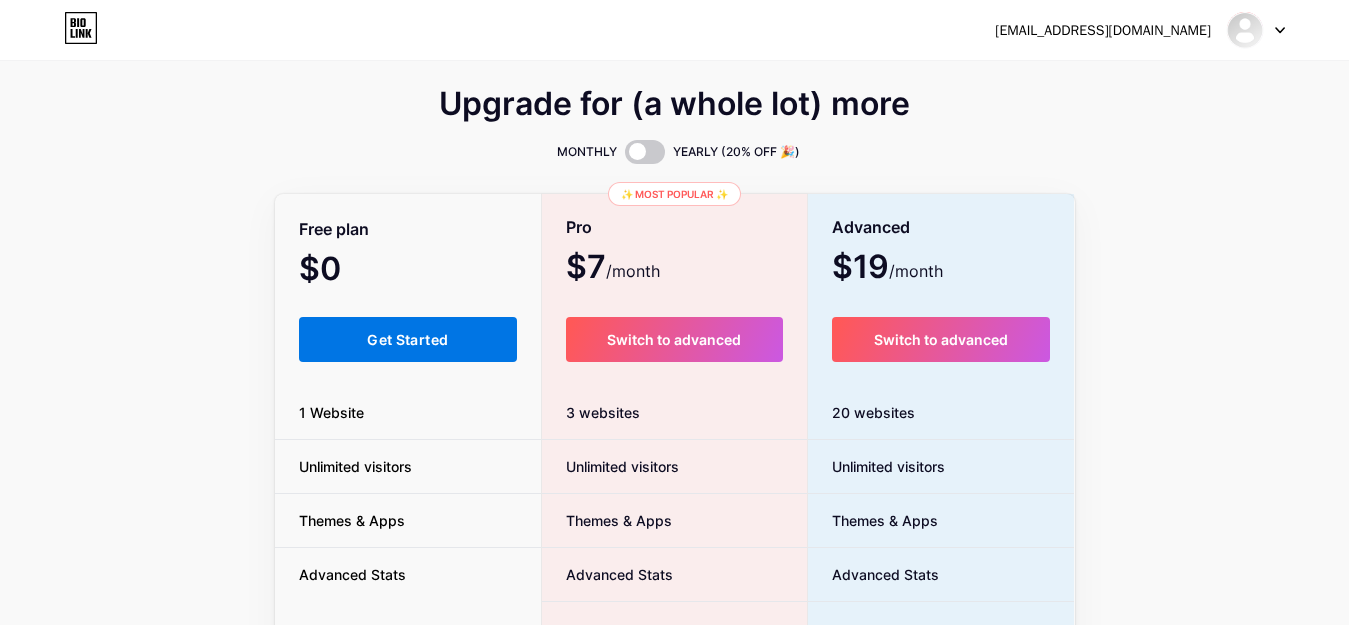 click on "Get Started" at bounding box center [408, 339] 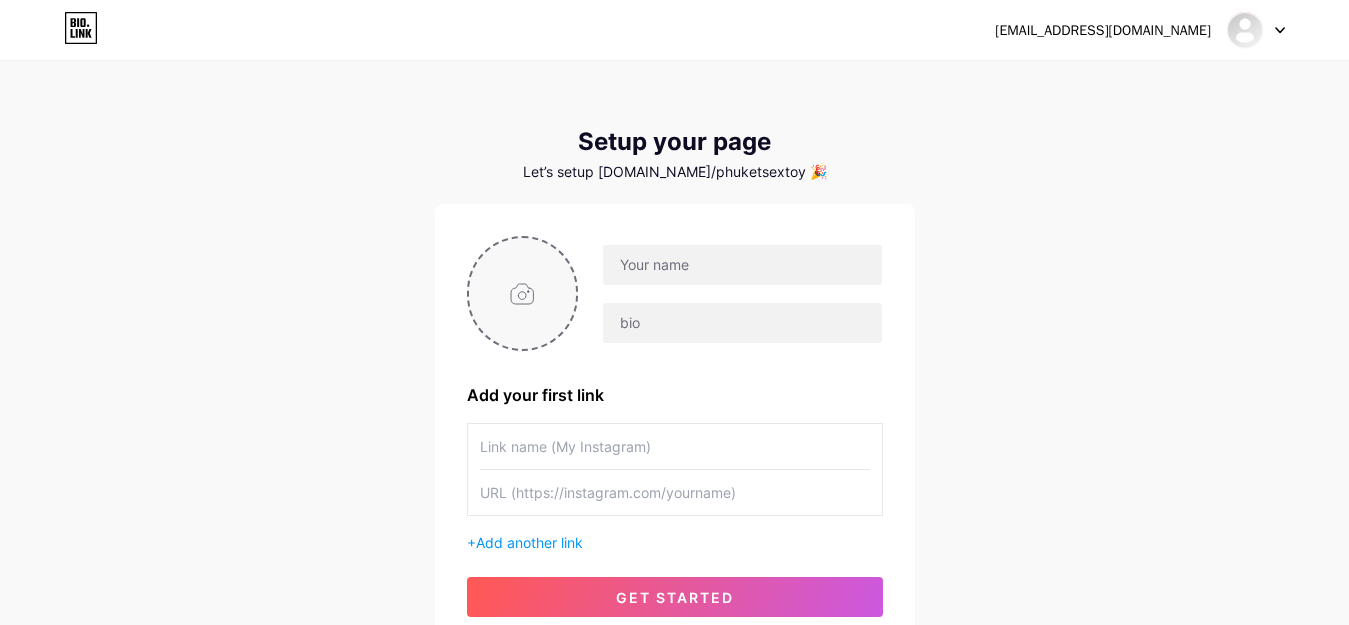 click at bounding box center [523, 293] 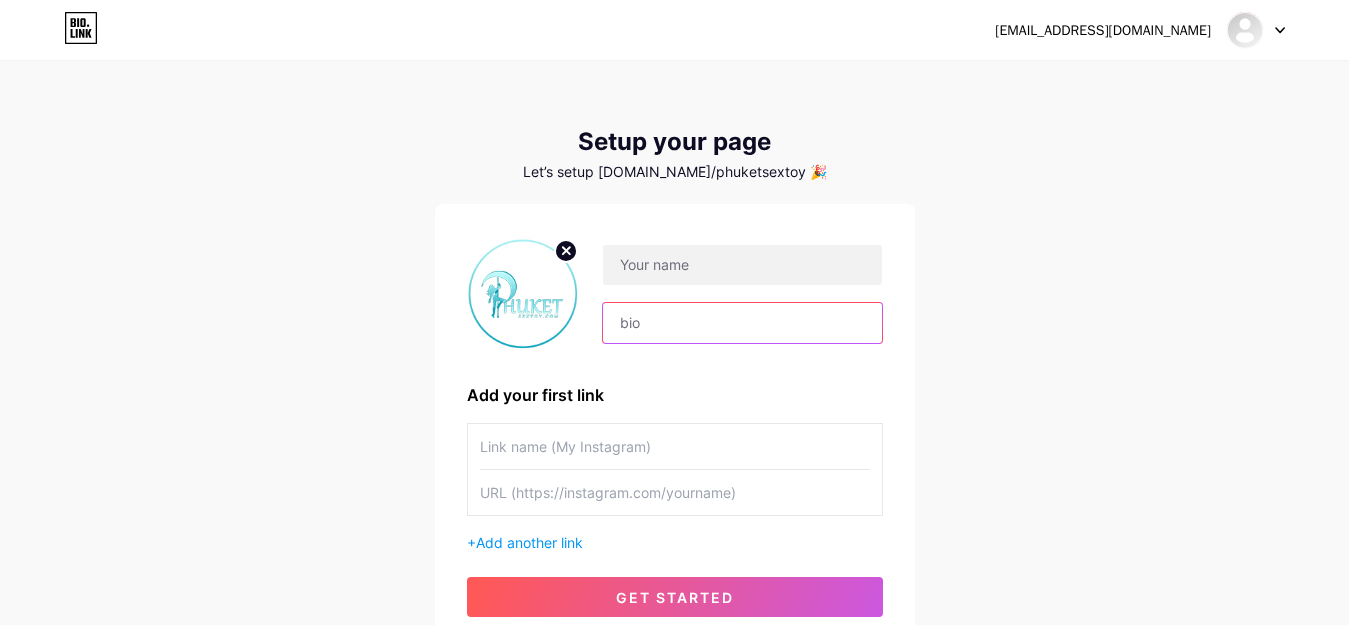 click at bounding box center (742, 323) 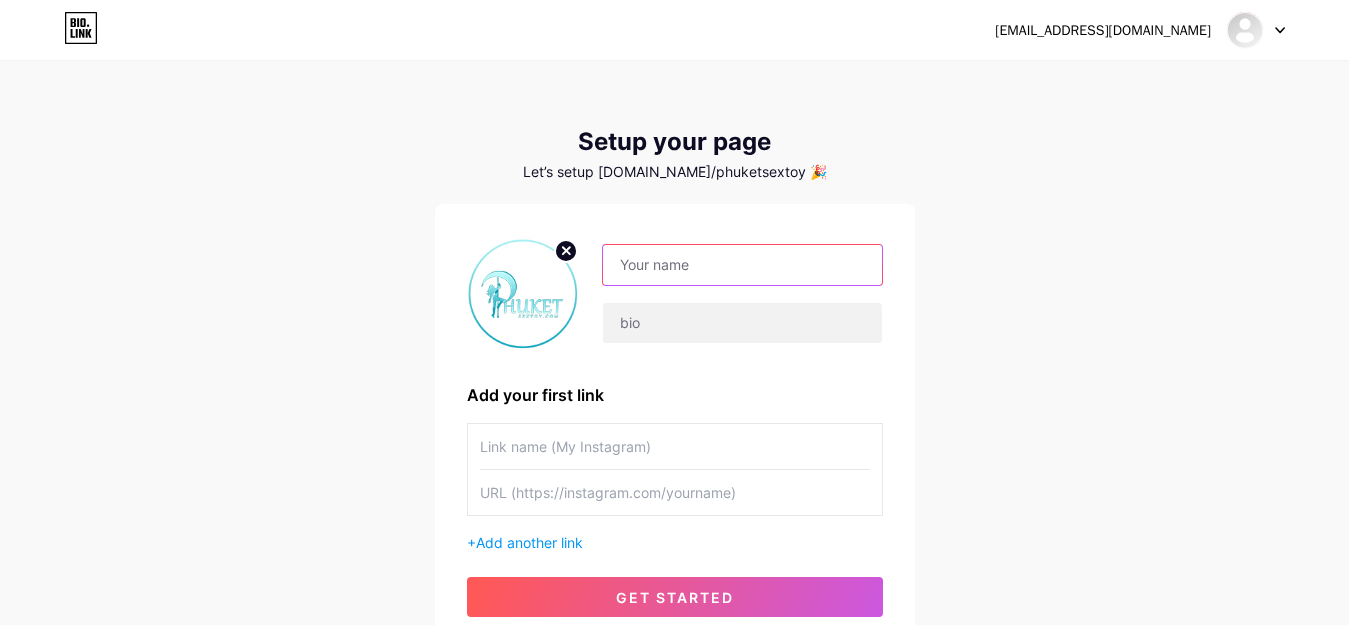 click at bounding box center [742, 265] 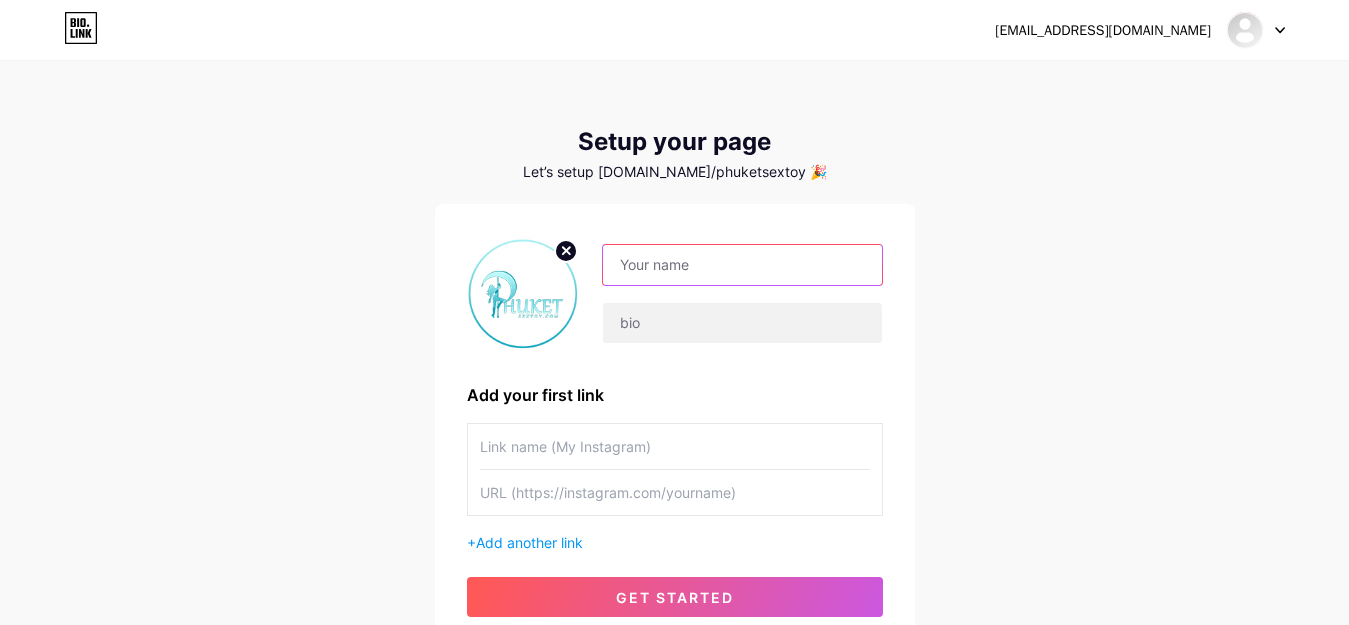 click at bounding box center [742, 265] 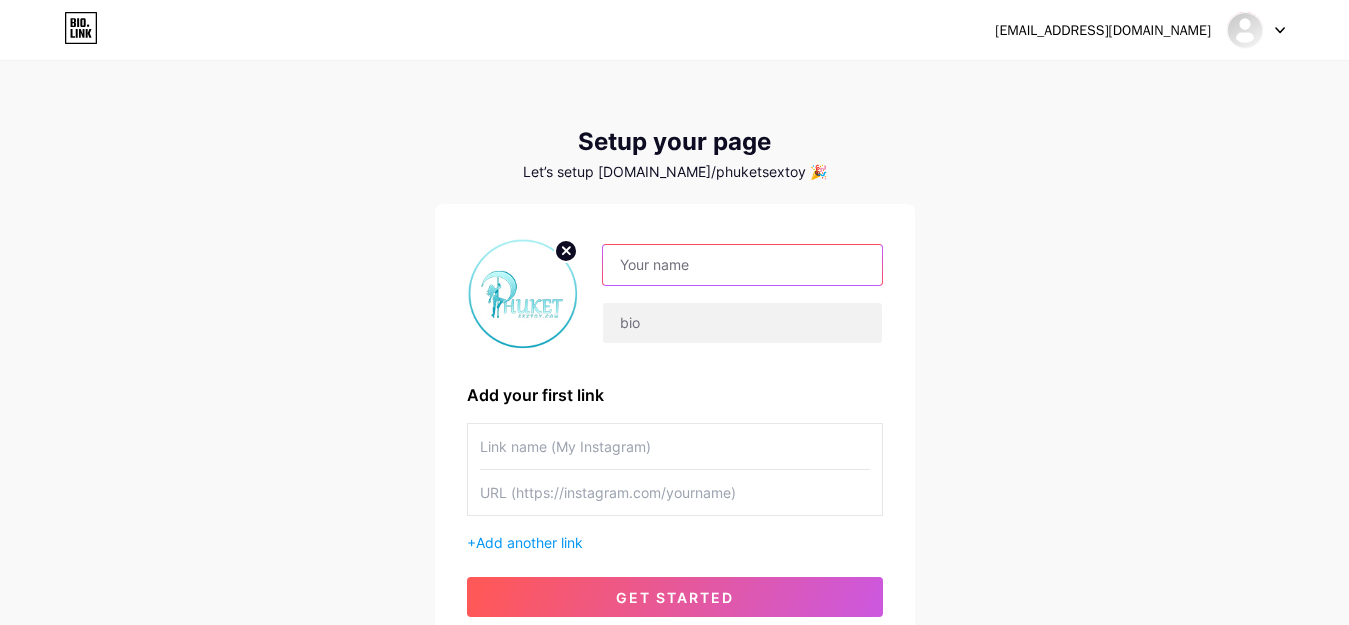 paste on "phuketsextoy" 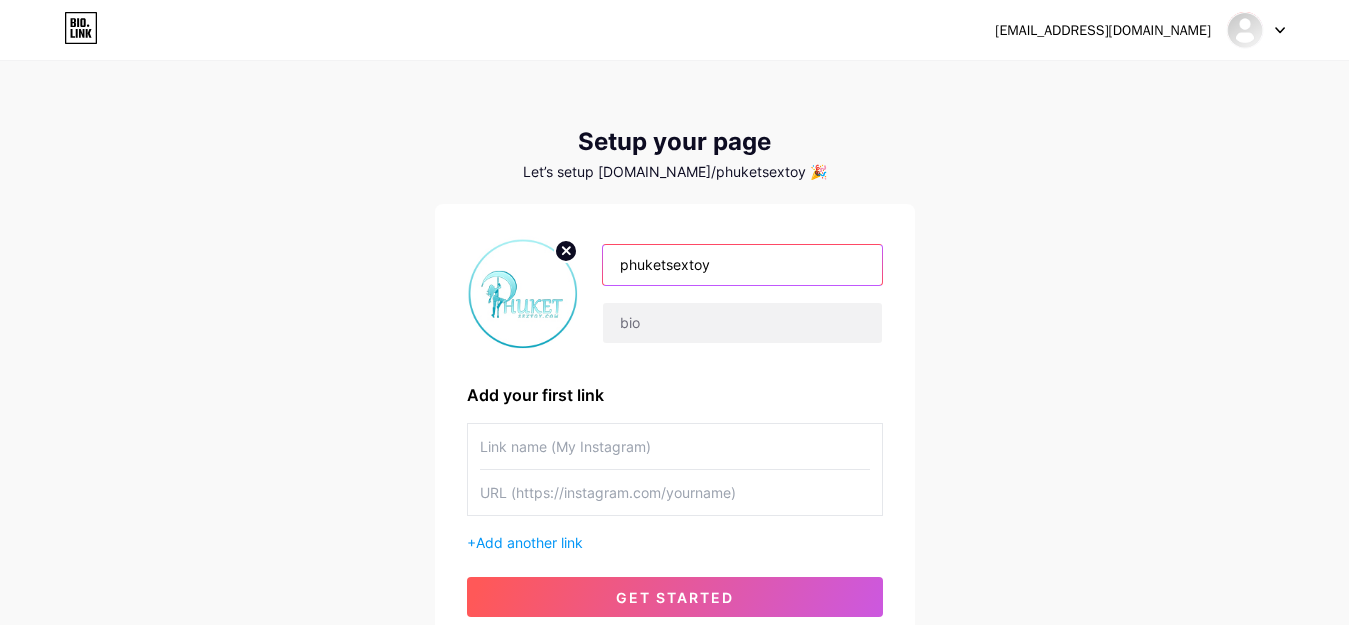 type on "Phuketsextoy" 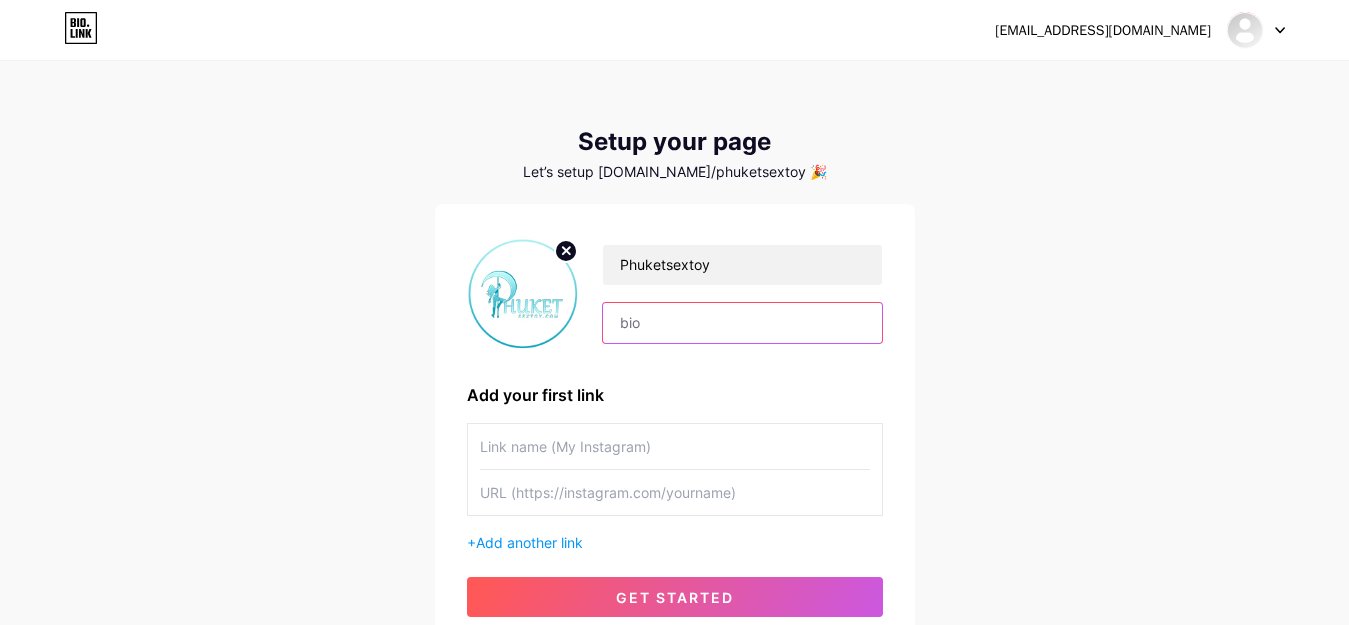 click at bounding box center [742, 323] 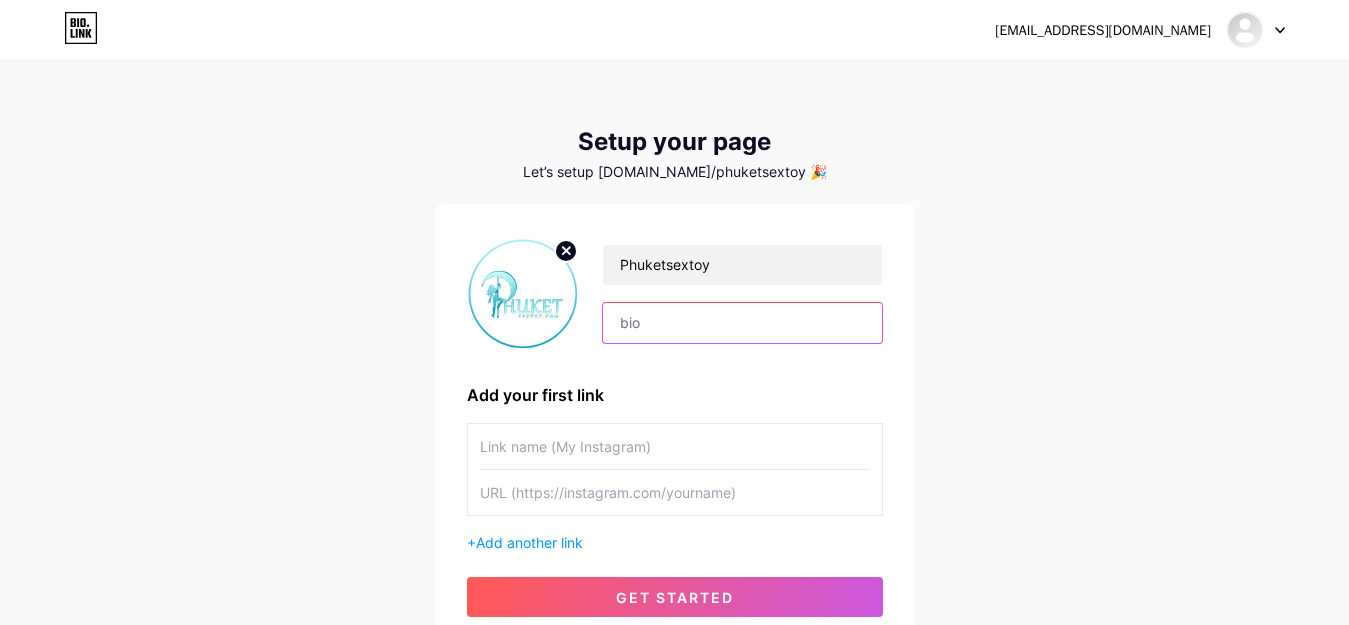 click at bounding box center [742, 323] 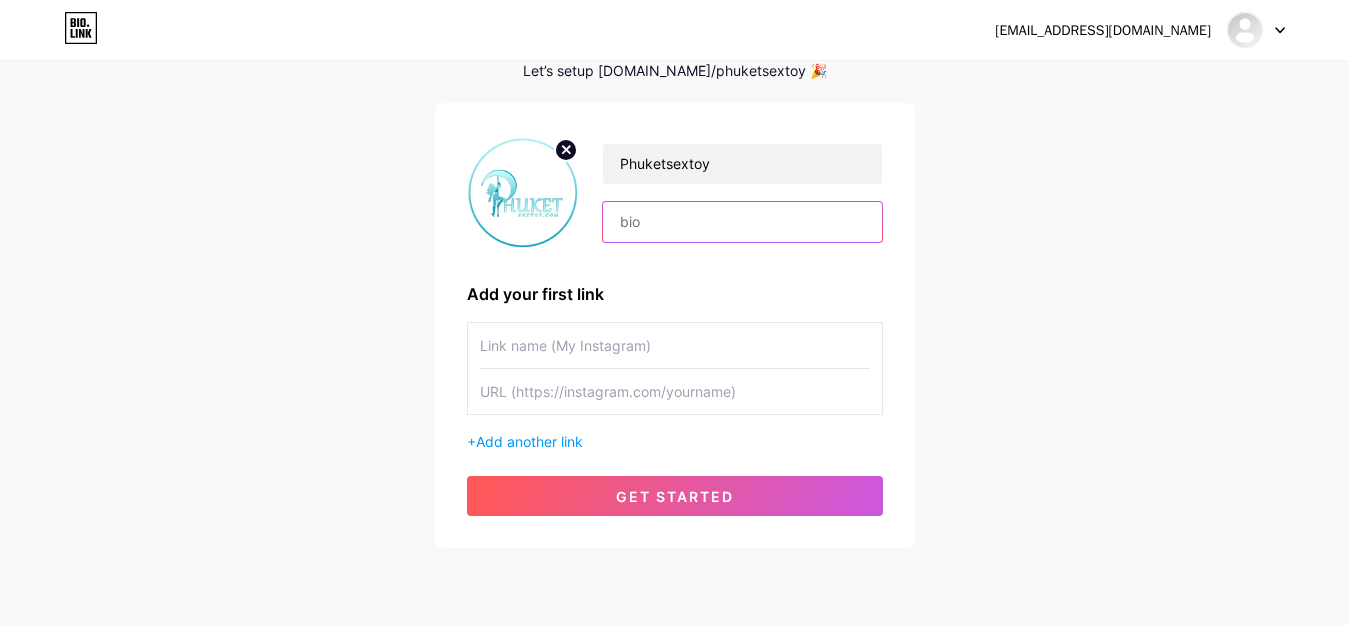 scroll, scrollTop: 68, scrollLeft: 0, axis: vertical 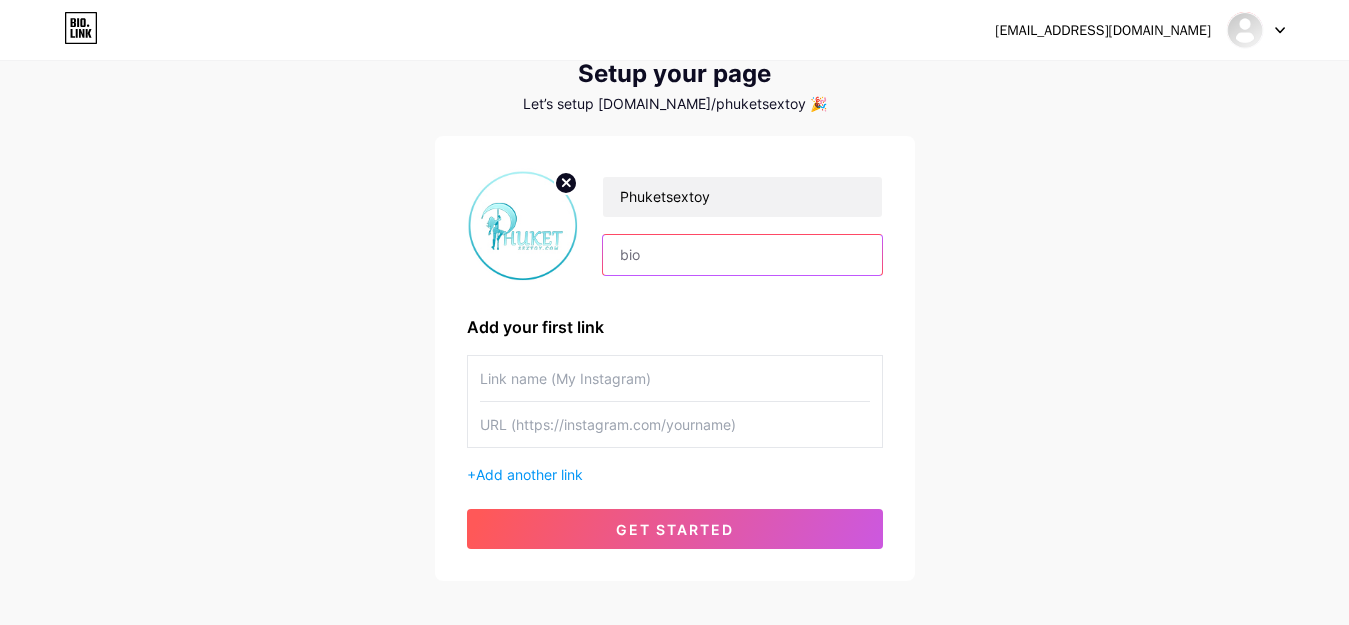click at bounding box center [742, 255] 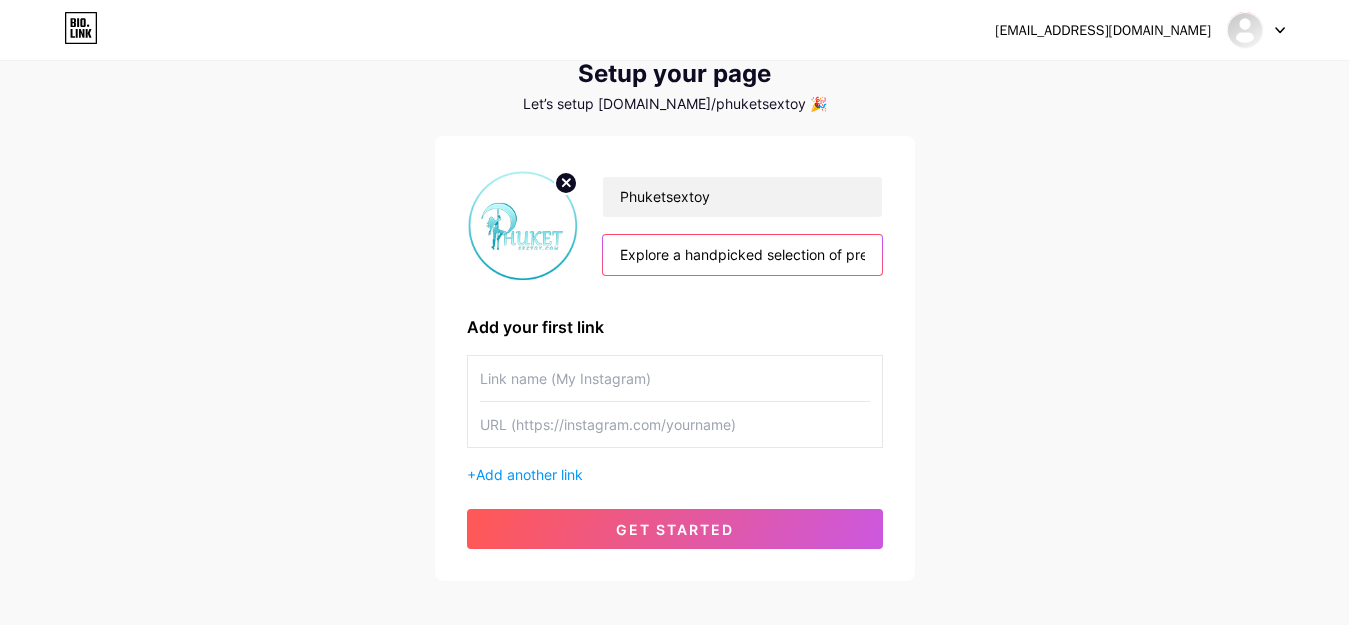 scroll, scrollTop: 0, scrollLeft: 2381, axis: horizontal 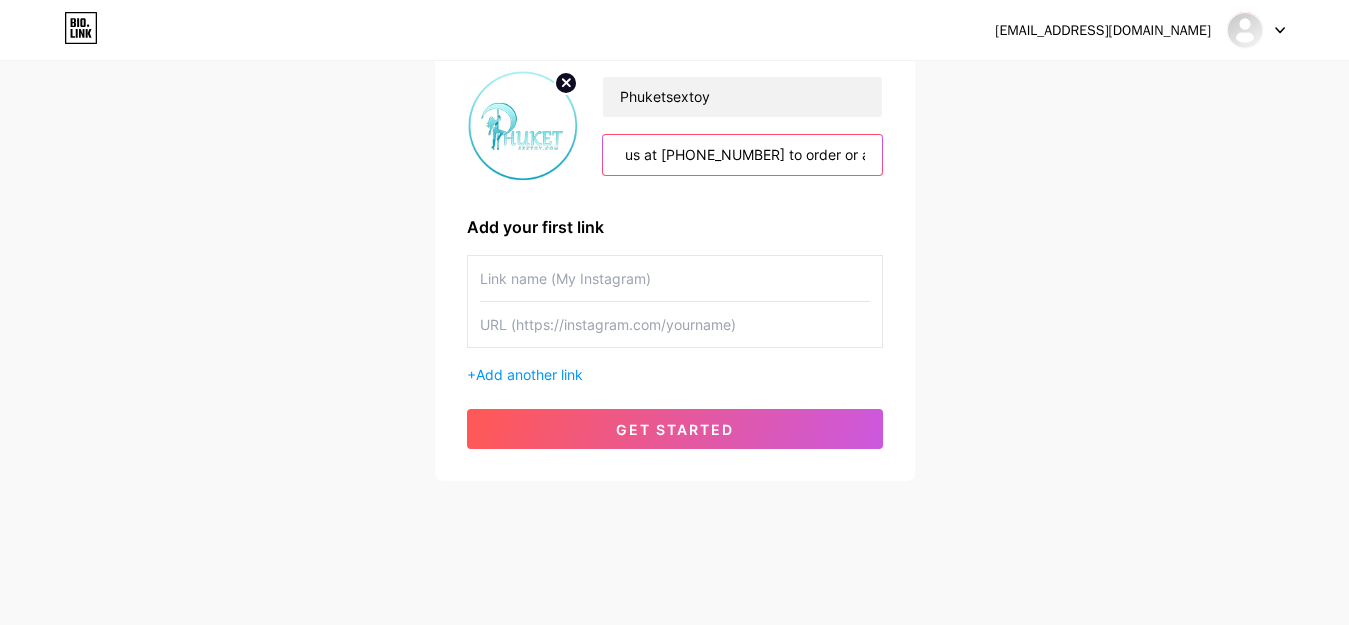 click on "Explore a handpicked selection of premium adult toys for men, women, and couples—plus pleasure-enhancing accessories to suit every desire. We ensure 100% discreet delivery across [GEOGRAPHIC_DATA] within 5 to 7 working days. Enjoy secure, flexible payment options with credit or debit cards. Your privacy and satisfaction are always our priority. WhatsApp us at [PHONE_NUMBER] to order or ask anything!" at bounding box center [742, 155] 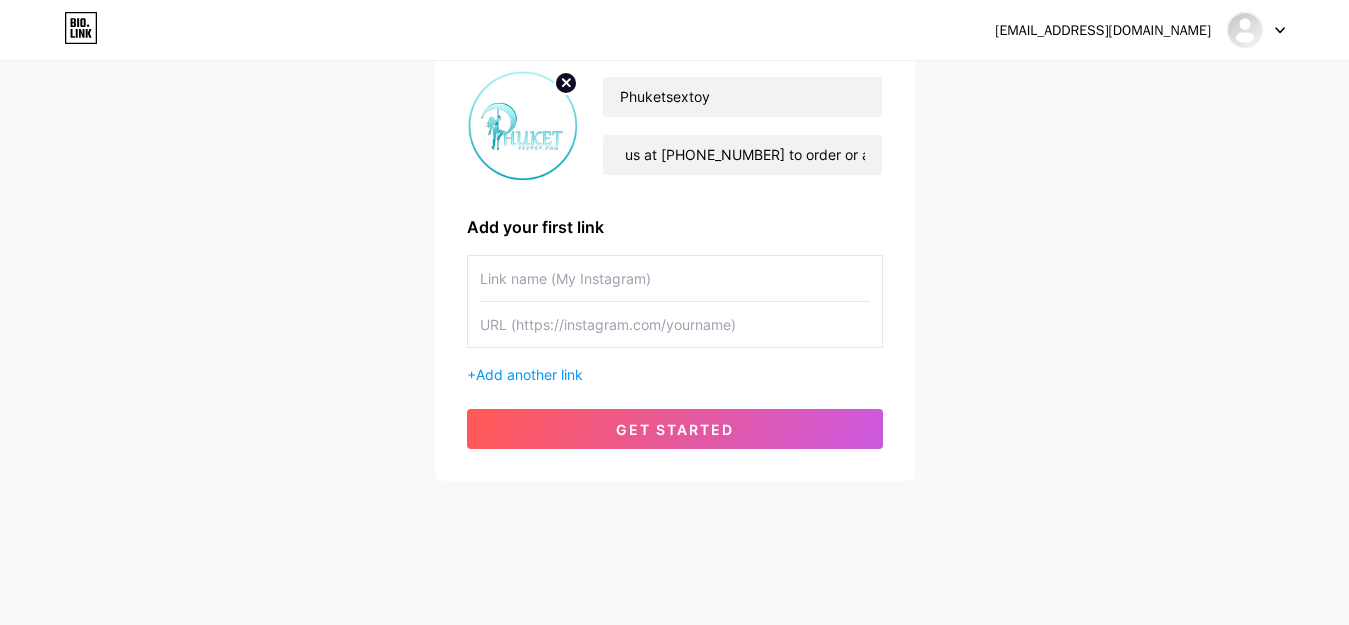 click at bounding box center (675, 278) 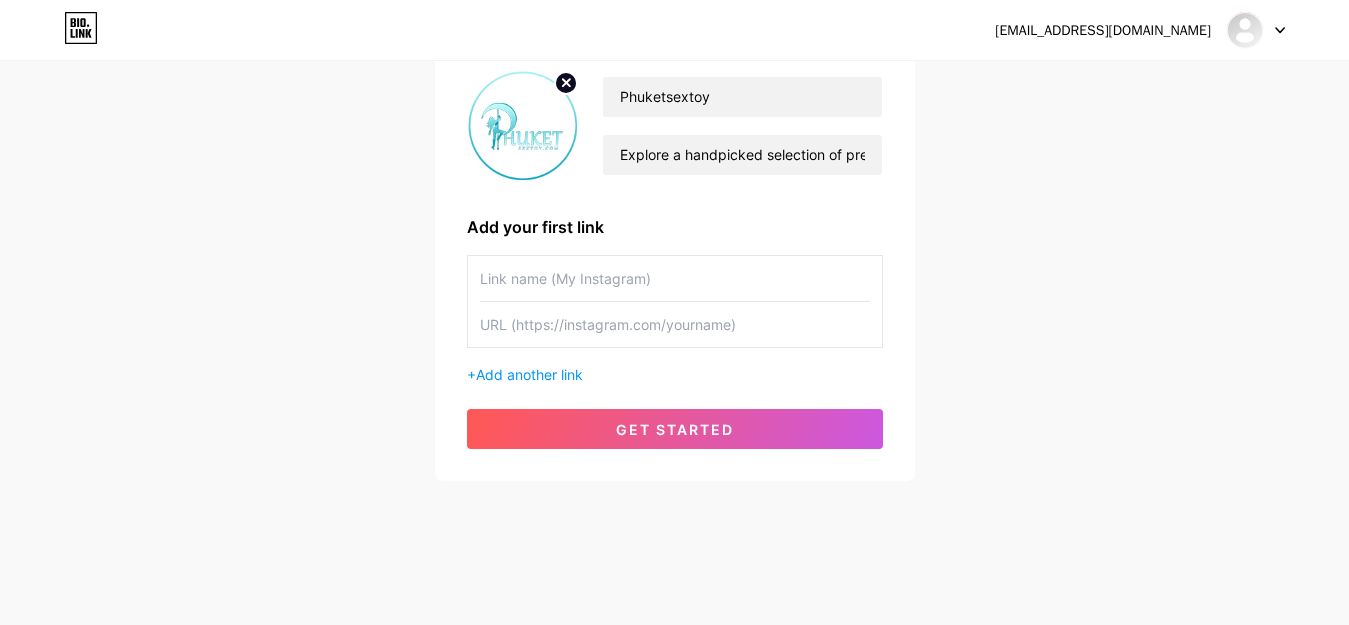 click at bounding box center [675, 278] 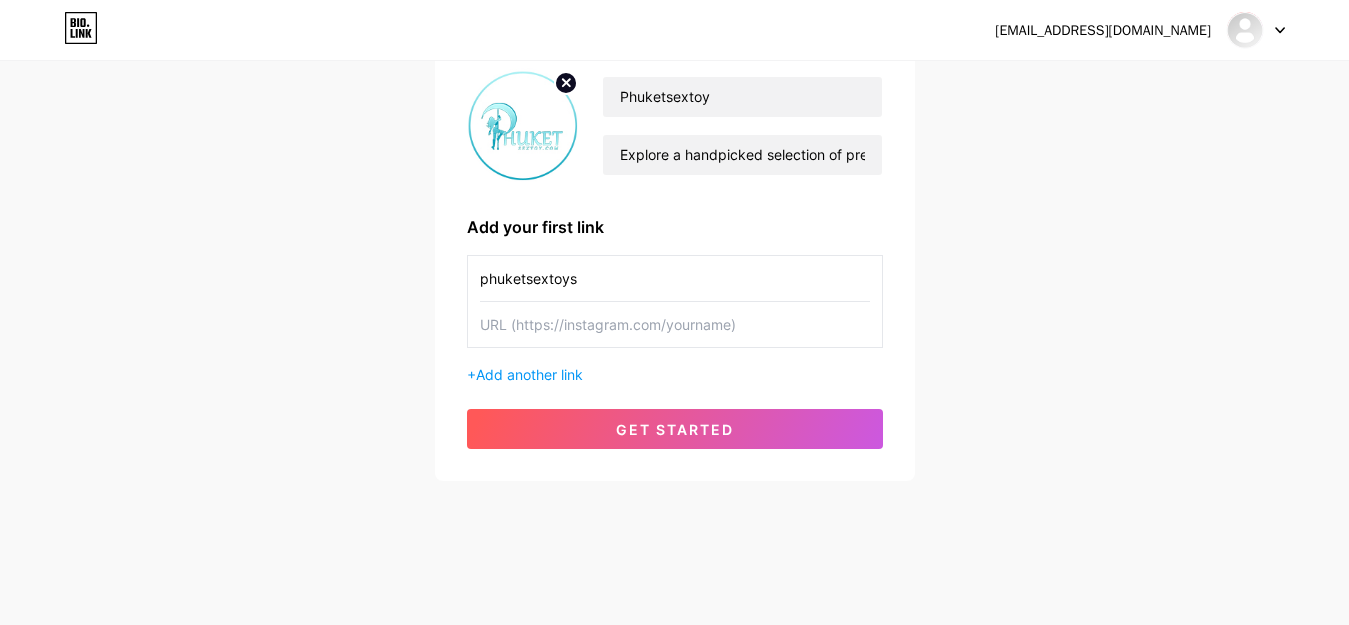 type on "phuketsextoys" 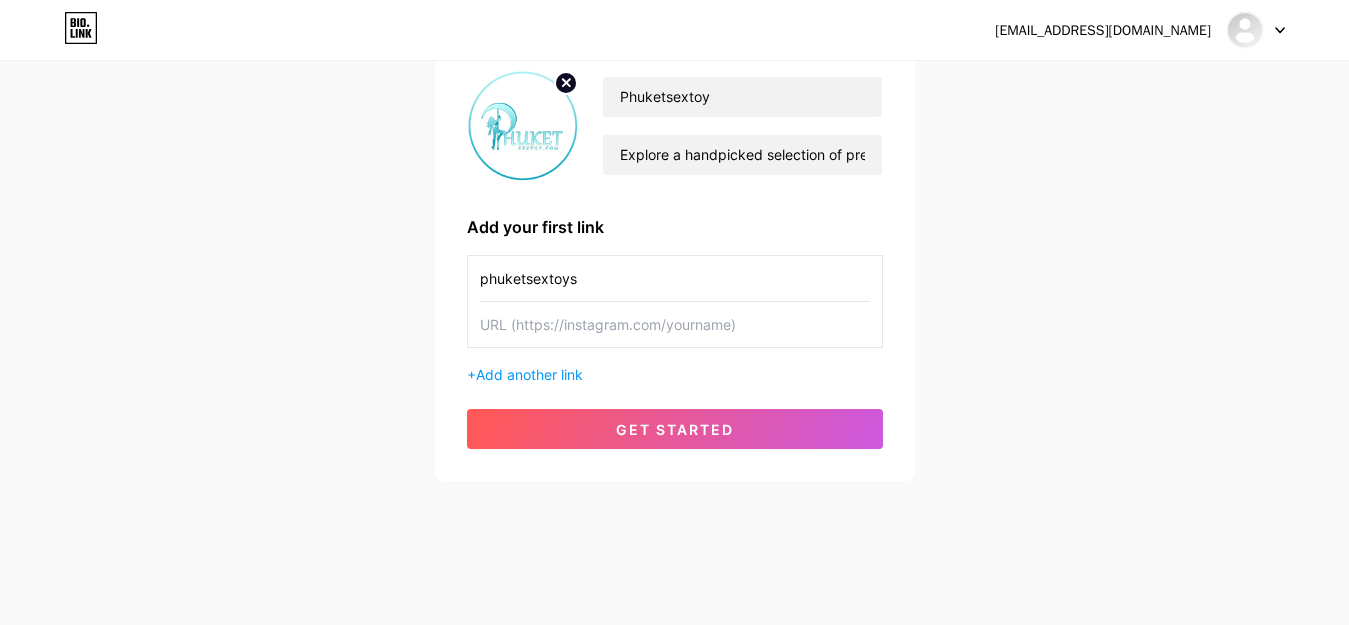 click at bounding box center (675, 324) 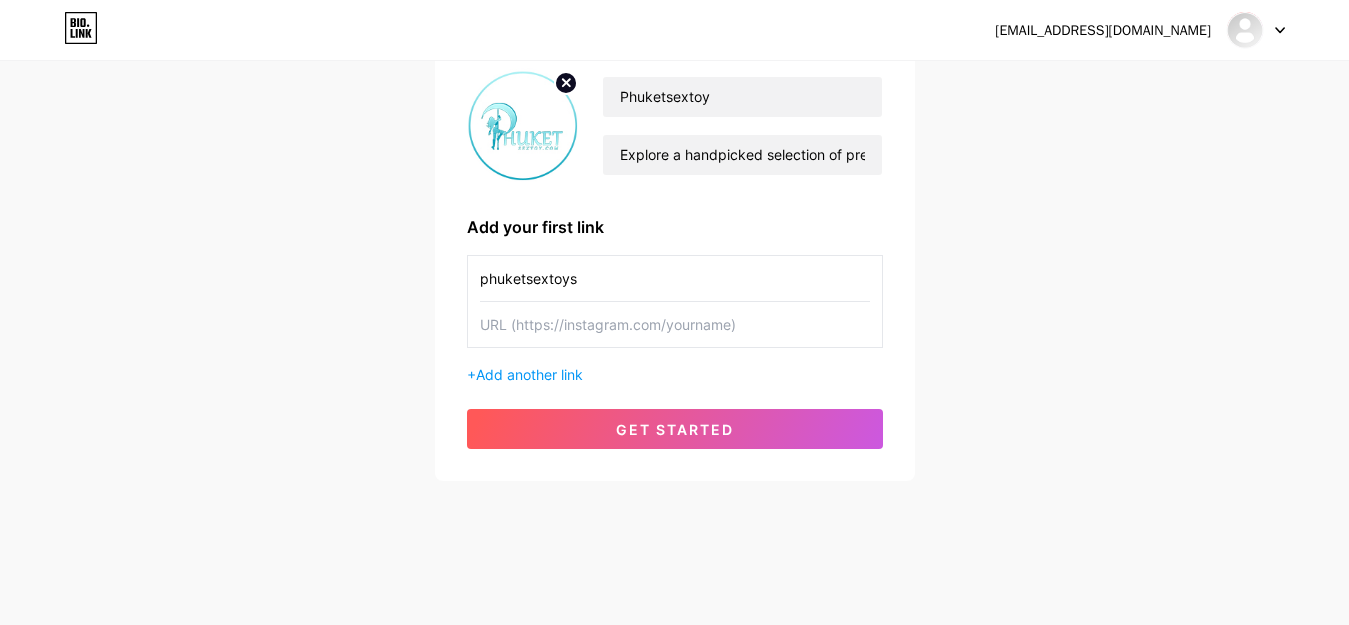 click on "Phuketsextoy     Explore a handpicked selection of premium adult toys for men, women, and couples—plus pleasure-enhancing accessories to suit every desire. We ensure 100% discreet delivery across [GEOGRAPHIC_DATA] within 5 to 7 working days. Enjoy secure, flexible payment options with credit or debit cards. Your privacy and satisfaction are always our priority. WhatsApp us at [PHONE_NUMBER] to order or ask anything!     Add your first link   phuketsextoys
+  Add another link     get started" at bounding box center (675, 258) 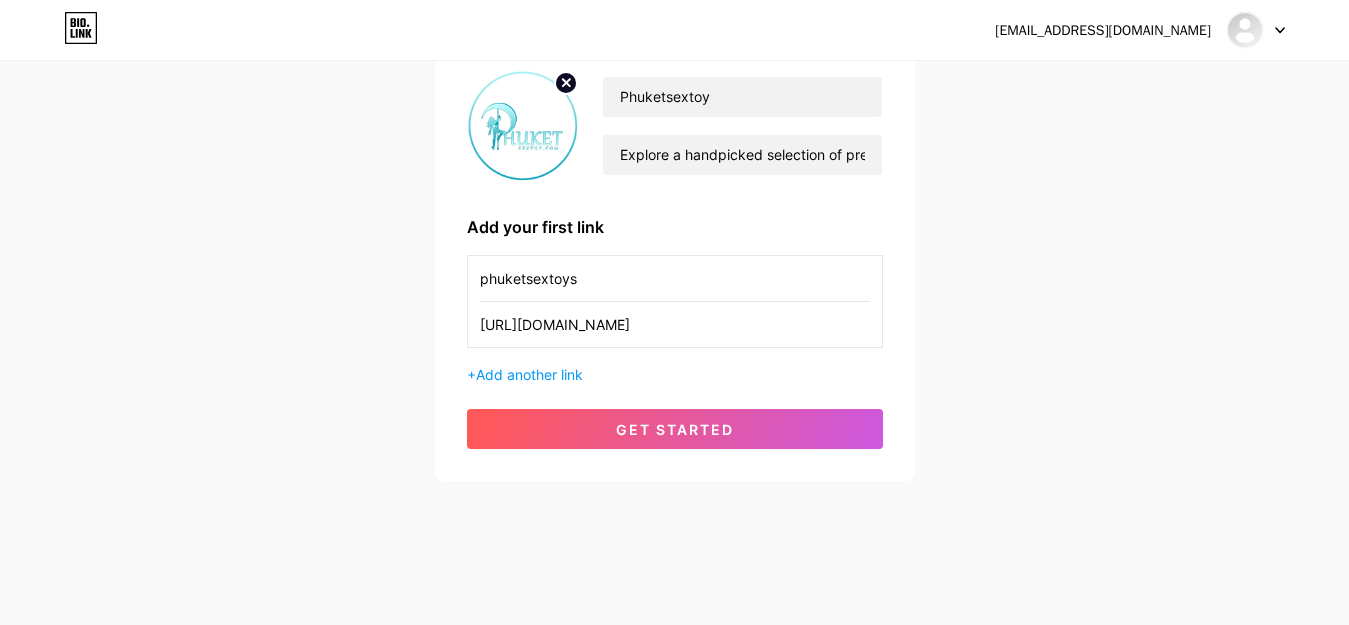 type on "[URL][DOMAIN_NAME]" 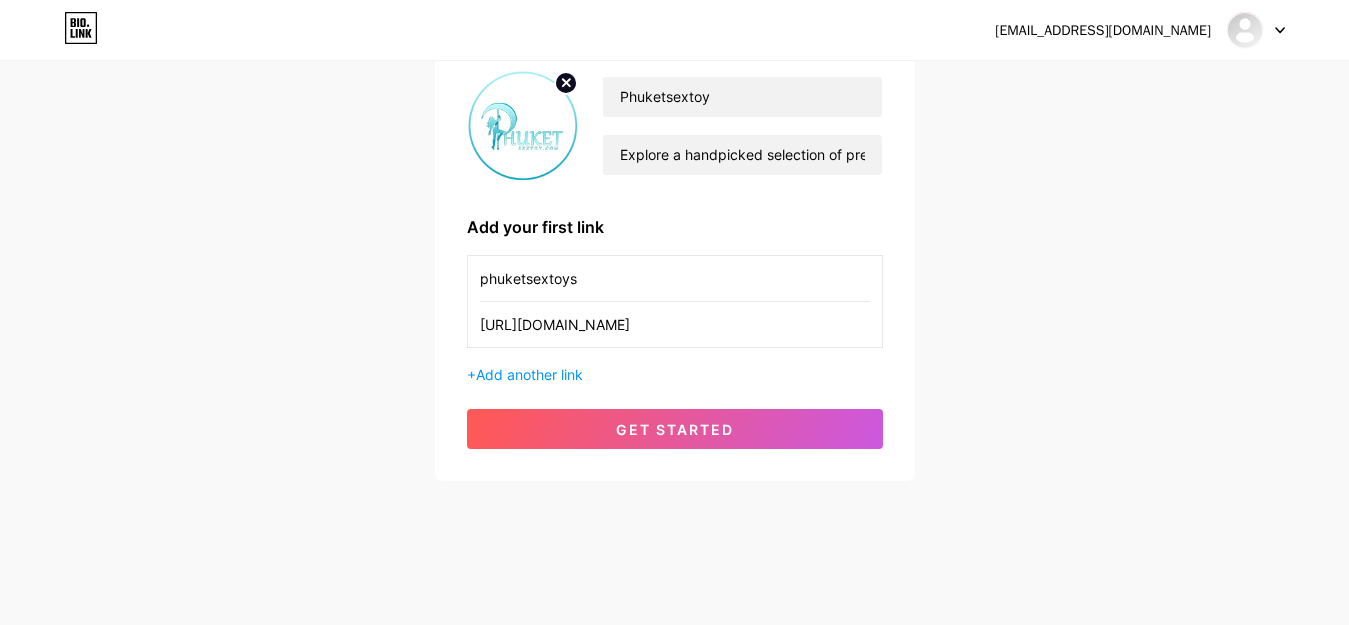 drag, startPoint x: 598, startPoint y: 275, endPoint x: 455, endPoint y: 272, distance: 143.03146 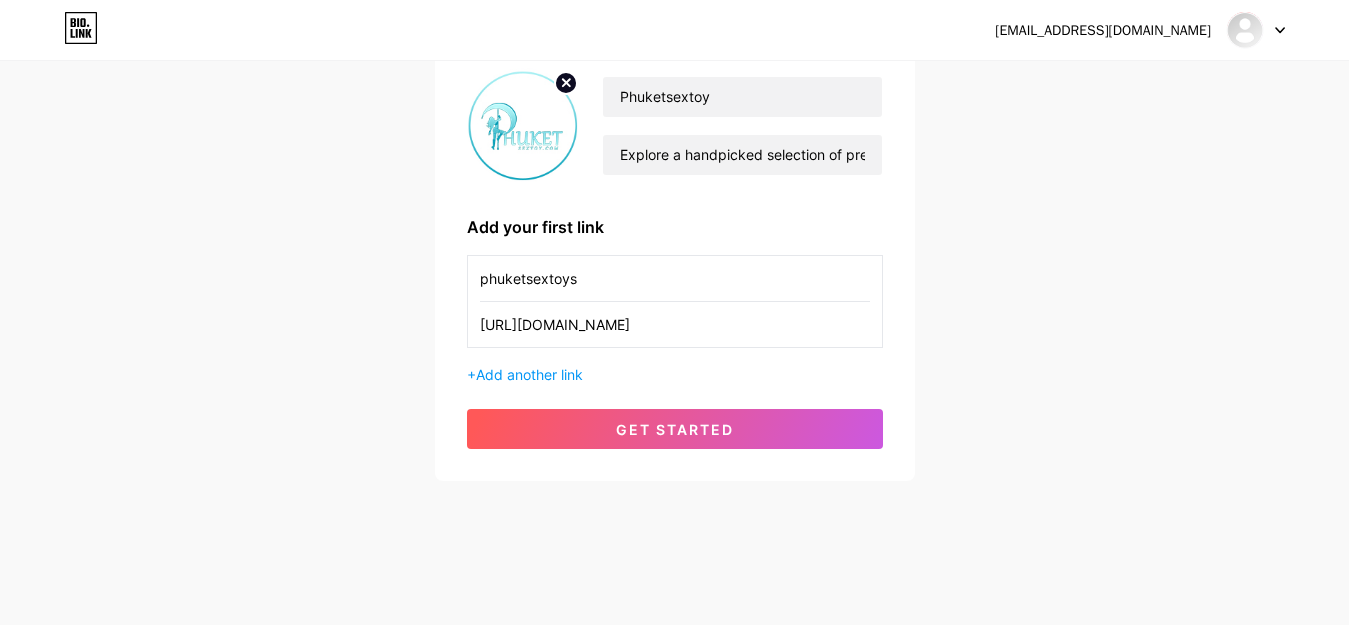 click on "Phuketsextoy     Explore a handpicked selection of premium adult toys for men, women, and couples—plus pleasure-enhancing accessories to suit every desire. We ensure 100% discreet delivery across [GEOGRAPHIC_DATA] within 5 to 7 working days. Enjoy secure, flexible payment options with credit or debit cards. Your privacy and satisfaction are always our priority. WhatsApp us at [PHONE_NUMBER] to order or ask anything!     Add your first link   phuketsextoys   [URL][DOMAIN_NAME]
+  Add another link     get started" at bounding box center [675, 258] 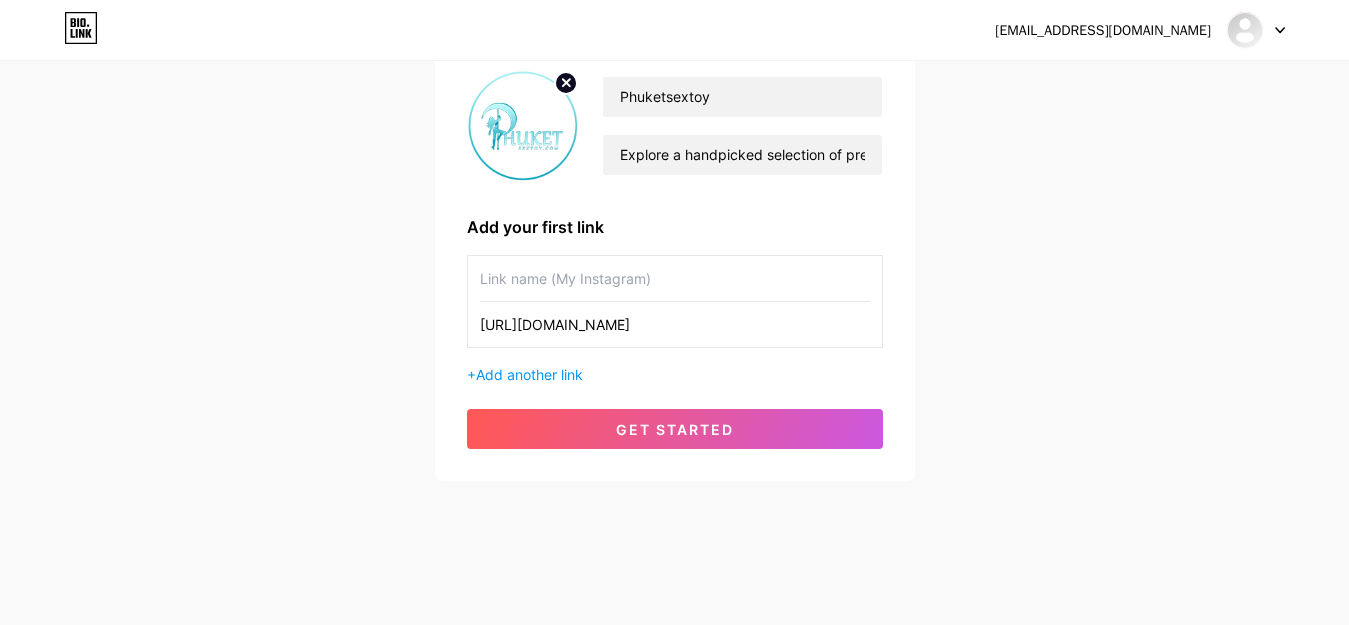 drag, startPoint x: 565, startPoint y: 326, endPoint x: 630, endPoint y: 325, distance: 65.00769 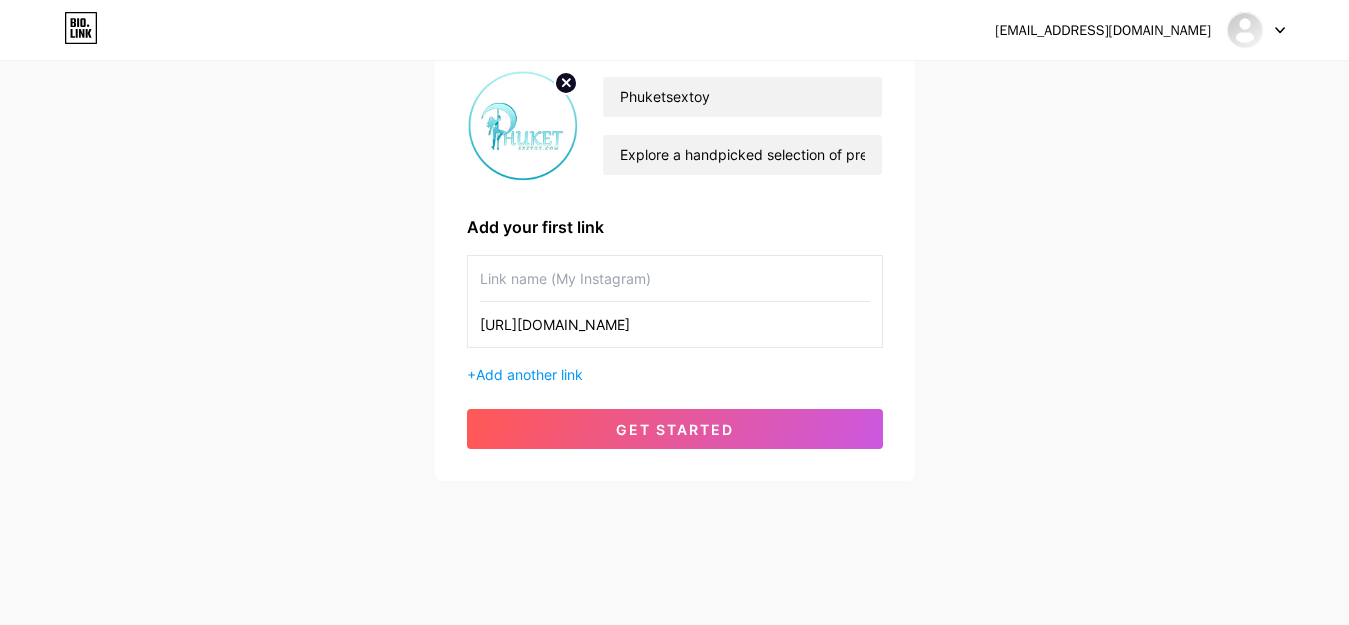 click on "[URL][DOMAIN_NAME]" at bounding box center [675, 324] 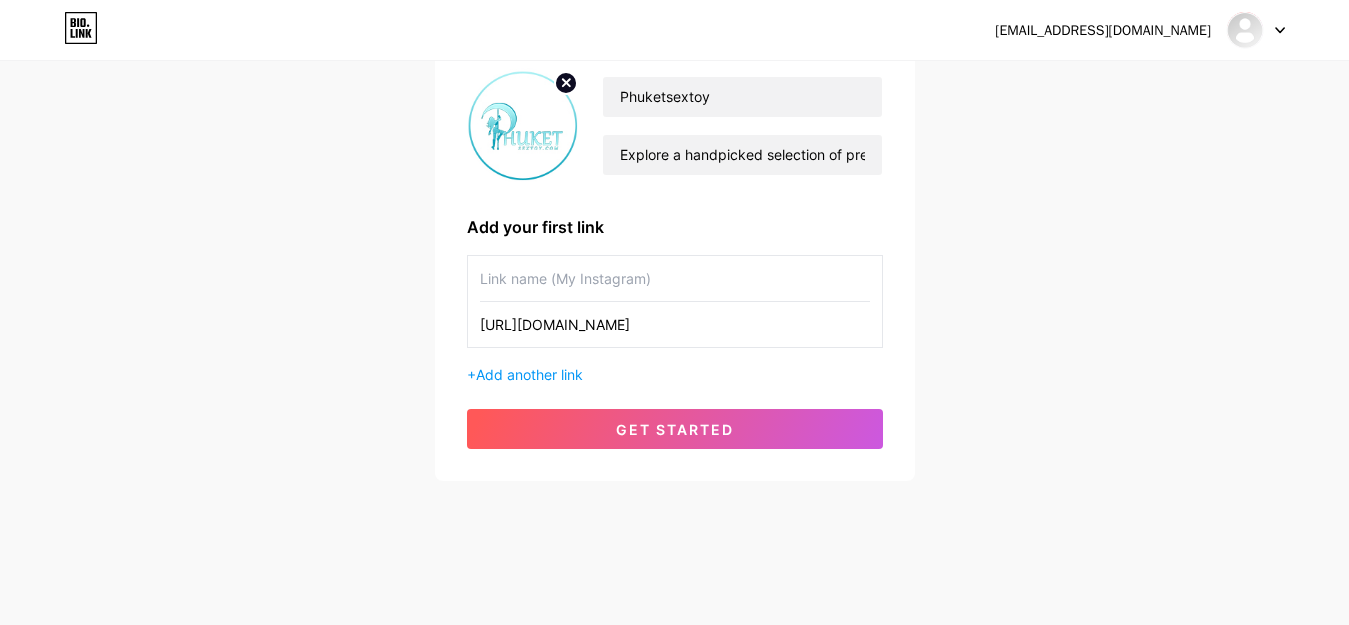 click at bounding box center [675, 278] 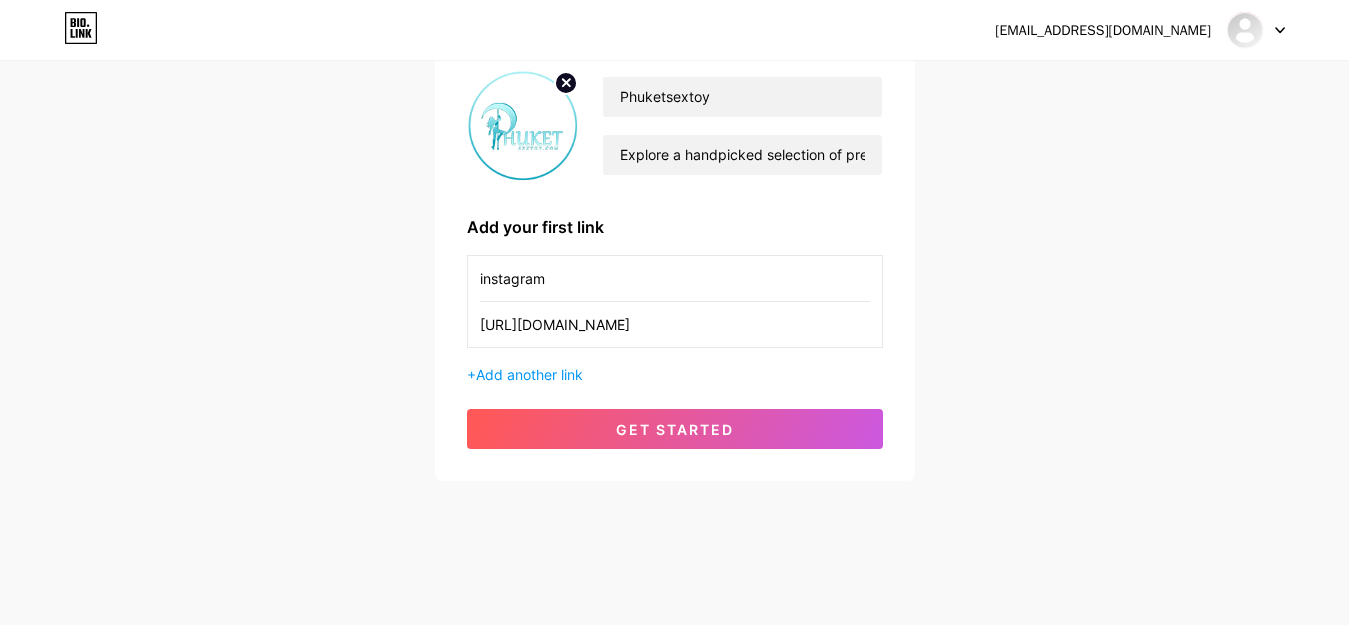 click on "instagram" at bounding box center [675, 278] 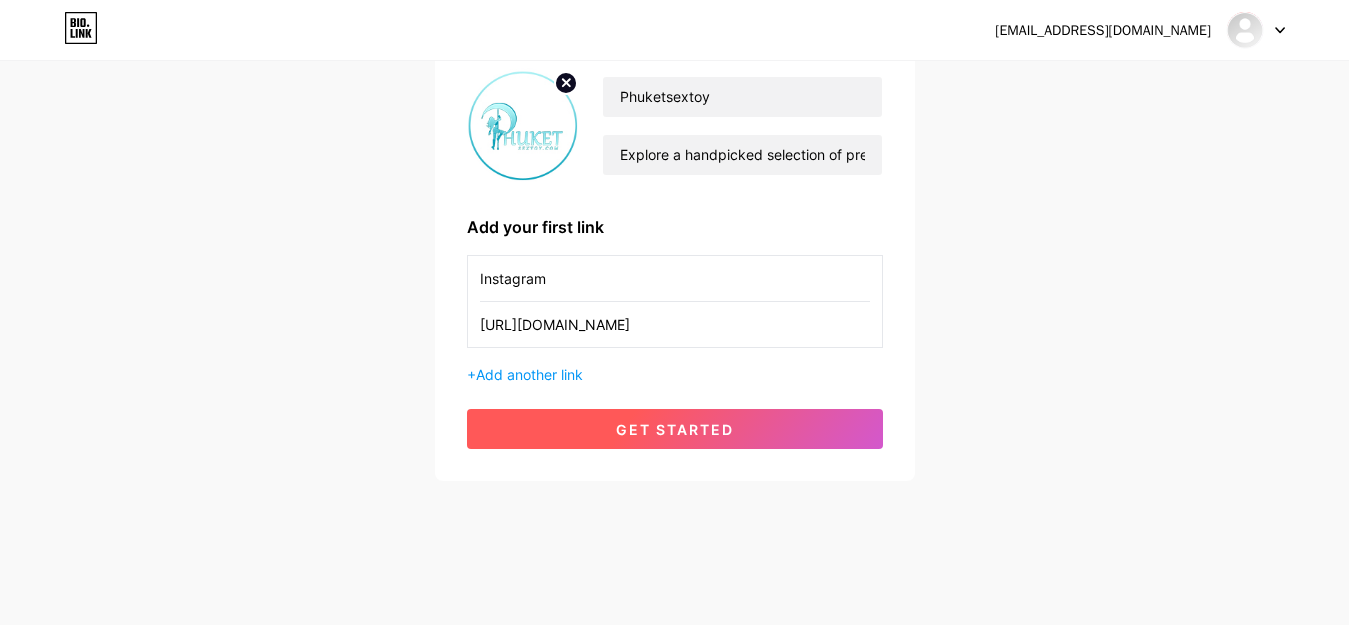 type on "Instagram" 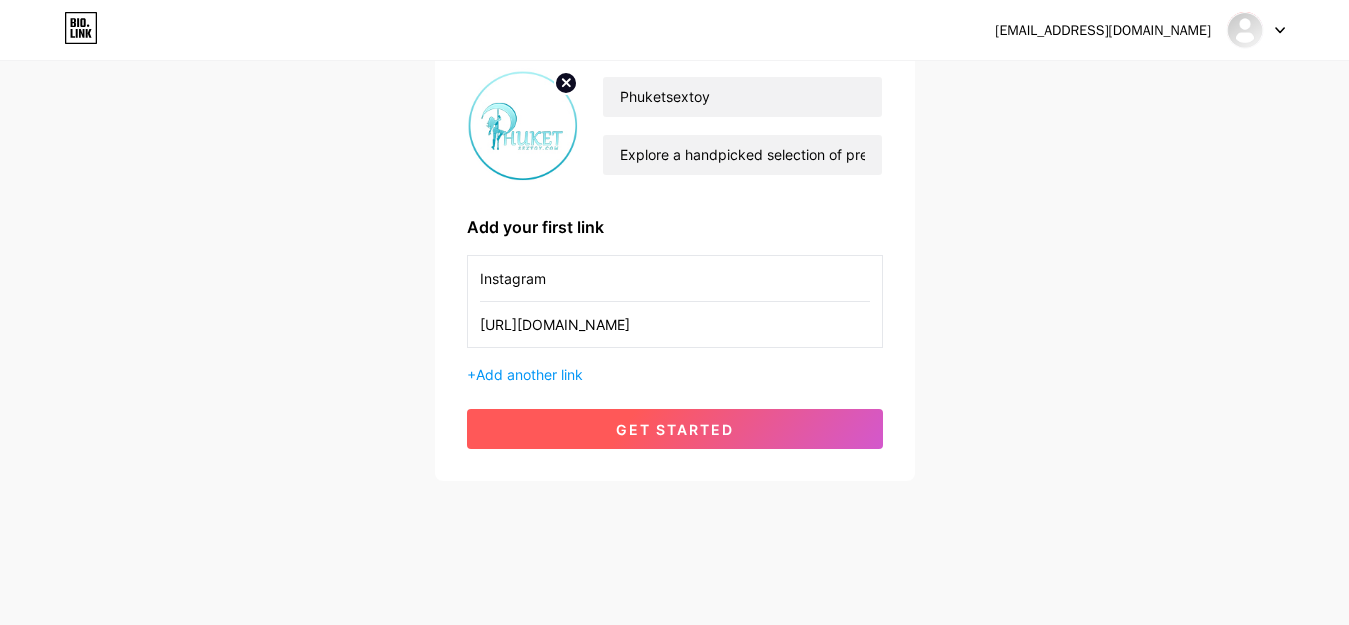 click on "get started" at bounding box center [675, 429] 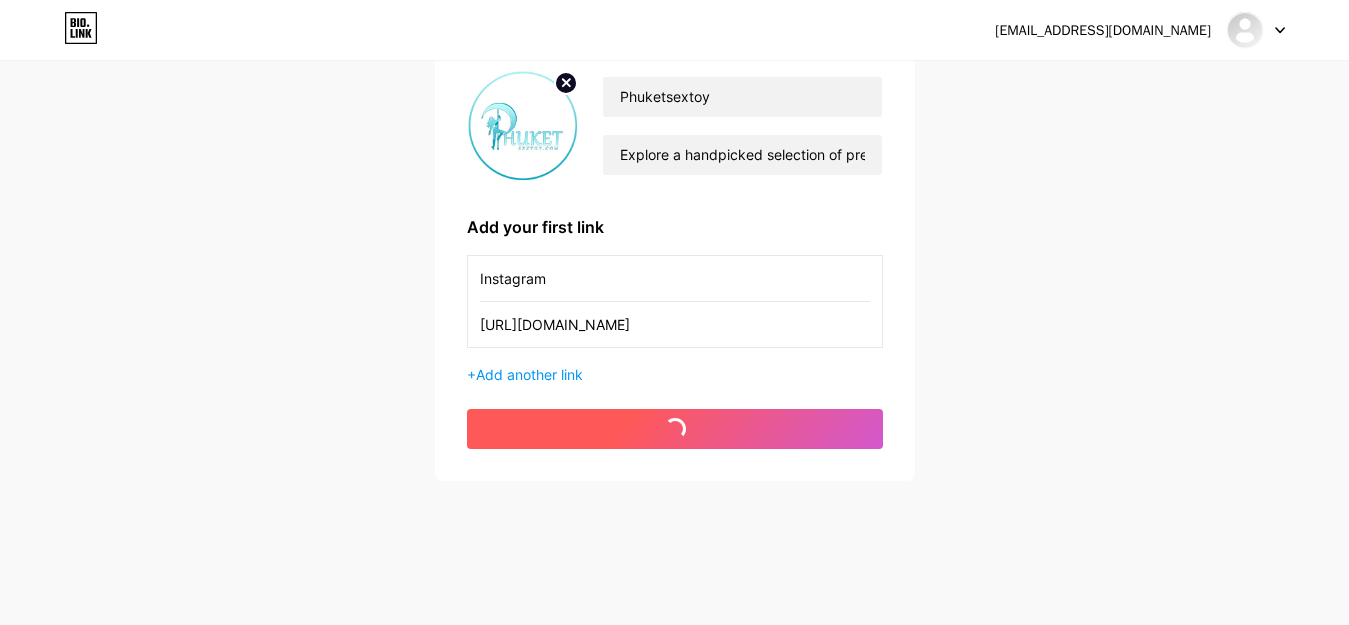 scroll, scrollTop: 0, scrollLeft: 0, axis: both 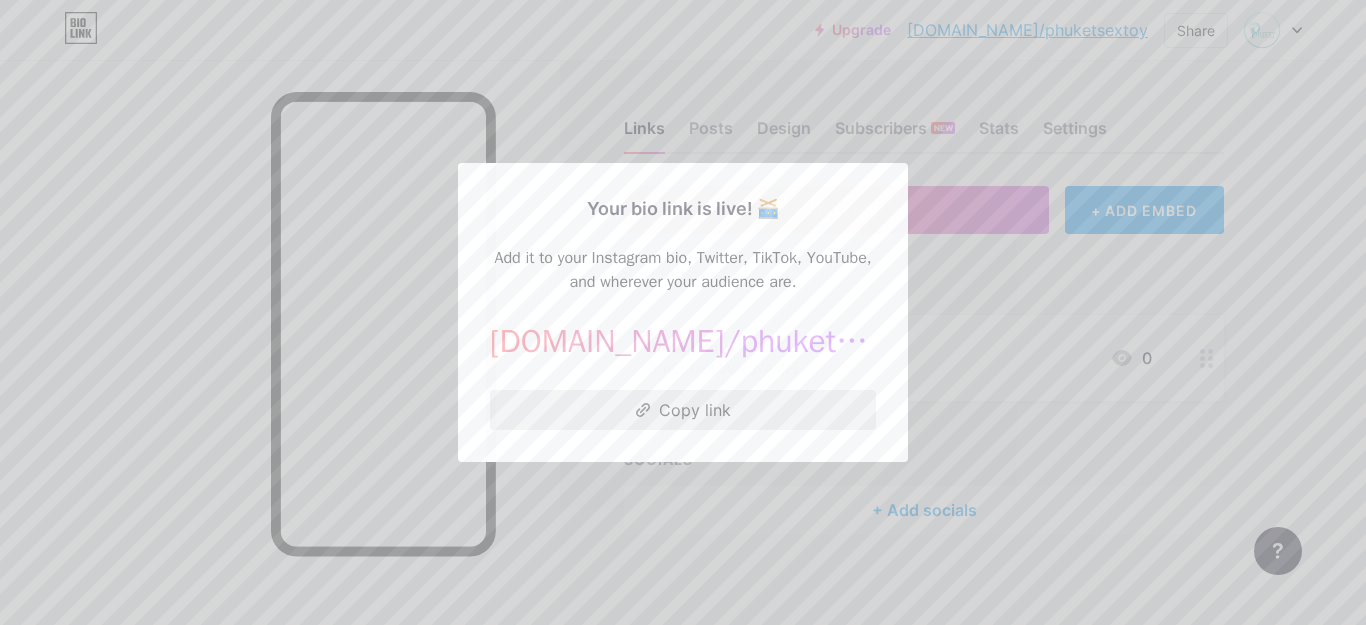 click on "Copy link" at bounding box center [683, 410] 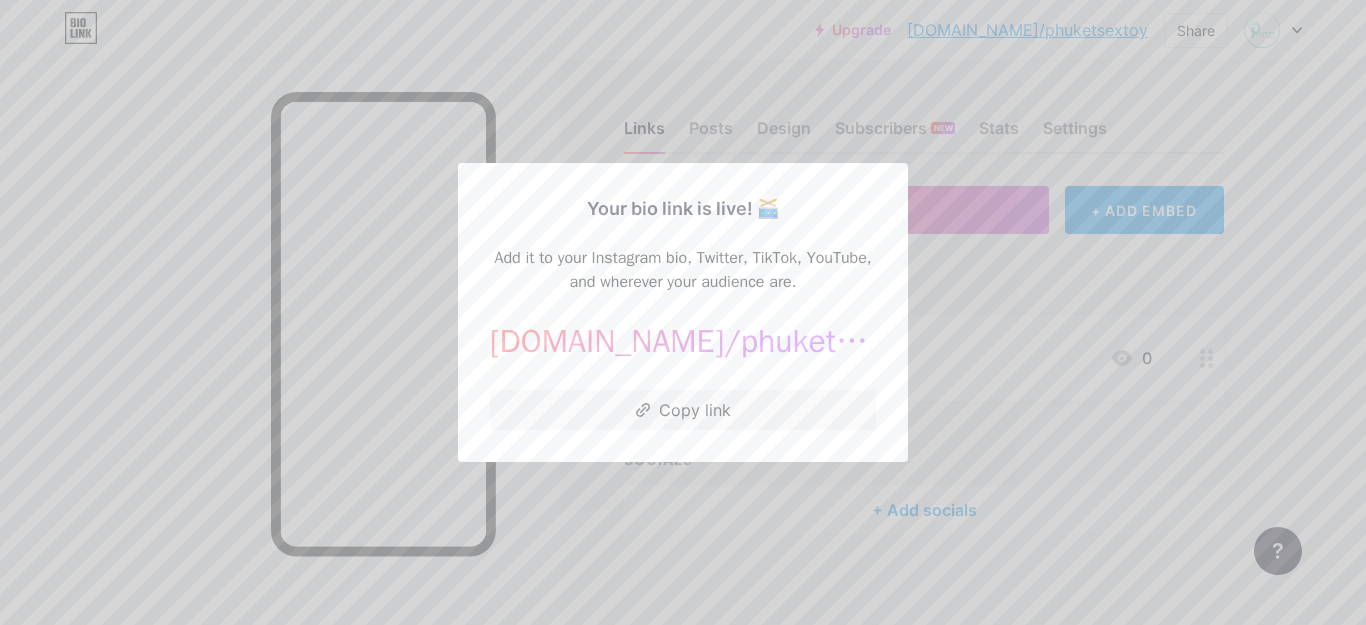 click at bounding box center [683, 312] 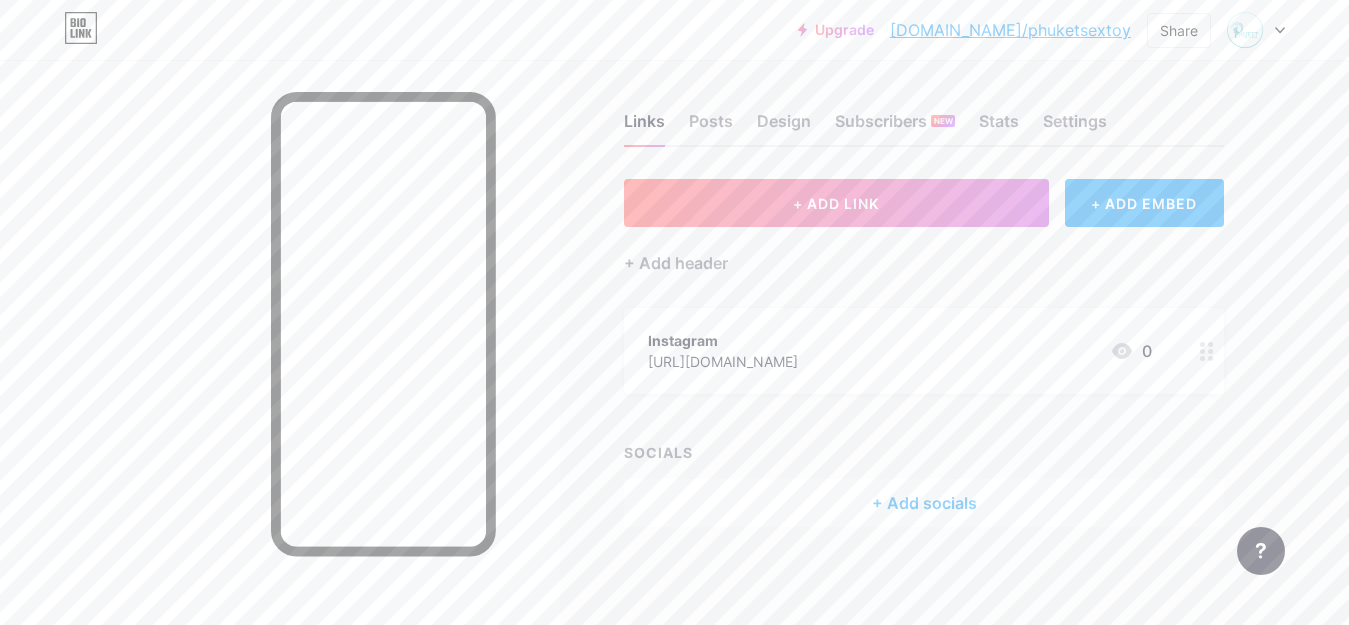 scroll, scrollTop: 8, scrollLeft: 0, axis: vertical 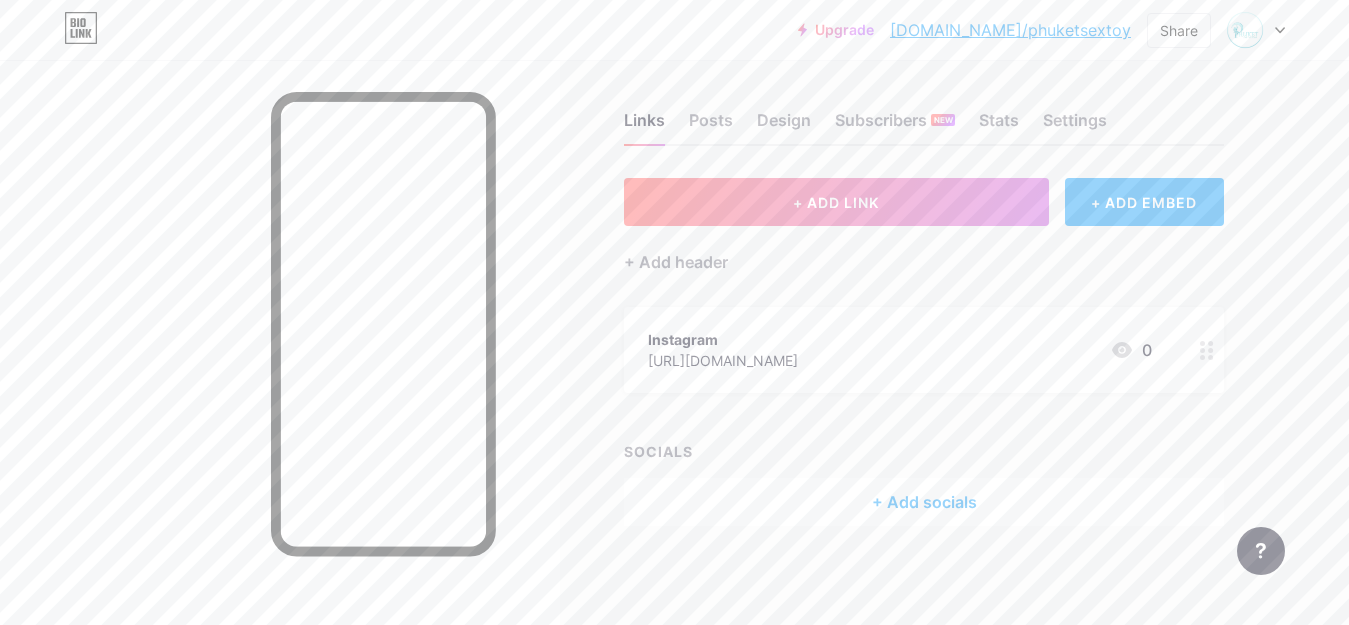 click on "+ Add socials" at bounding box center (924, 502) 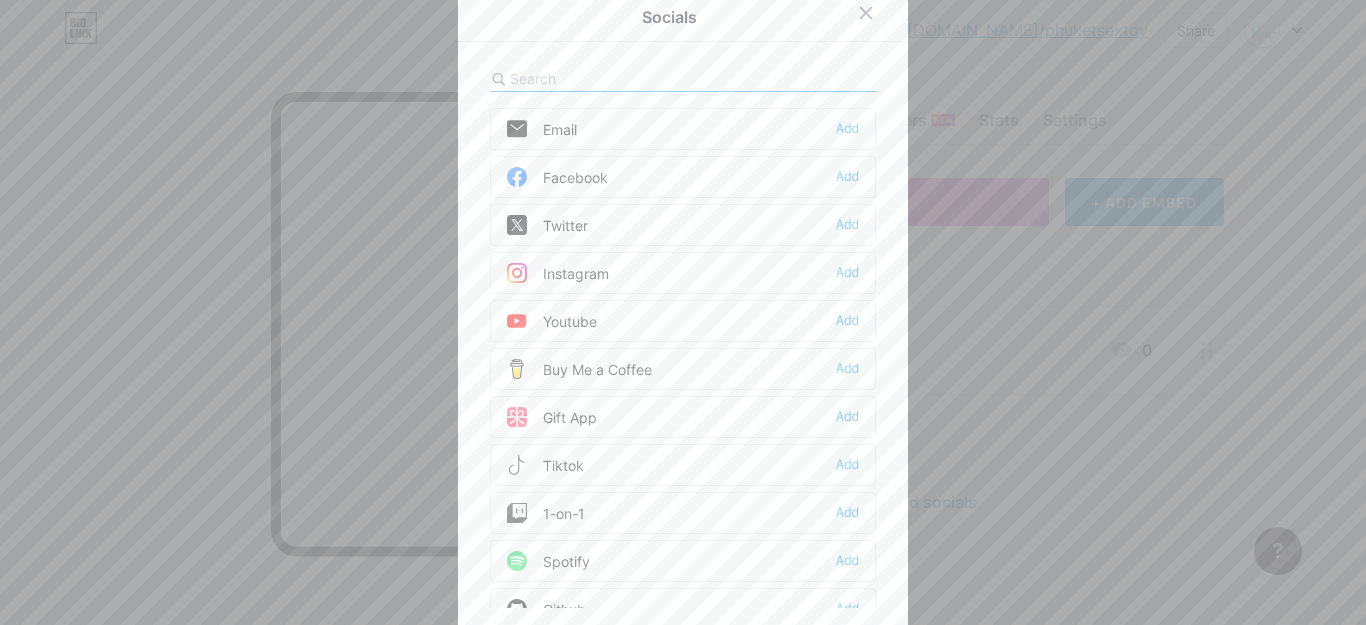 click on "Email
Add" at bounding box center (683, 129) 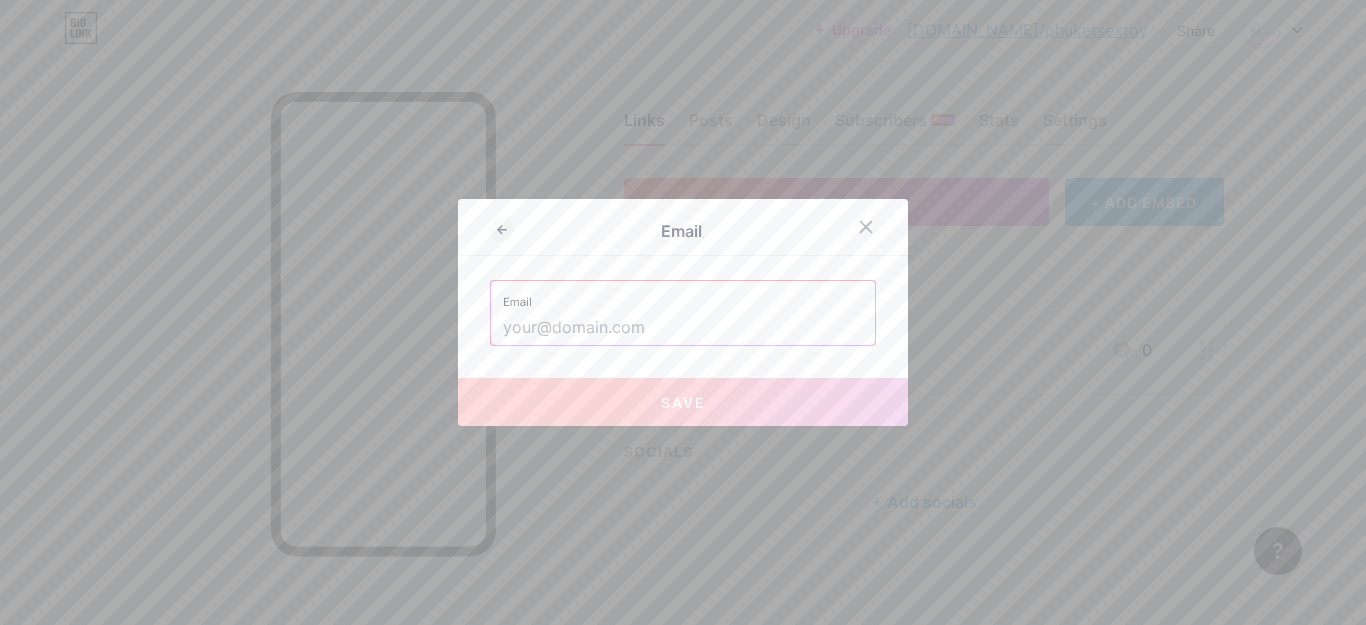 click at bounding box center (683, 328) 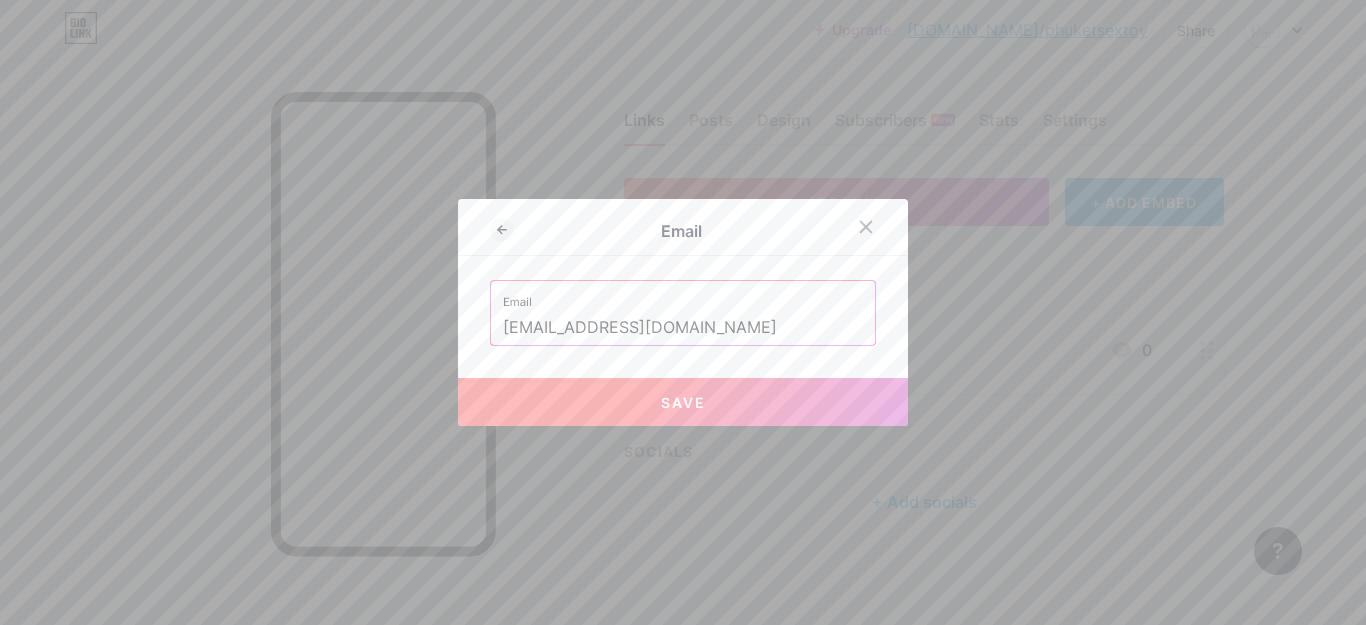 click on "Save" at bounding box center [683, 402] 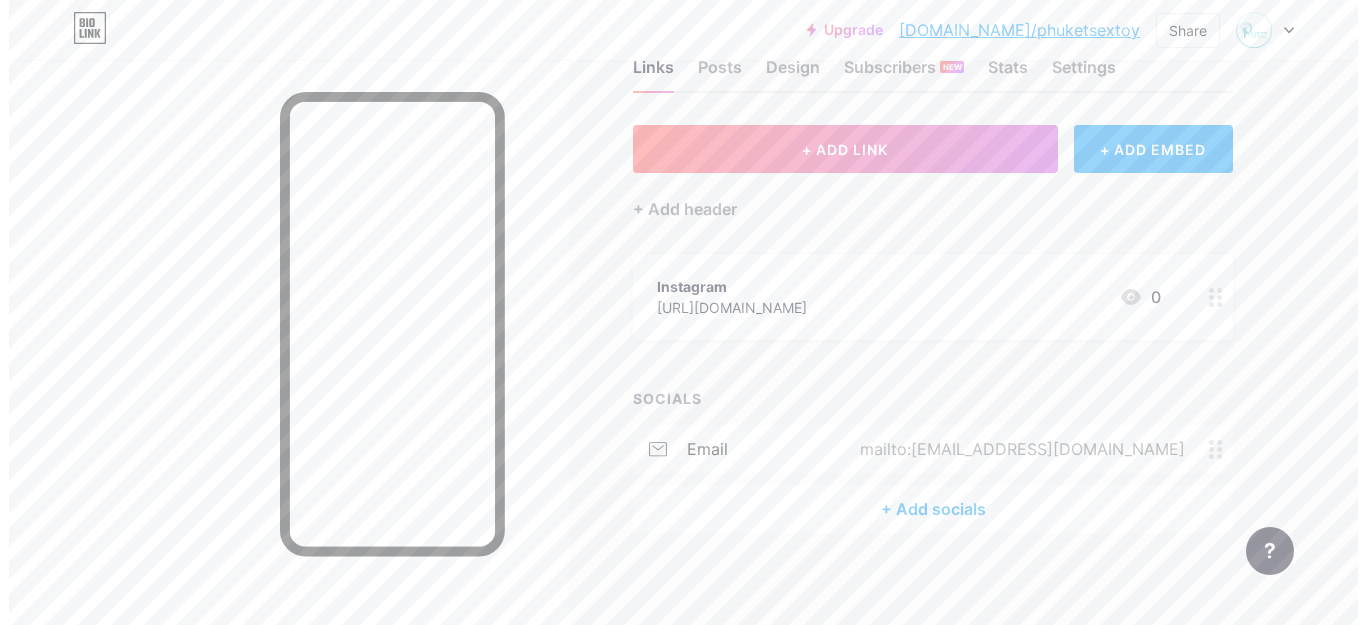 scroll, scrollTop: 68, scrollLeft: 0, axis: vertical 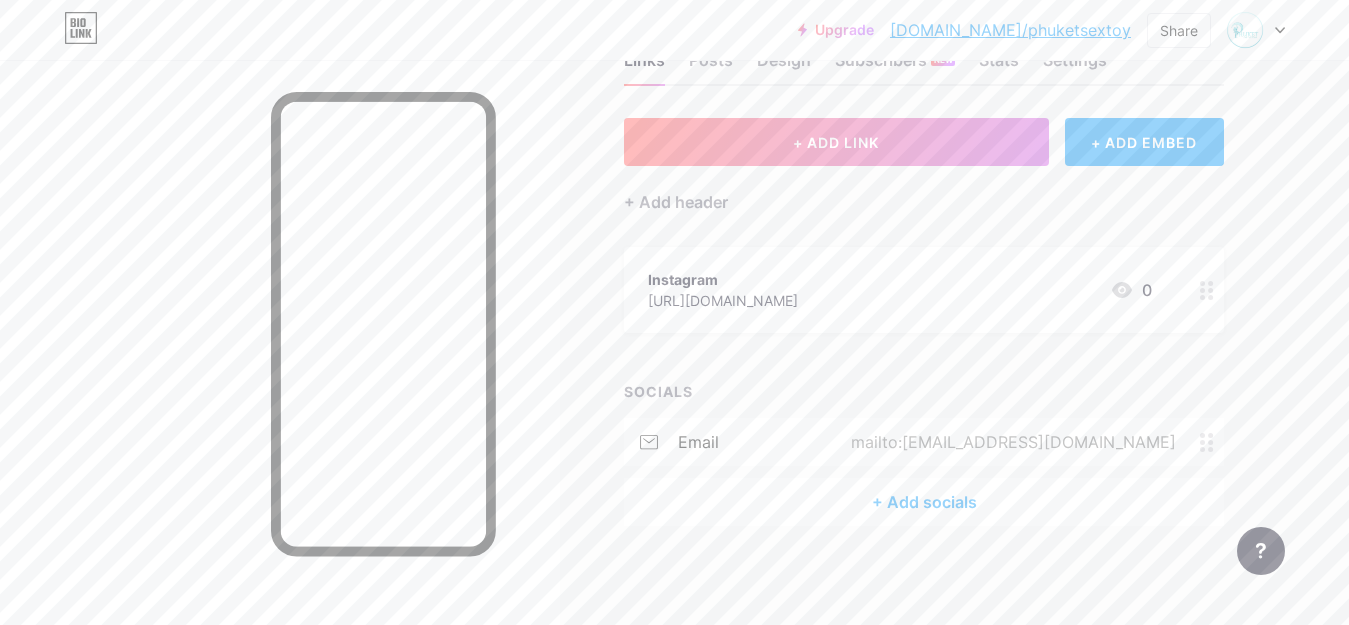 click on "+ Add socials" at bounding box center [924, 502] 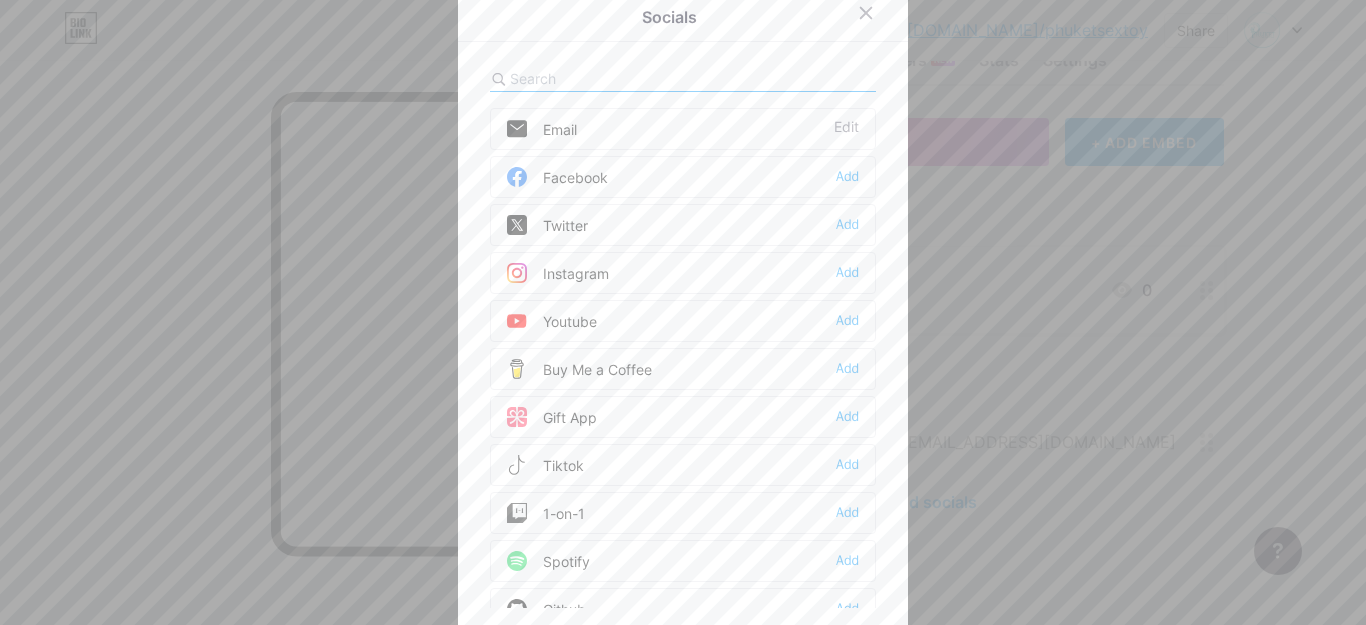 click on "Facebook" at bounding box center [557, 177] 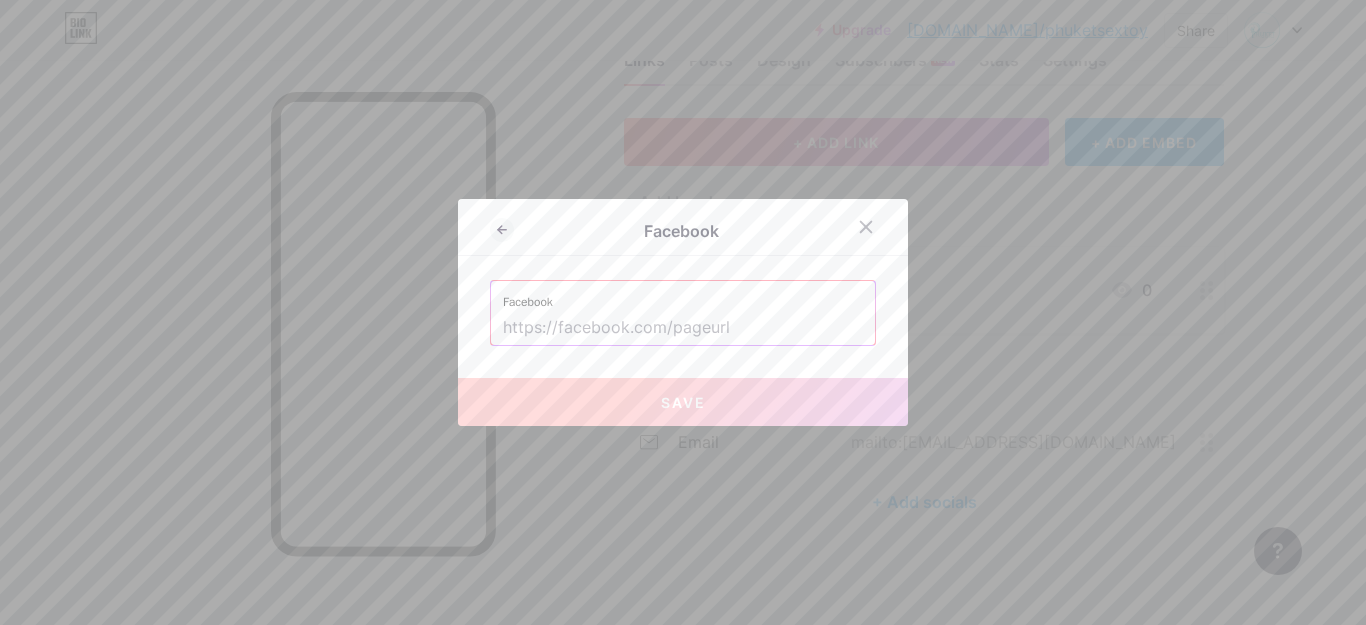 click at bounding box center (683, 328) 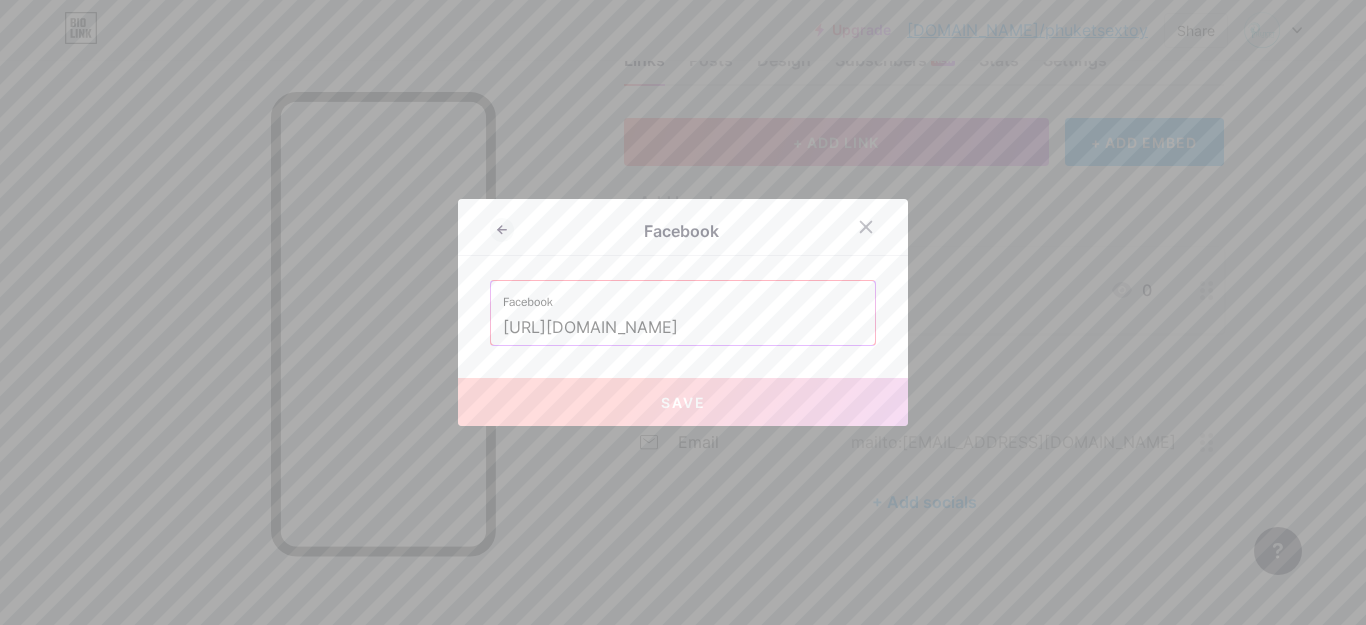 scroll, scrollTop: 0, scrollLeft: 129, axis: horizontal 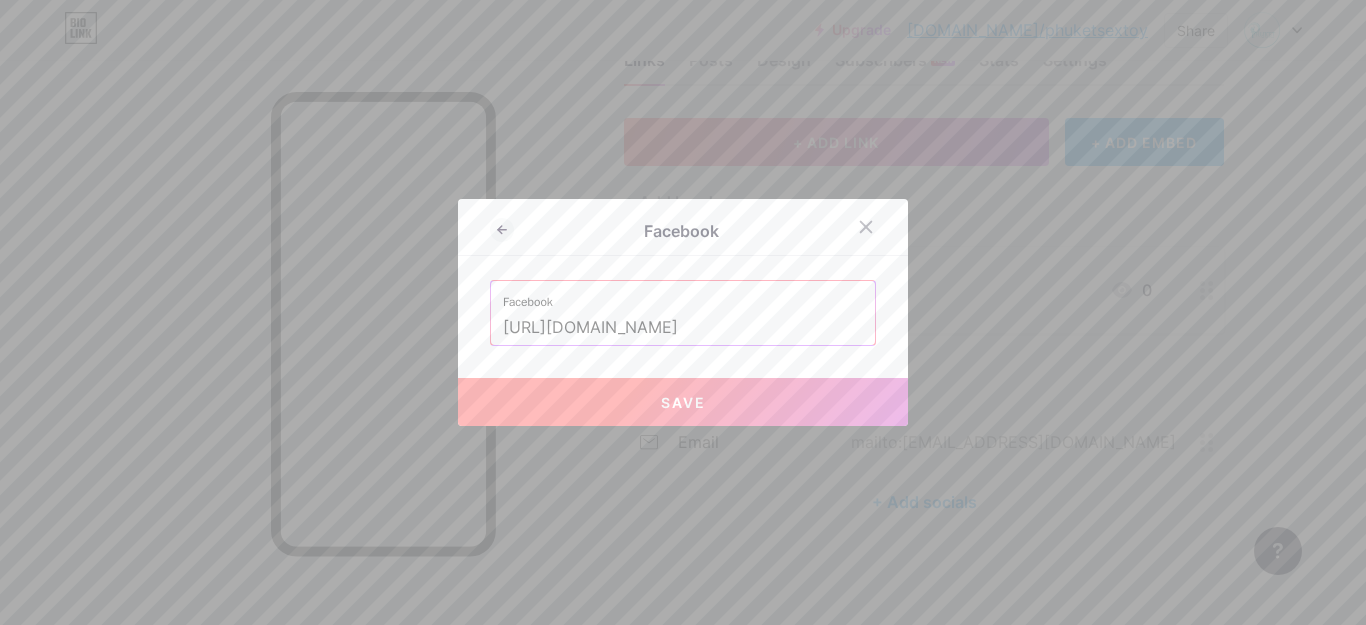 type on "[URL][DOMAIN_NAME]" 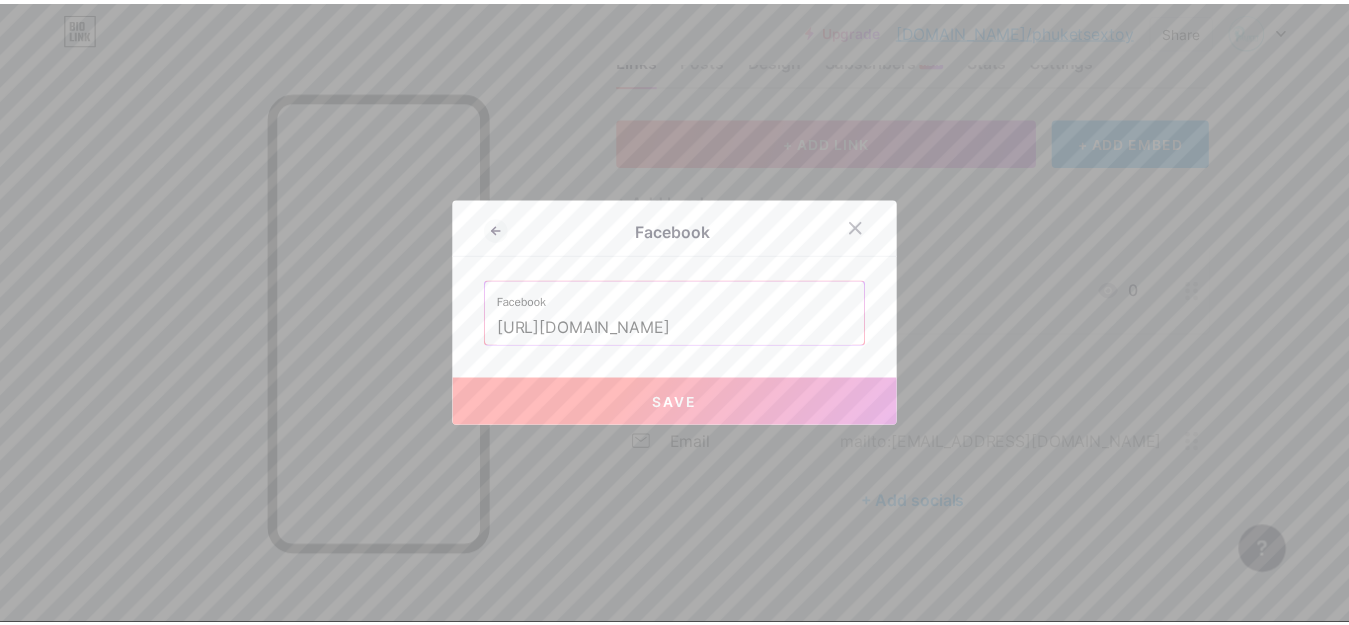 scroll, scrollTop: 0, scrollLeft: 0, axis: both 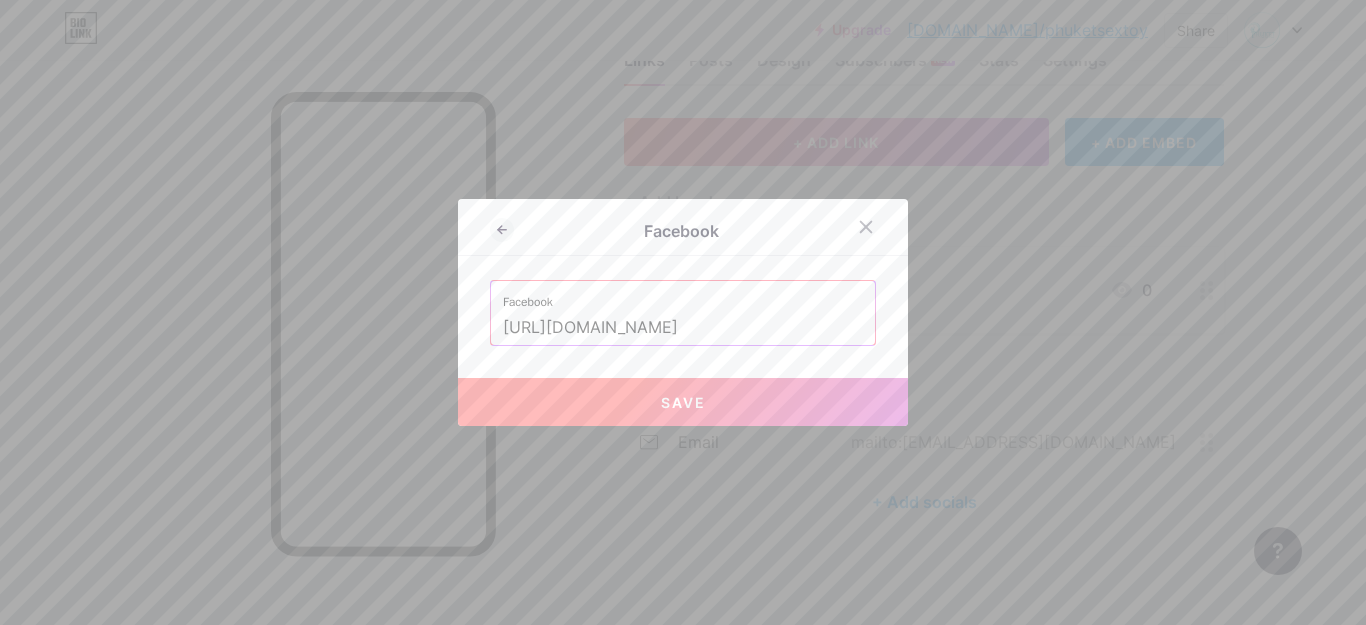 click on "Save" at bounding box center [683, 402] 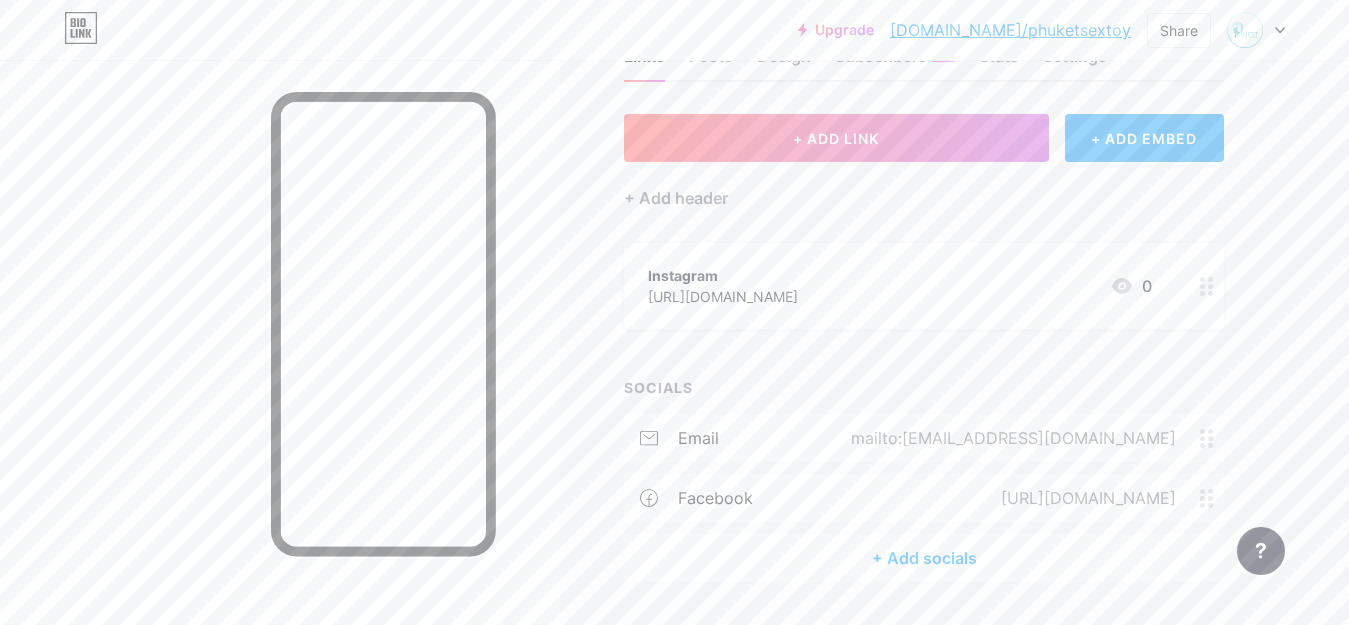 scroll, scrollTop: 128, scrollLeft: 0, axis: vertical 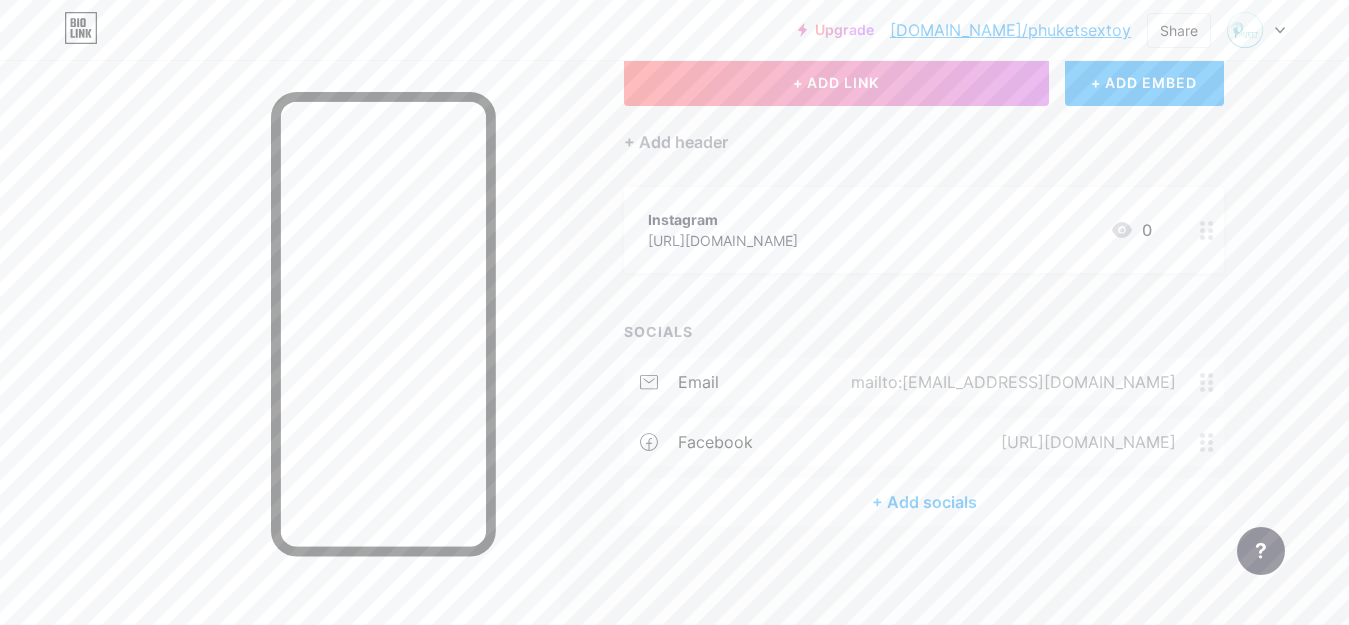 click on "+ Add socials" at bounding box center [924, 502] 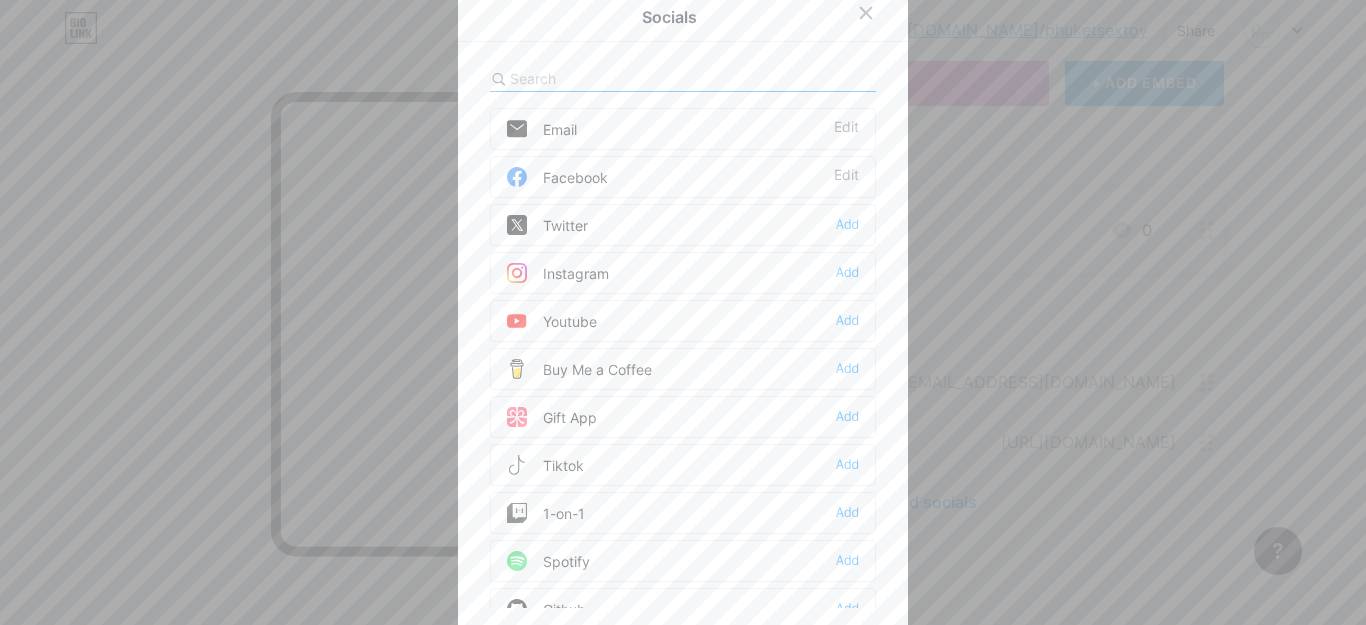 click on "Twitter" at bounding box center (547, 225) 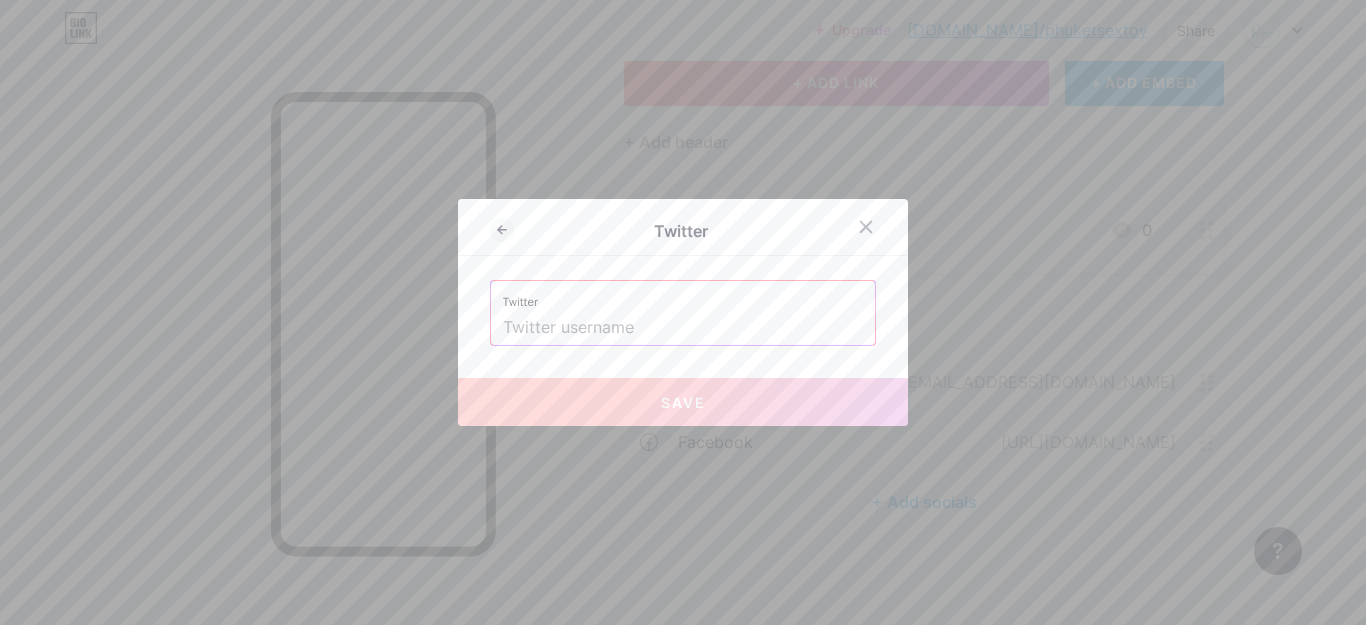 click at bounding box center (683, 328) 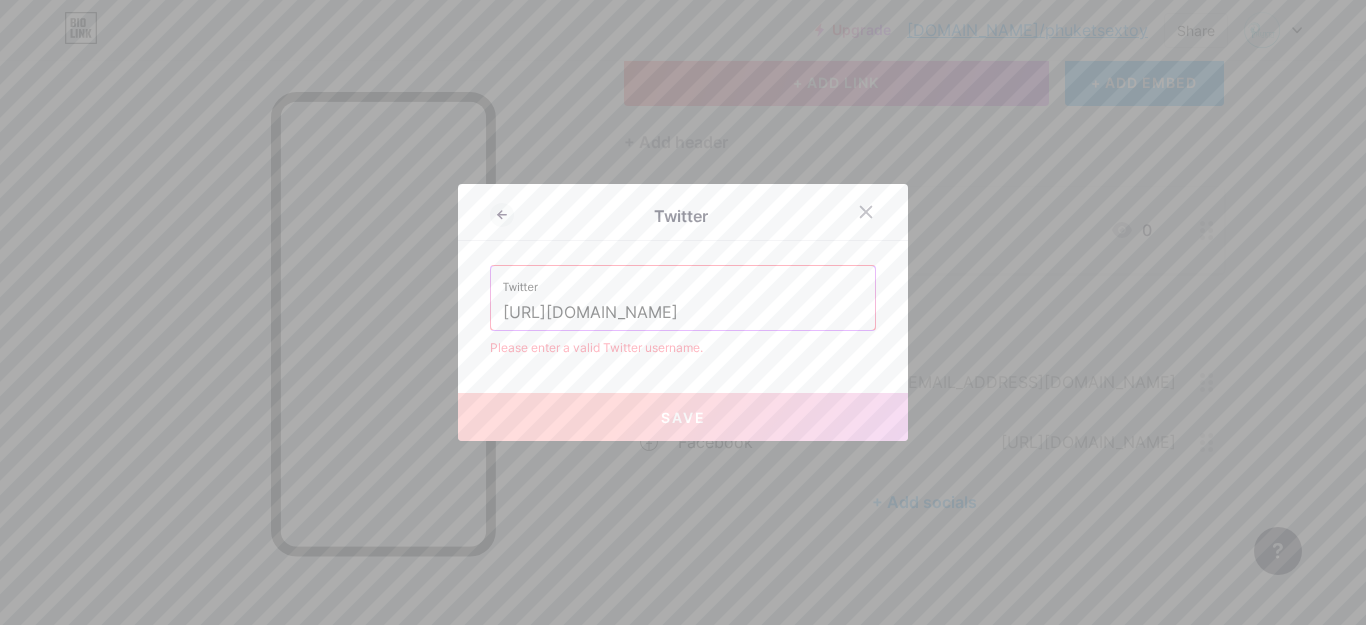 click on "Save" at bounding box center (683, 417) 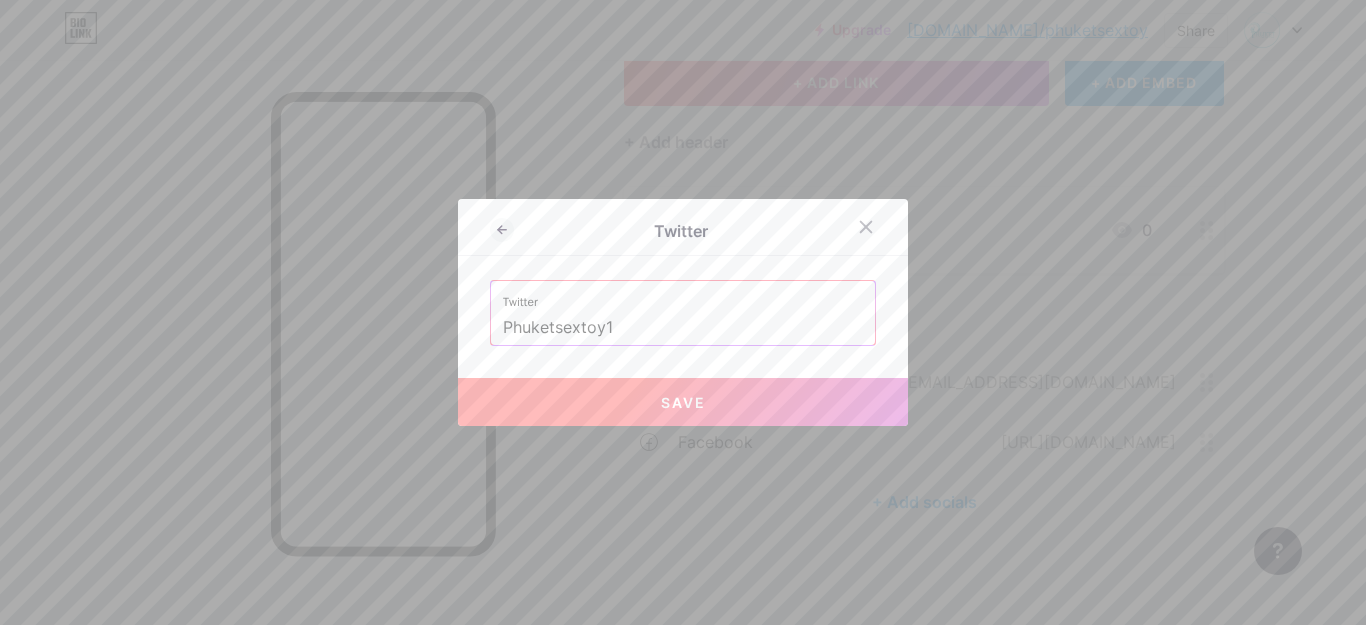 click on "Save" at bounding box center (683, 402) 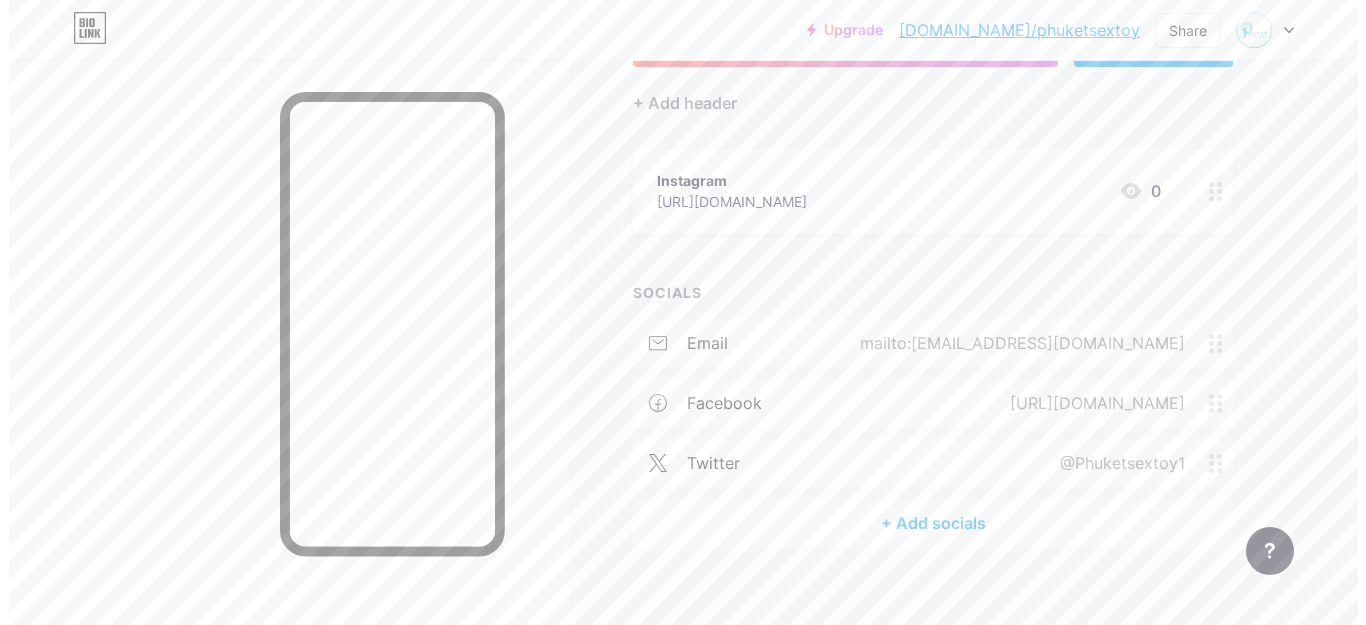 scroll, scrollTop: 188, scrollLeft: 0, axis: vertical 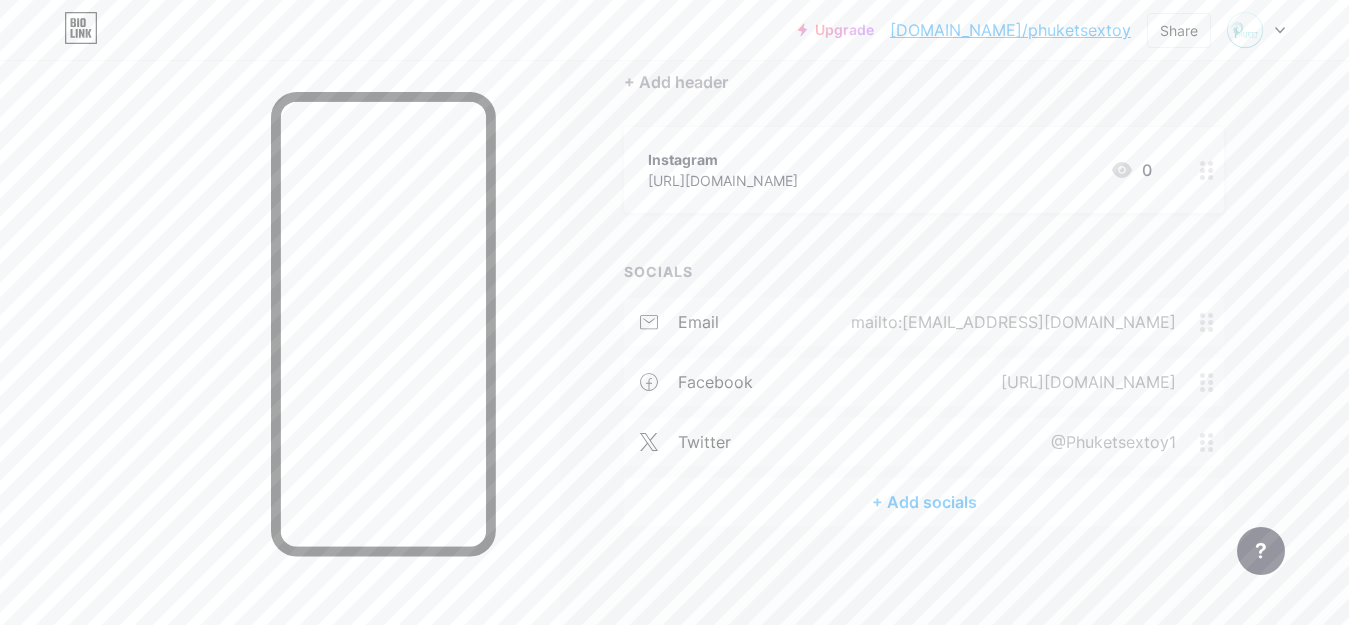 click on "+ Add socials" at bounding box center [924, 502] 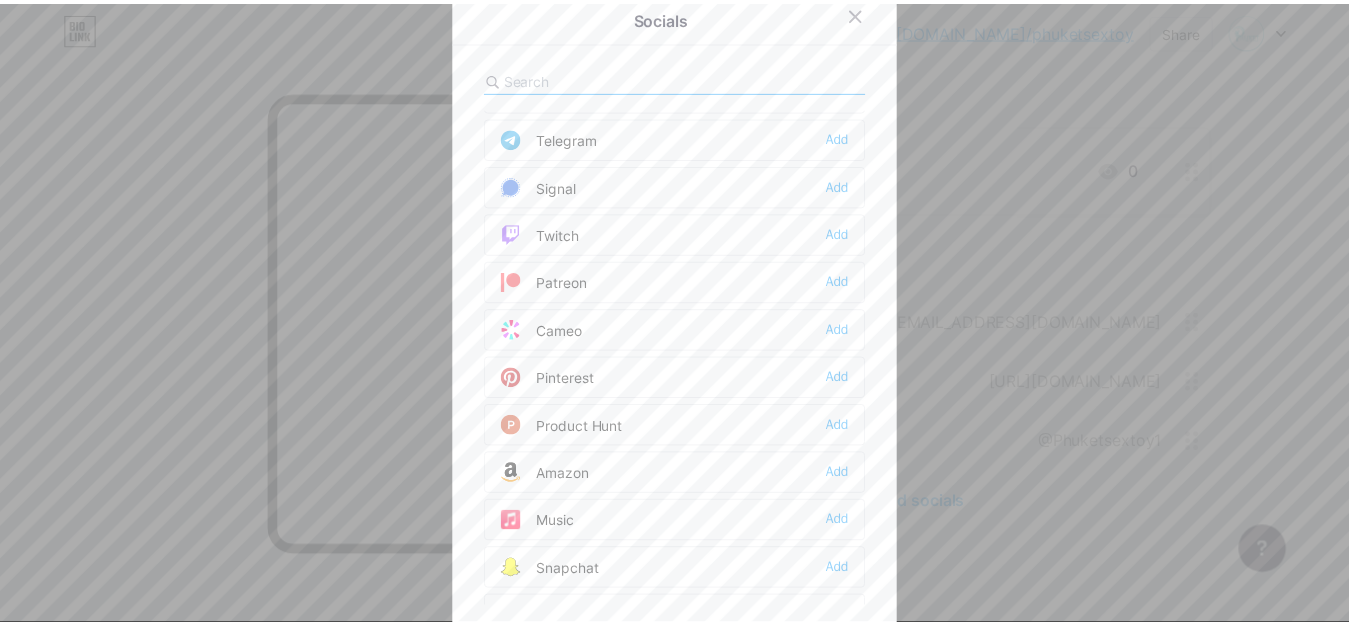 scroll, scrollTop: 1000, scrollLeft: 0, axis: vertical 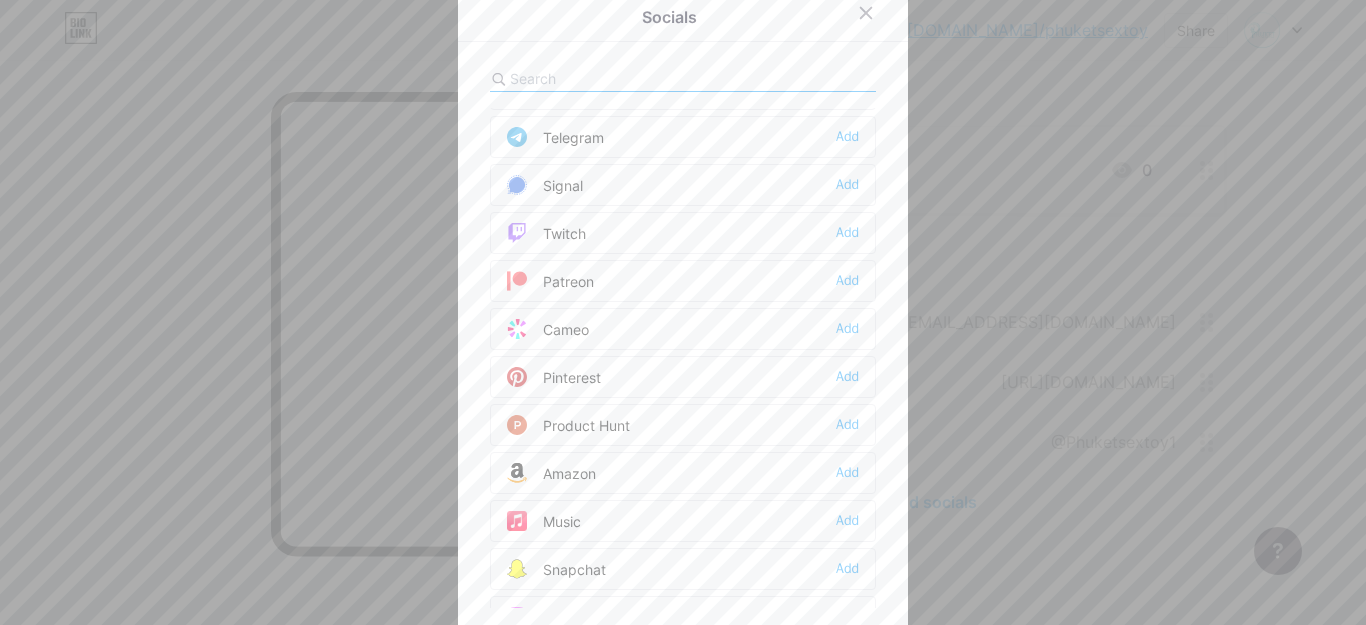 click on "Pinterest" at bounding box center (554, 377) 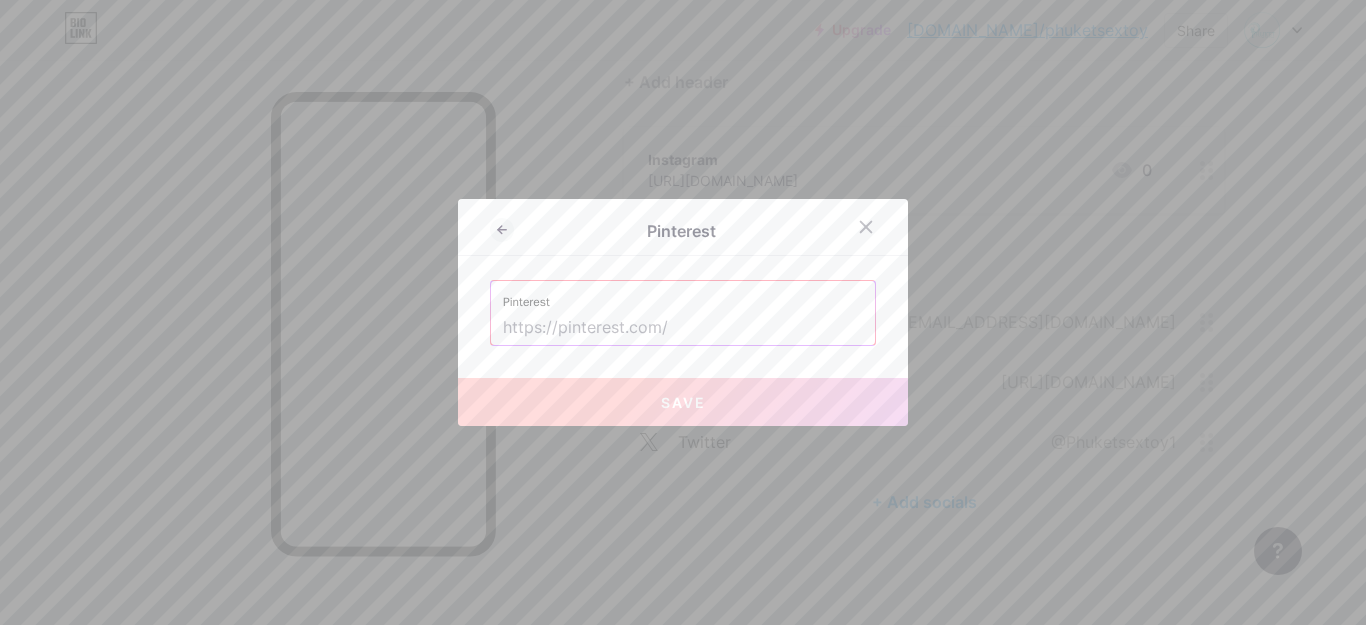 click at bounding box center (683, 328) 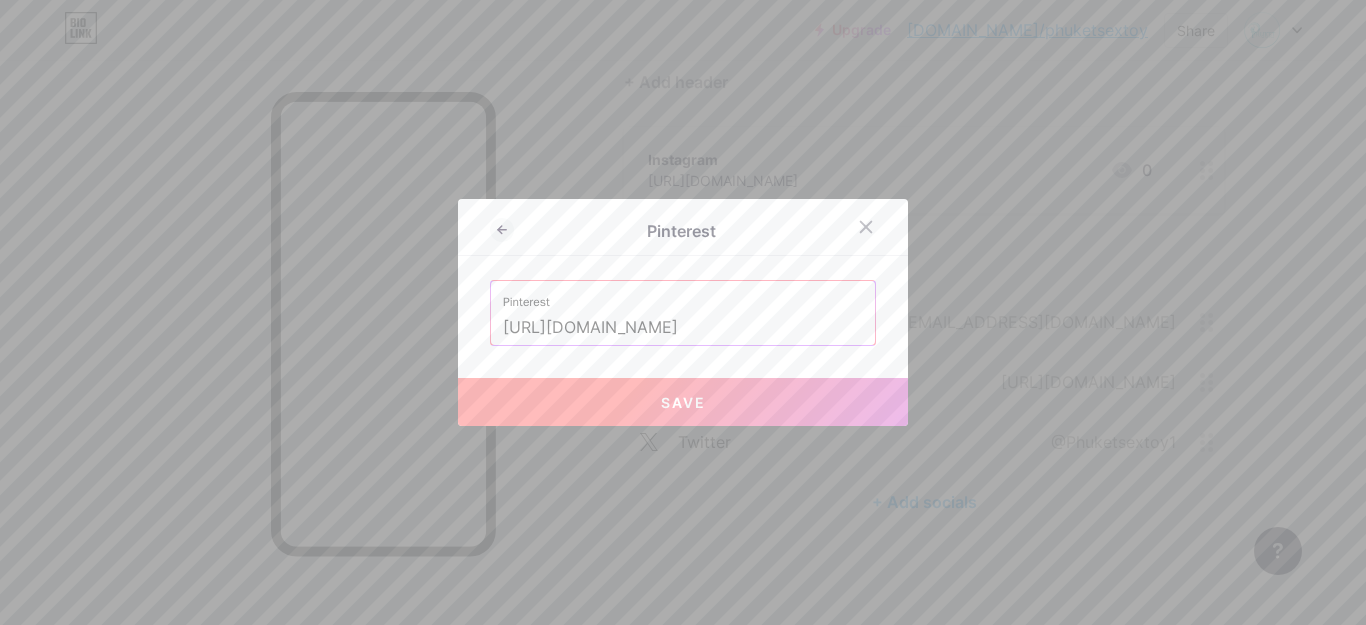 type on "[URL][DOMAIN_NAME]" 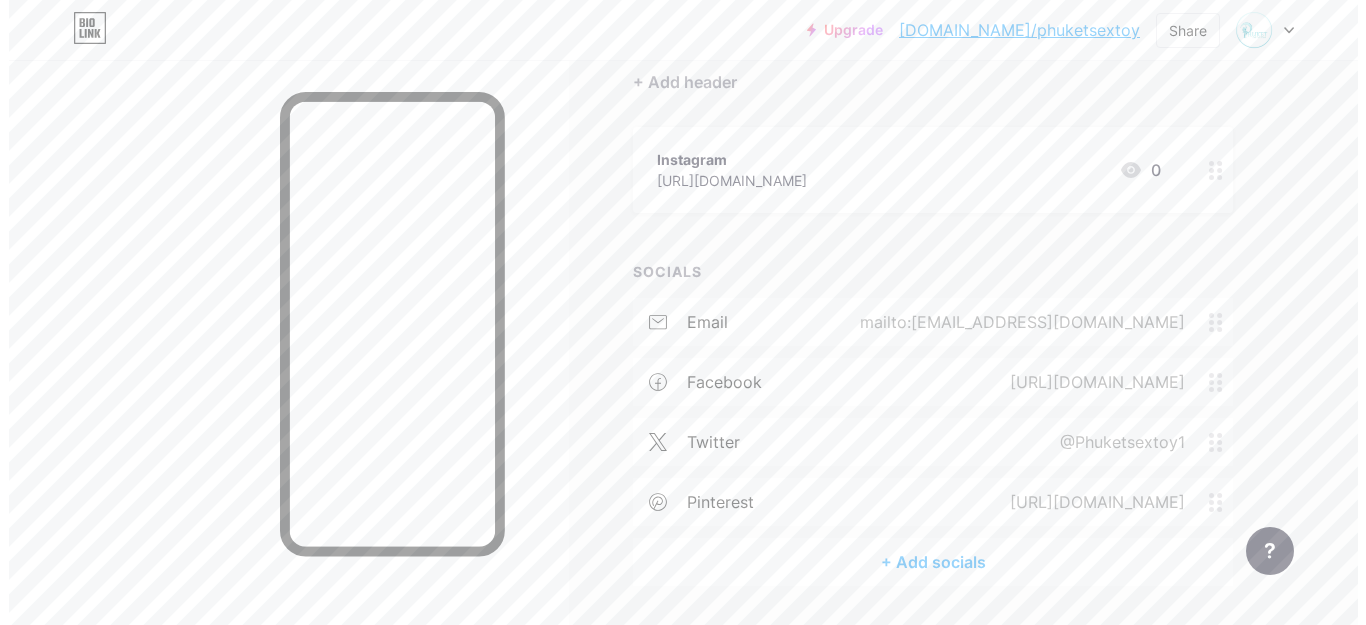 scroll, scrollTop: 248, scrollLeft: 0, axis: vertical 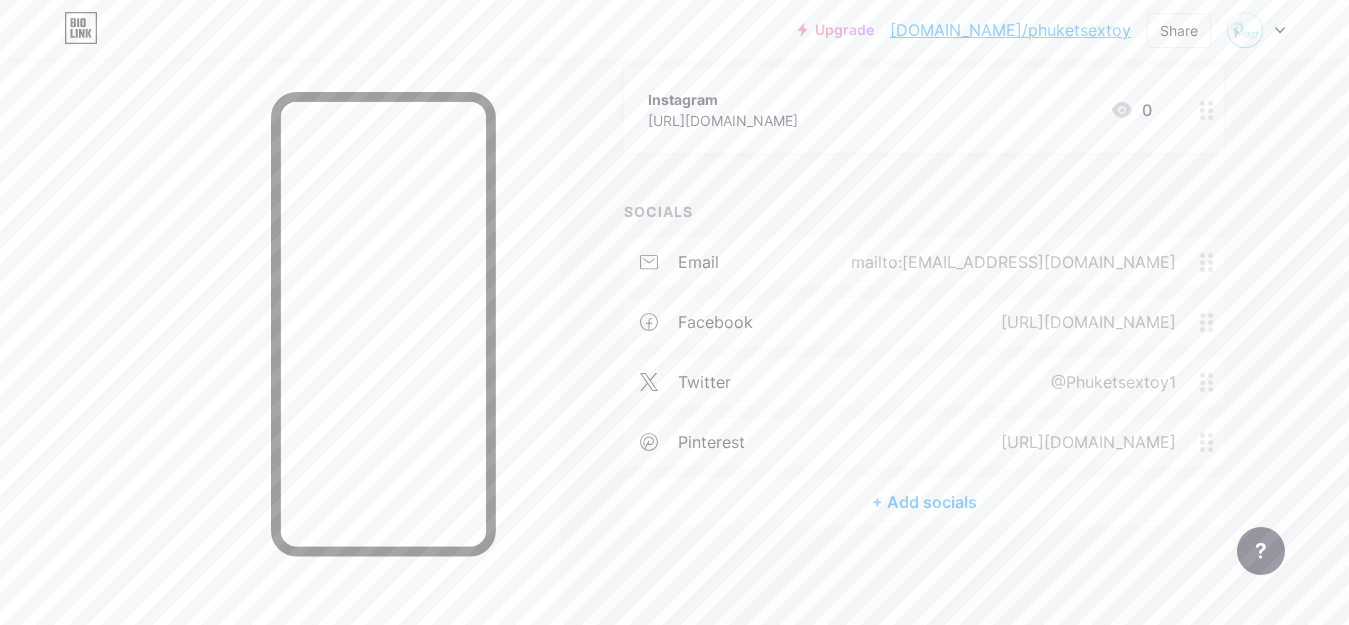 click on "+ Add socials" at bounding box center [924, 502] 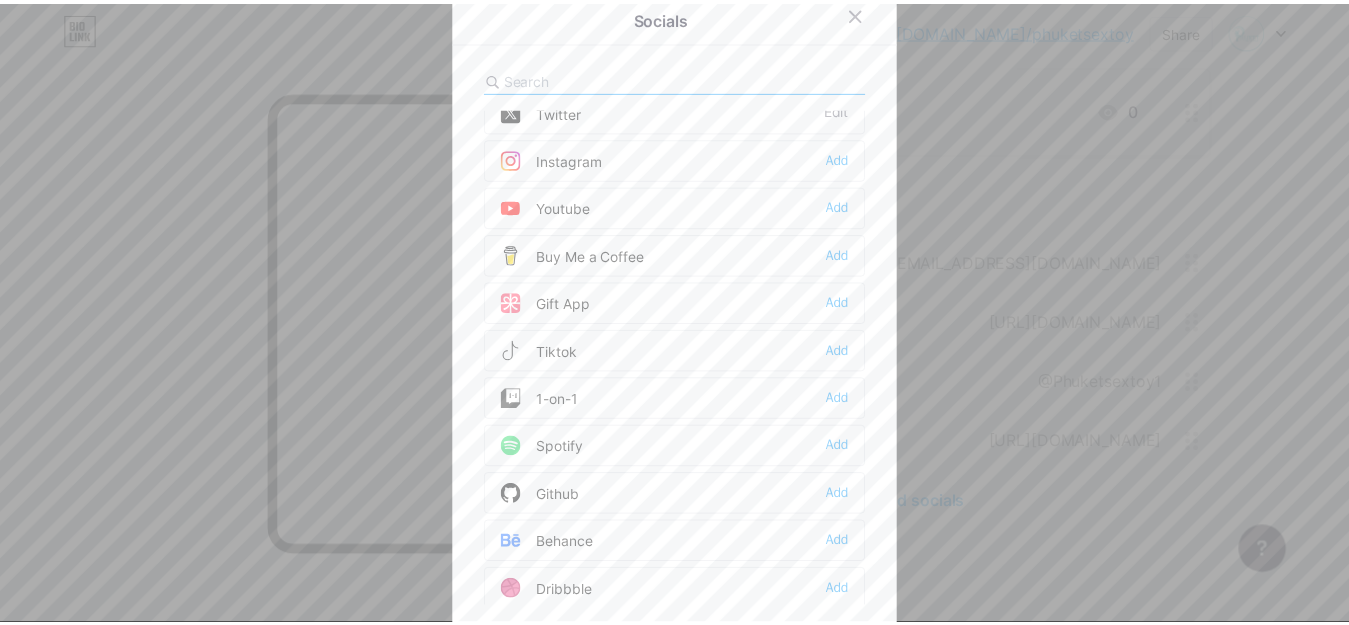 scroll, scrollTop: 0, scrollLeft: 0, axis: both 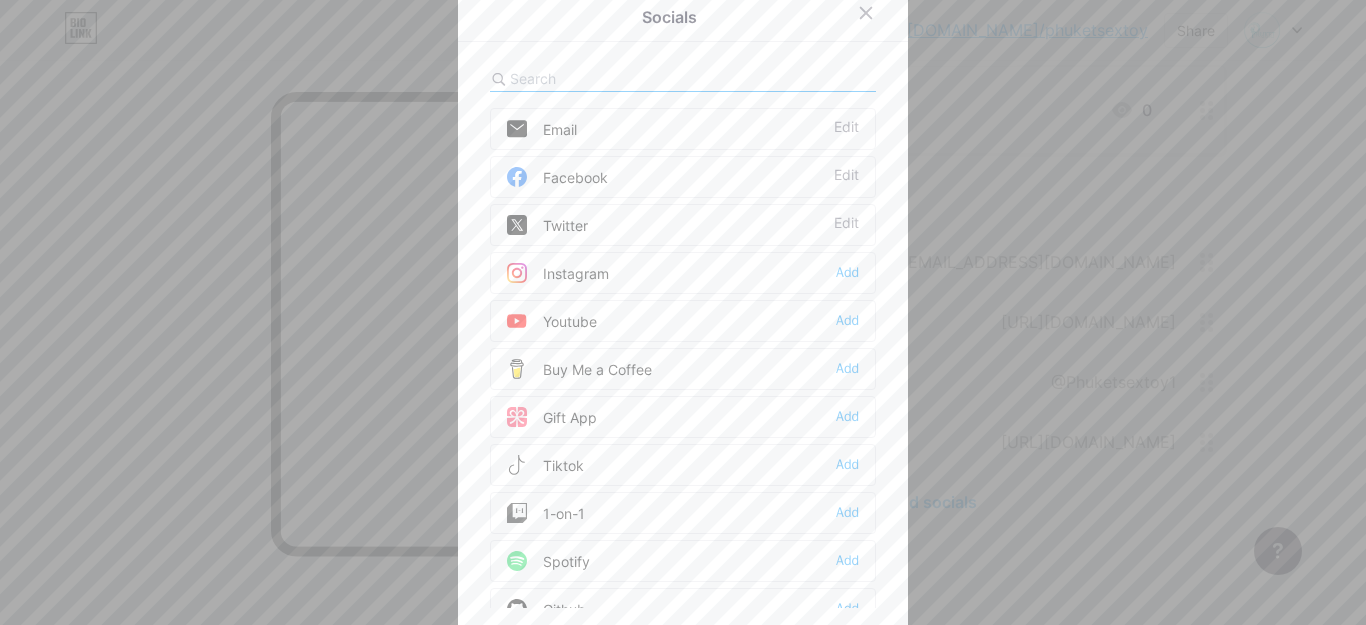 click at bounding box center [620, 78] 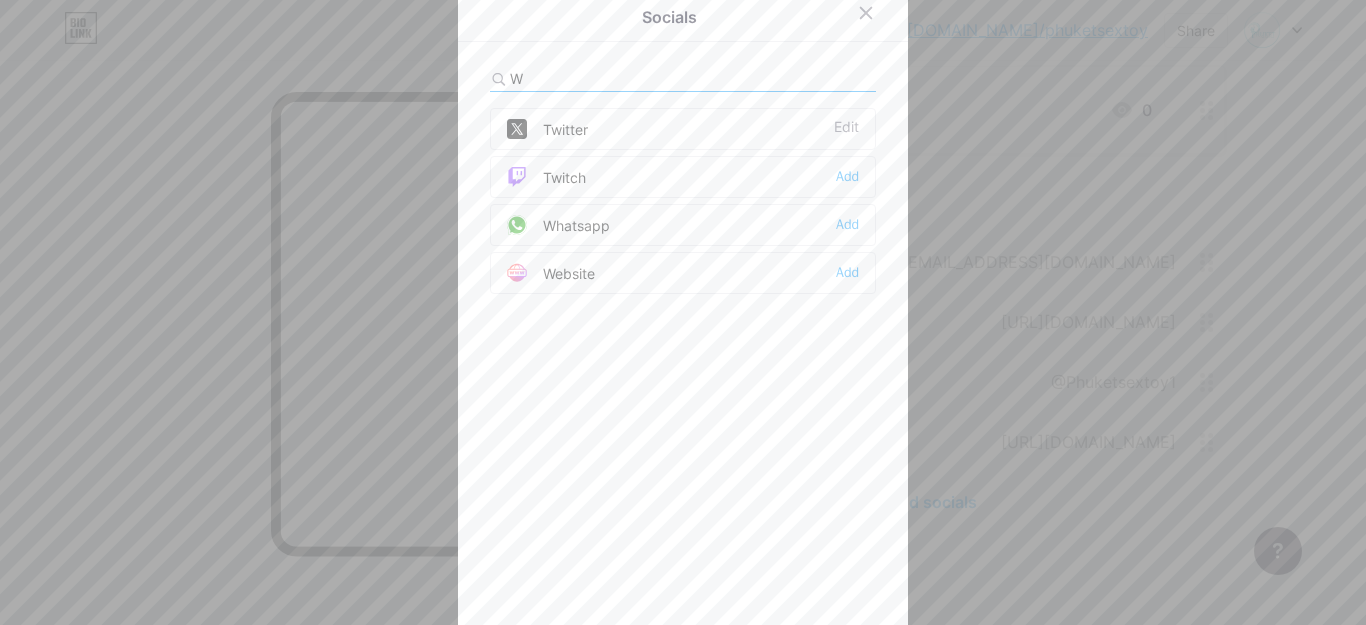 type on "W" 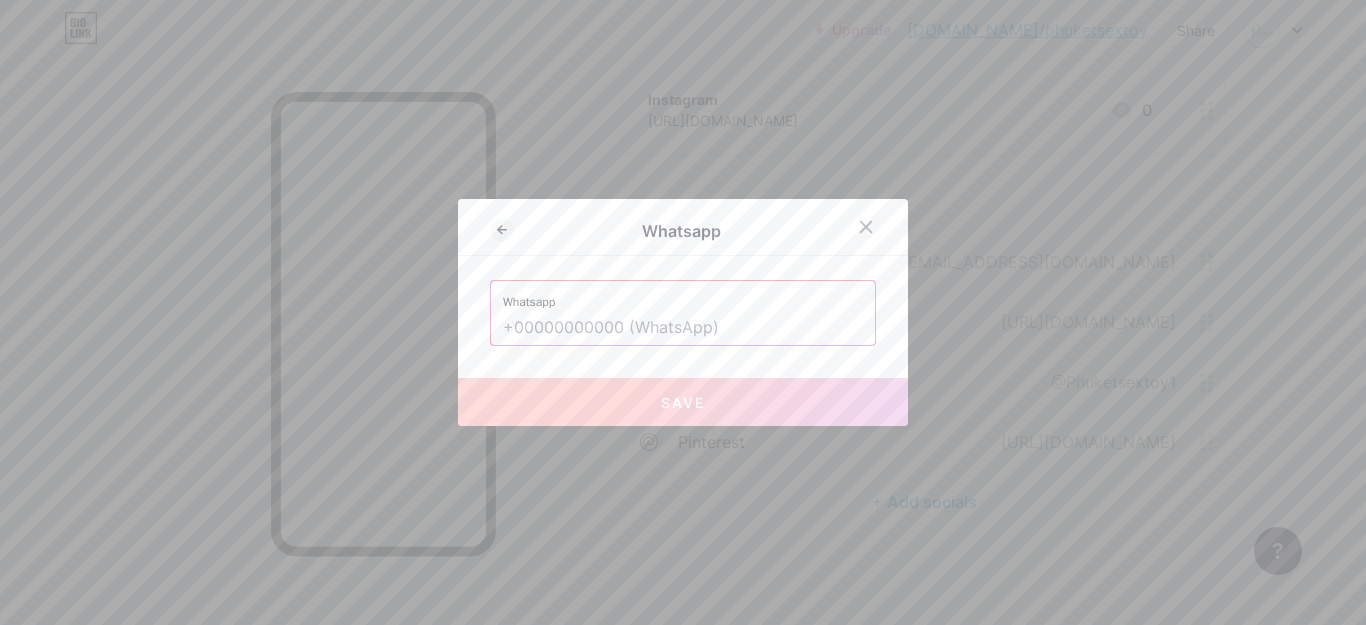 click at bounding box center (683, 328) 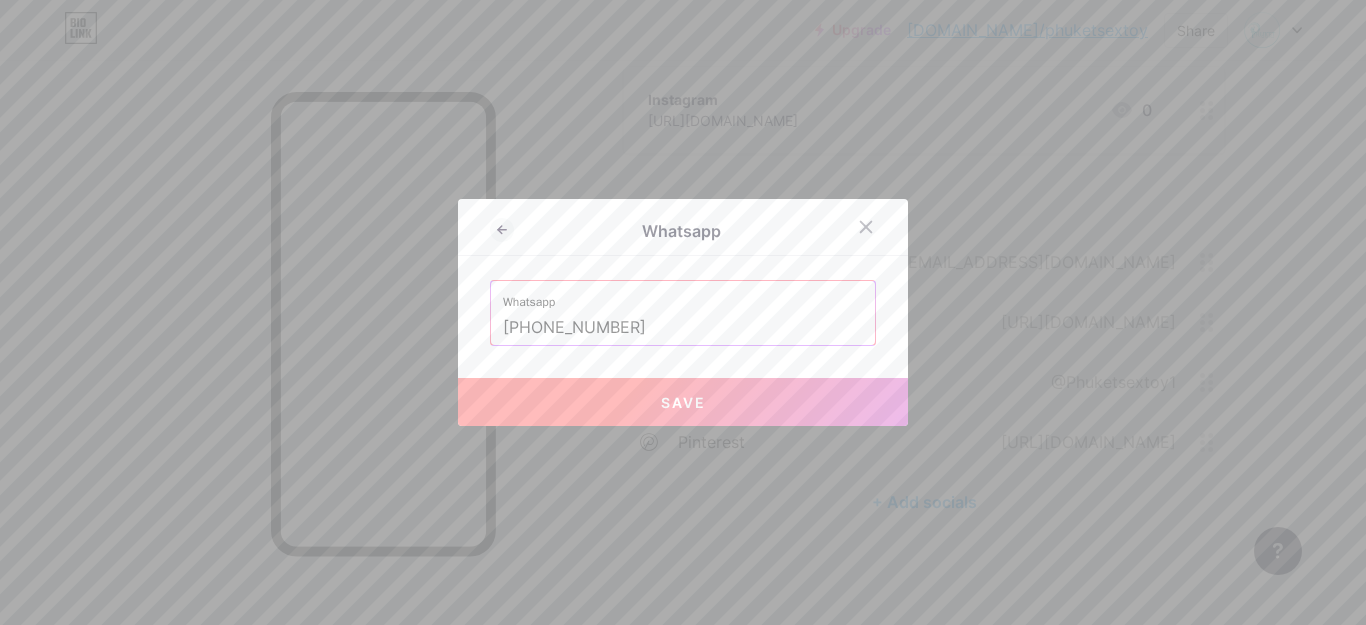 click on "Save" at bounding box center (683, 402) 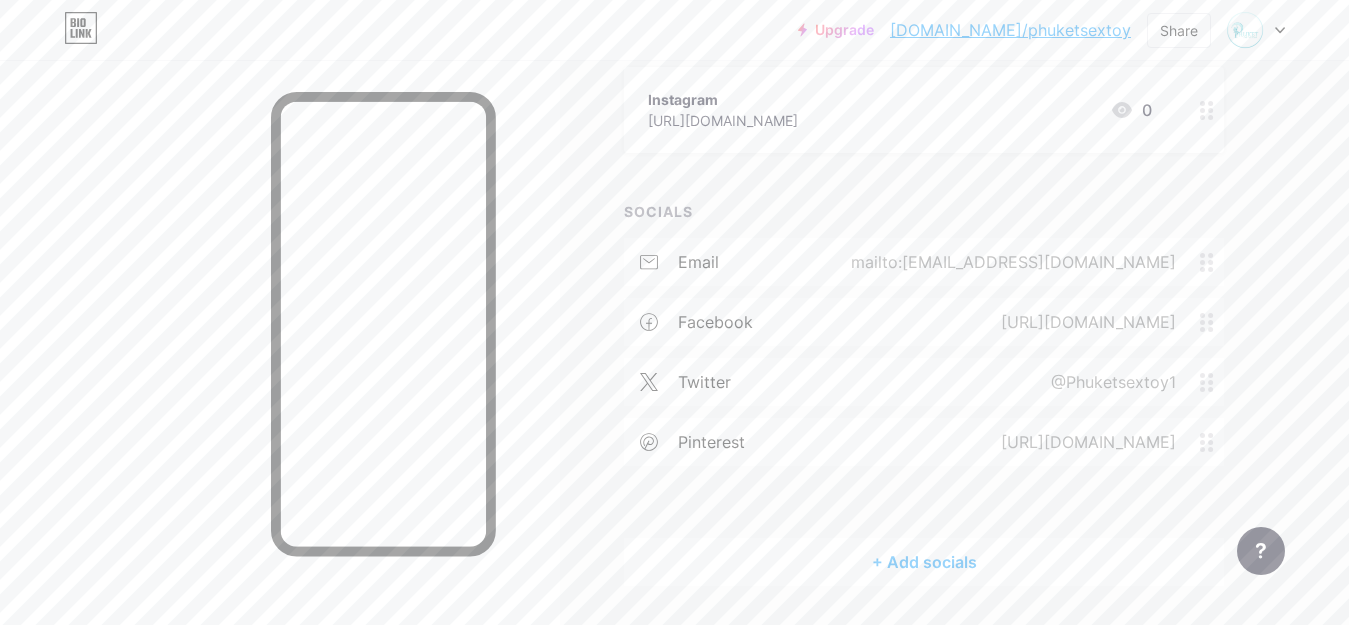 type 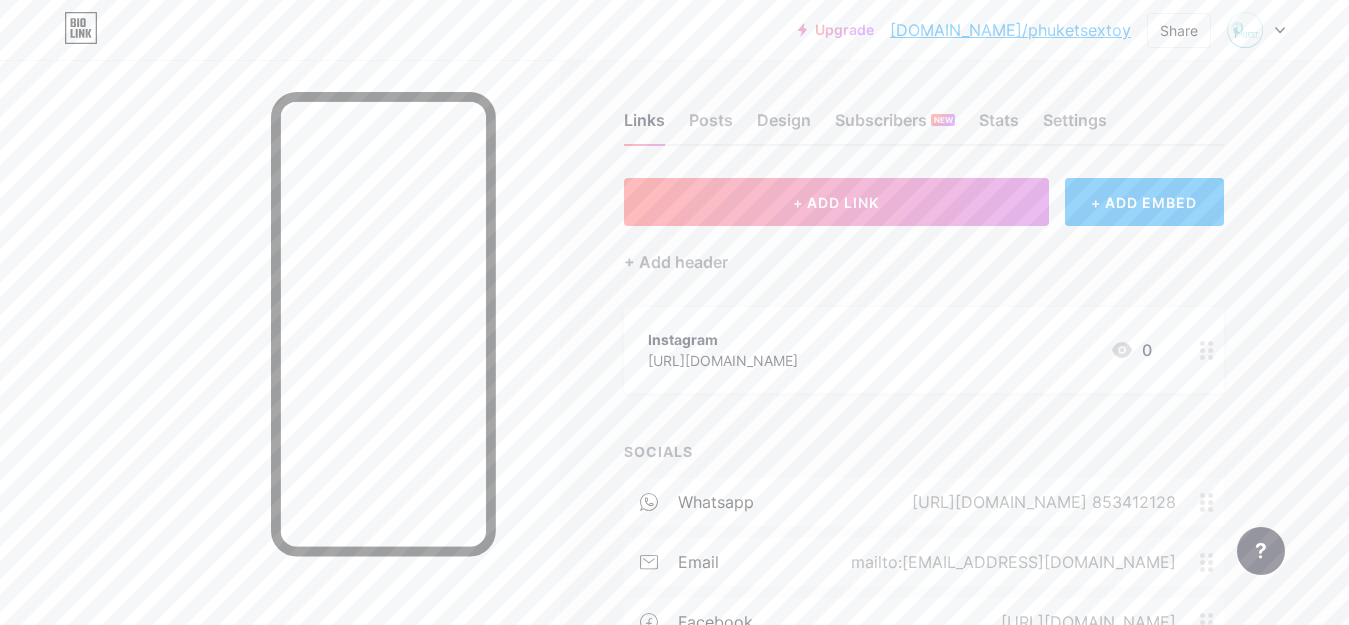 scroll, scrollTop: 208, scrollLeft: 0, axis: vertical 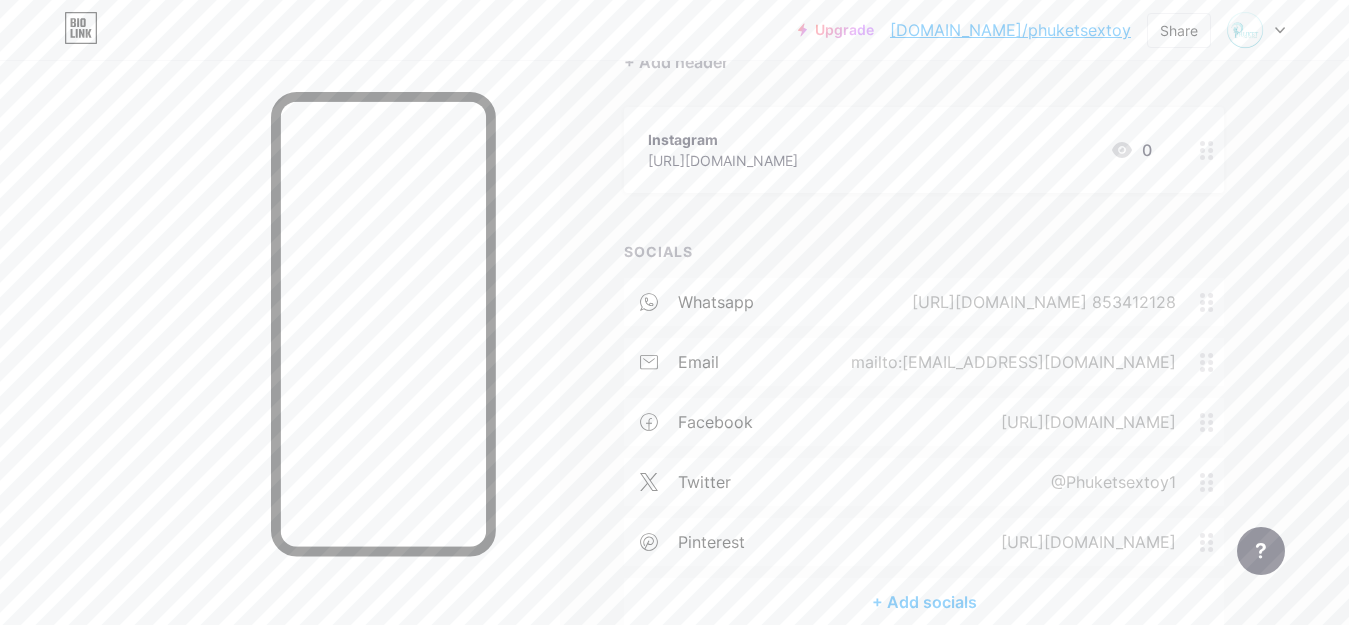 click on "Instagram" at bounding box center [723, 139] 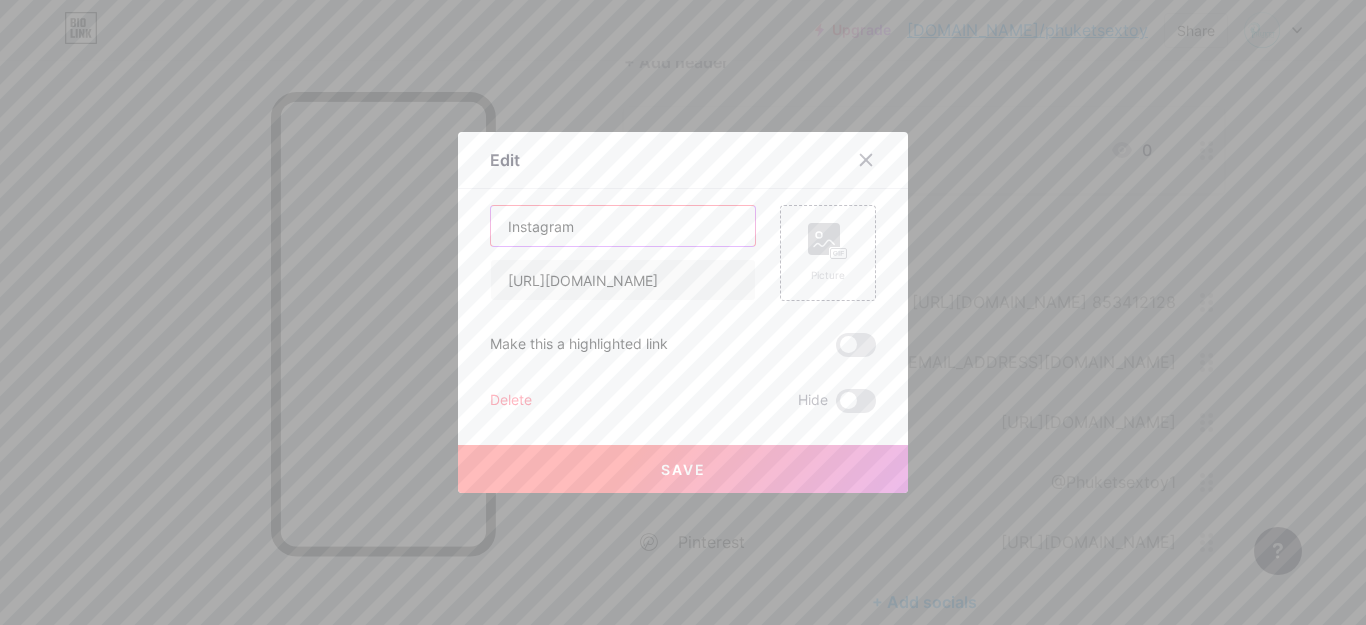 drag, startPoint x: 631, startPoint y: 228, endPoint x: 488, endPoint y: 223, distance: 143.08739 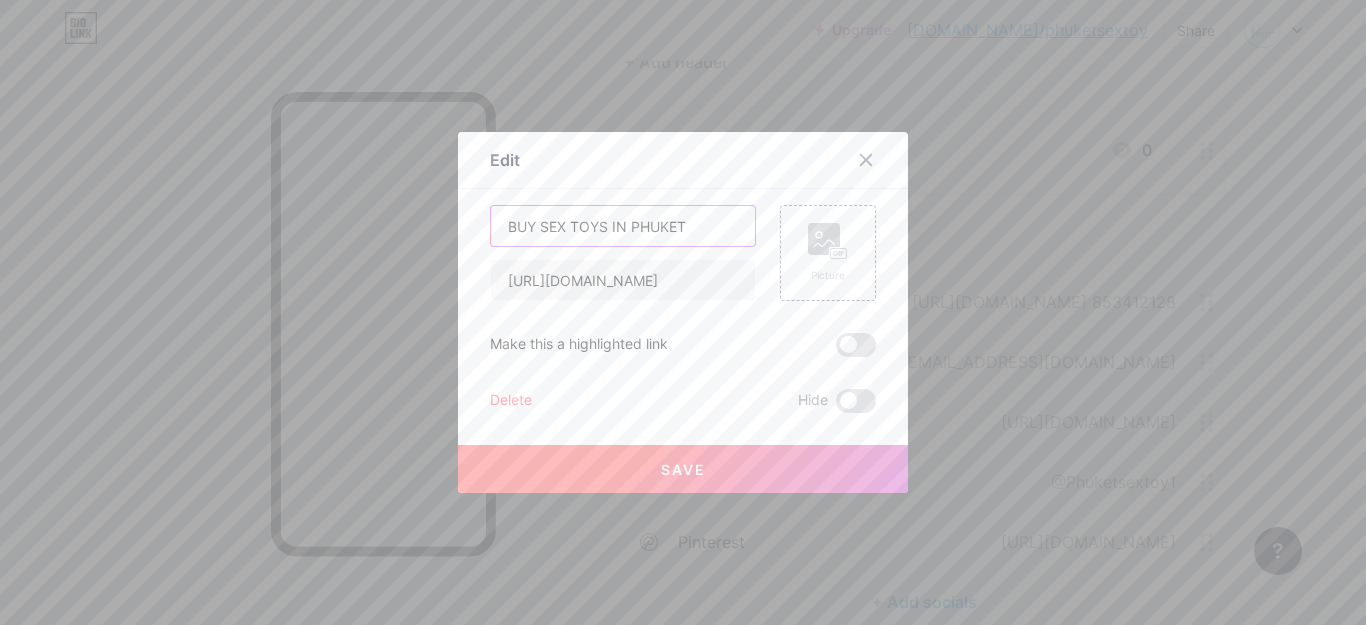 type on "BUY SEX TOYS IN PHUKET" 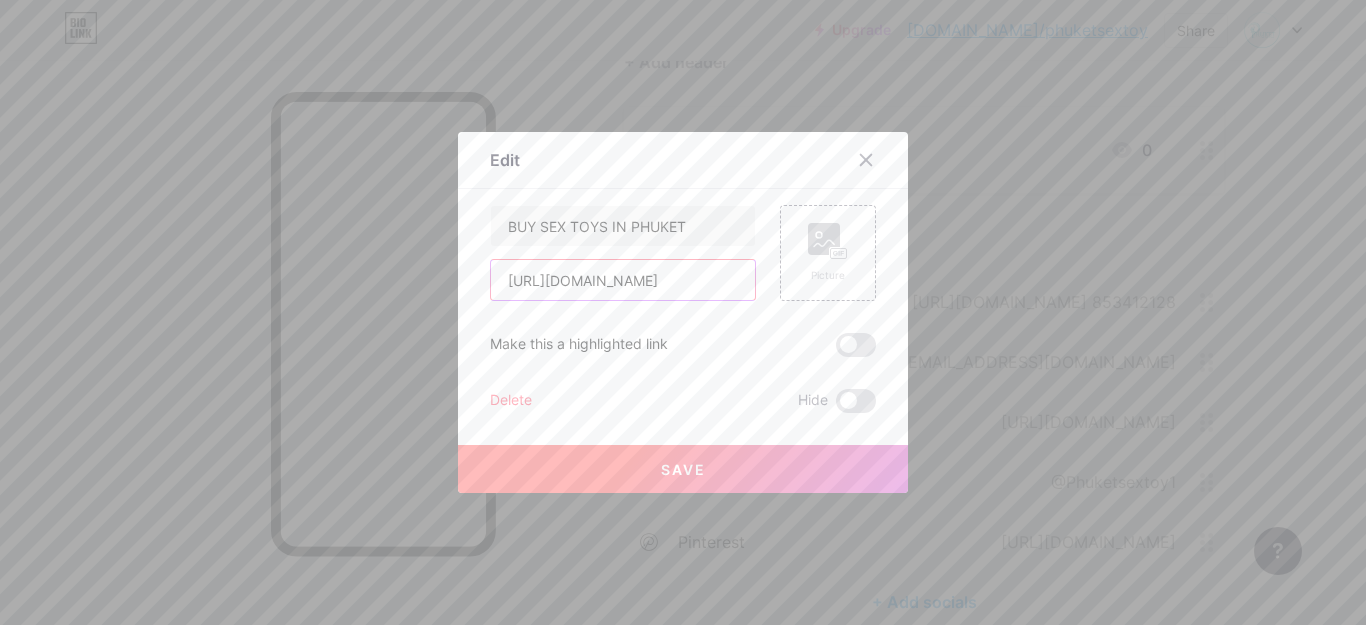 click on "[URL][DOMAIN_NAME]" at bounding box center (623, 280) 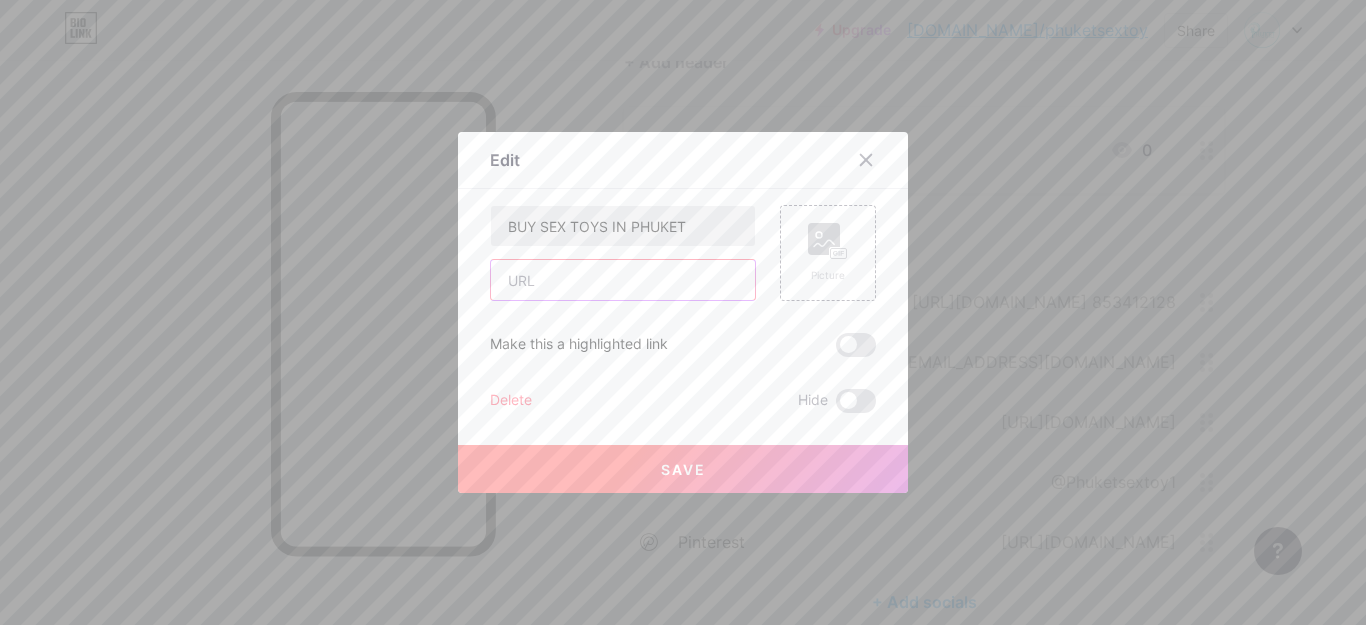 paste on "[URL][DOMAIN_NAME]" 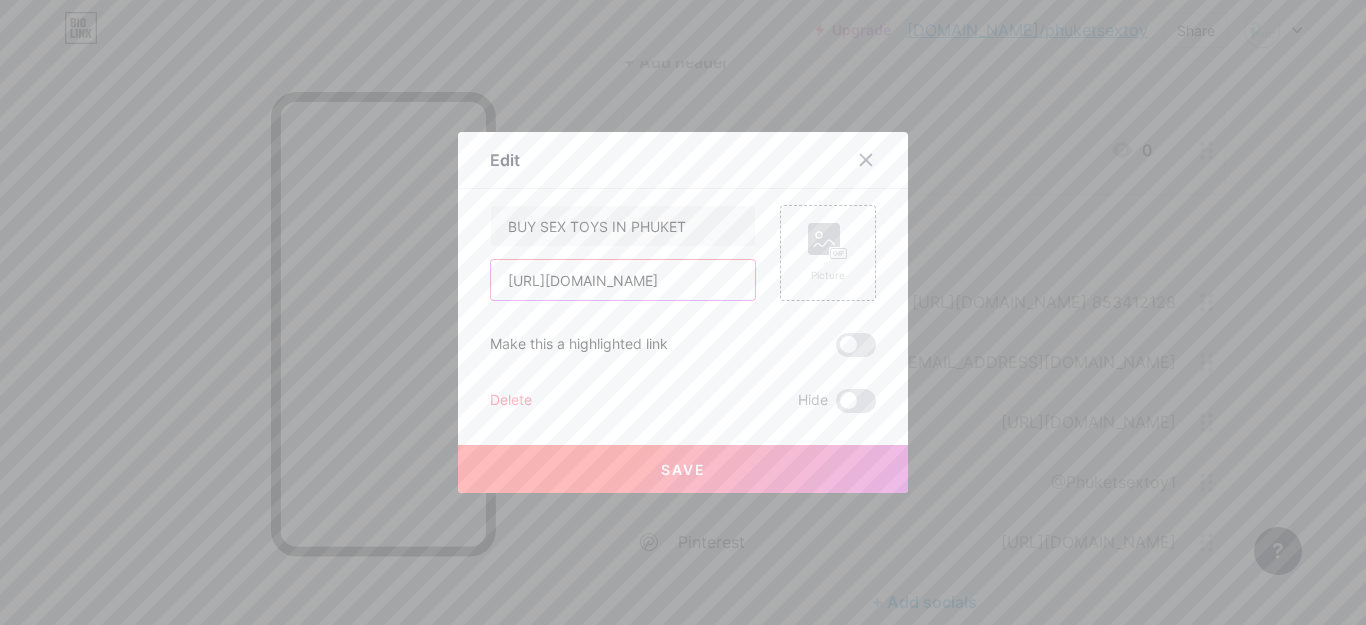 type on "[URL][DOMAIN_NAME]" 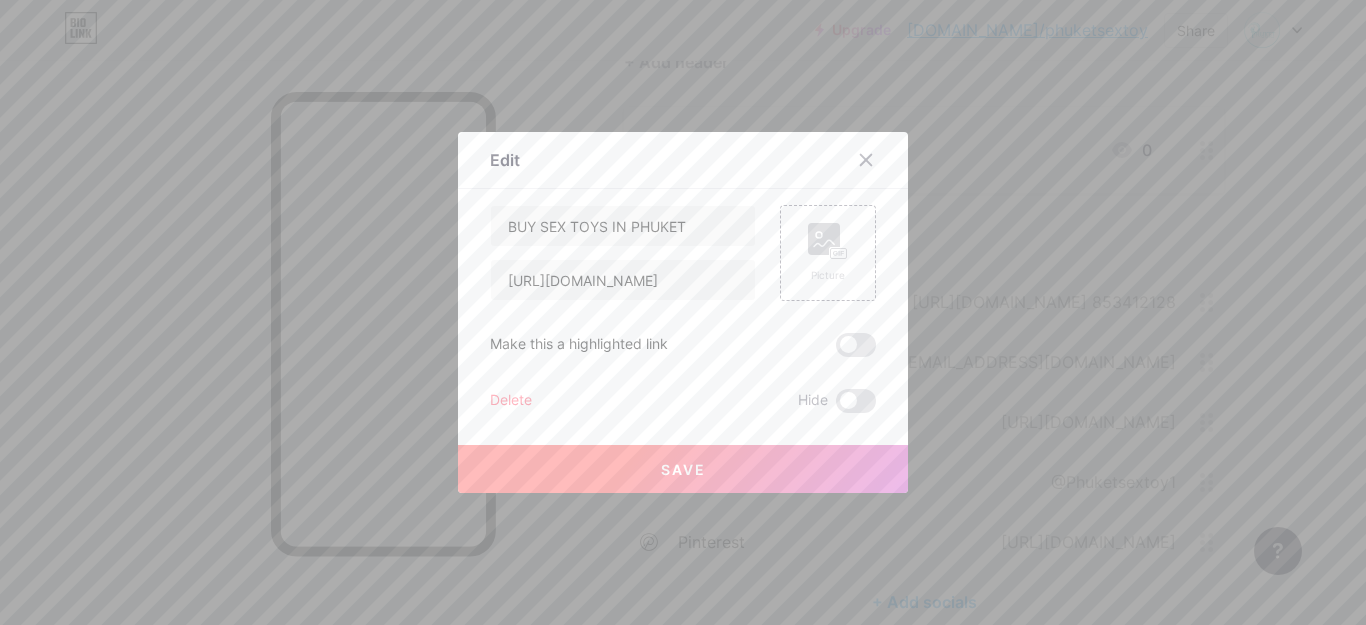 click on "Save" at bounding box center [683, 469] 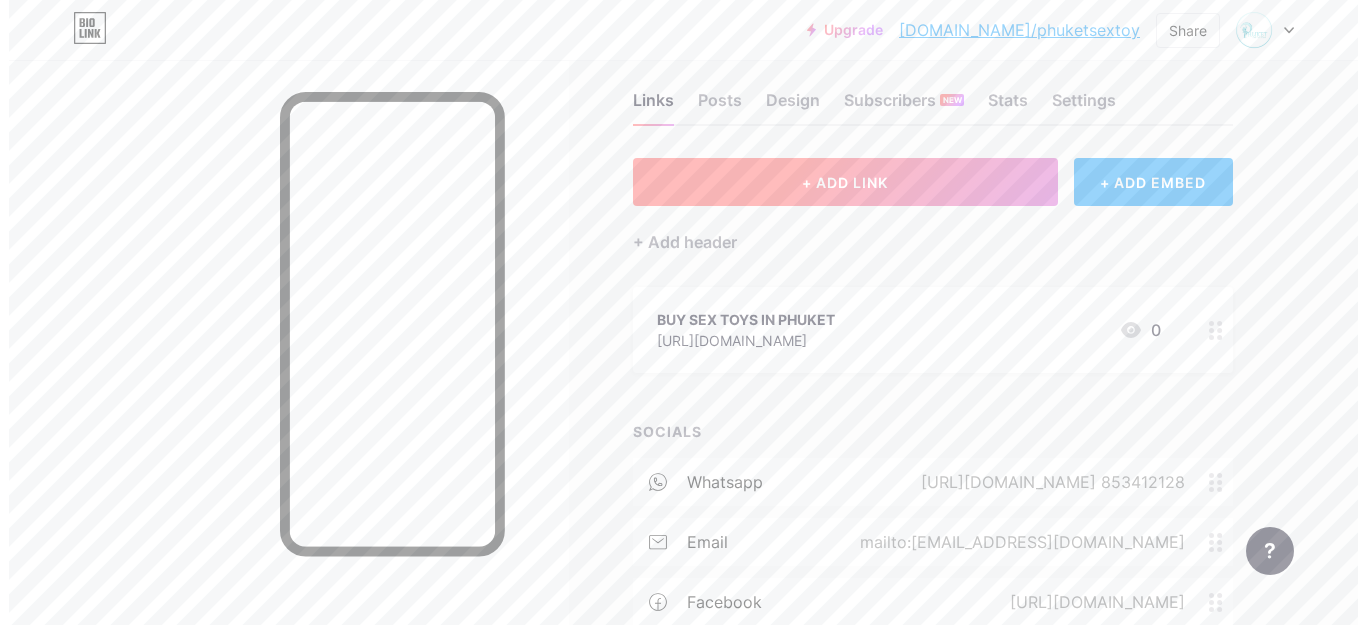 scroll, scrollTop: 8, scrollLeft: 0, axis: vertical 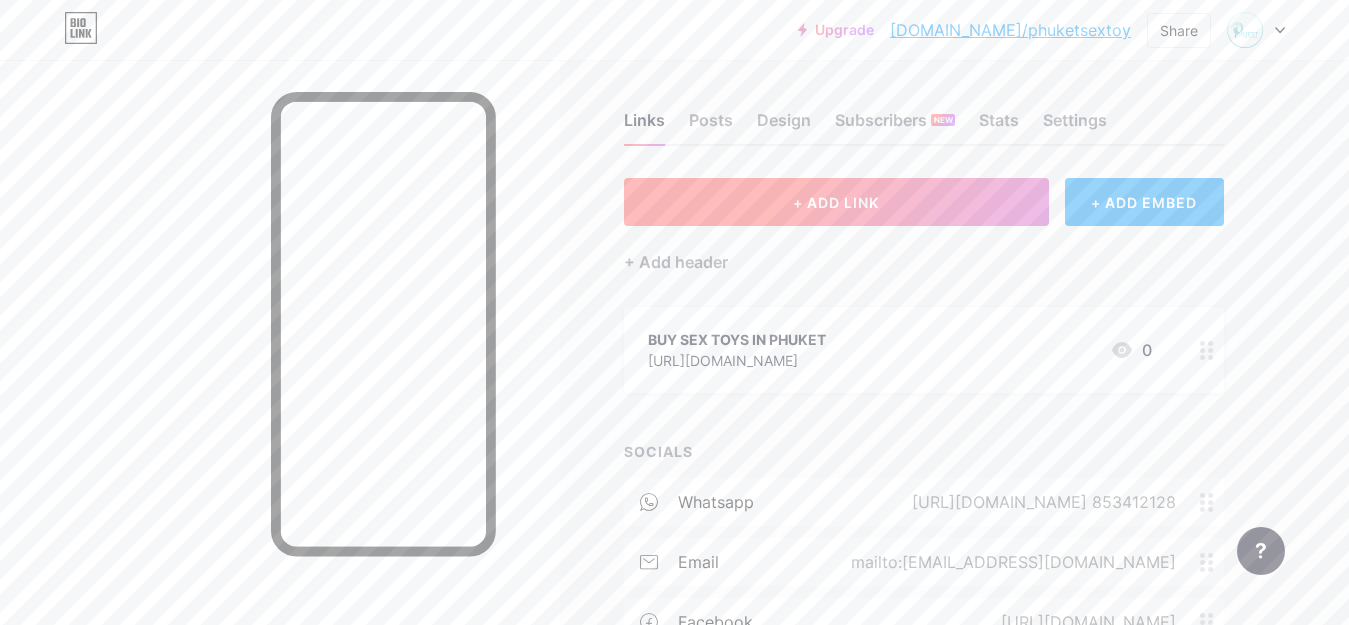 click on "+ ADD LINK" at bounding box center (836, 202) 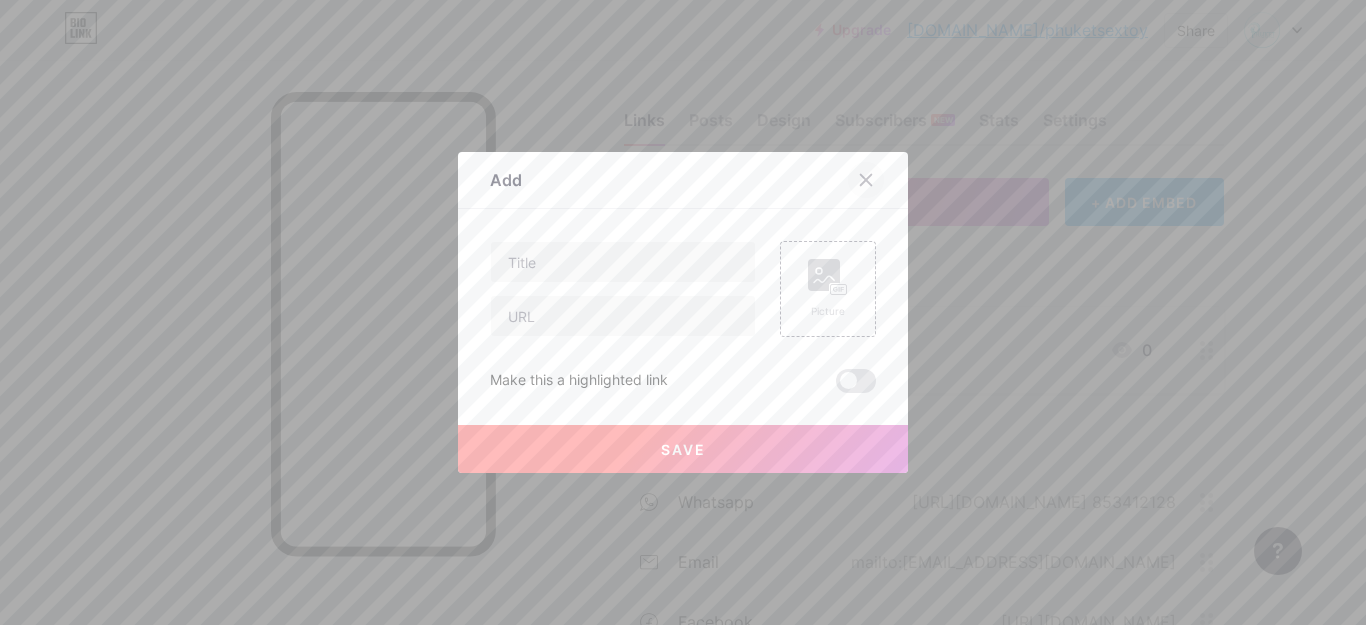 click at bounding box center [866, 180] 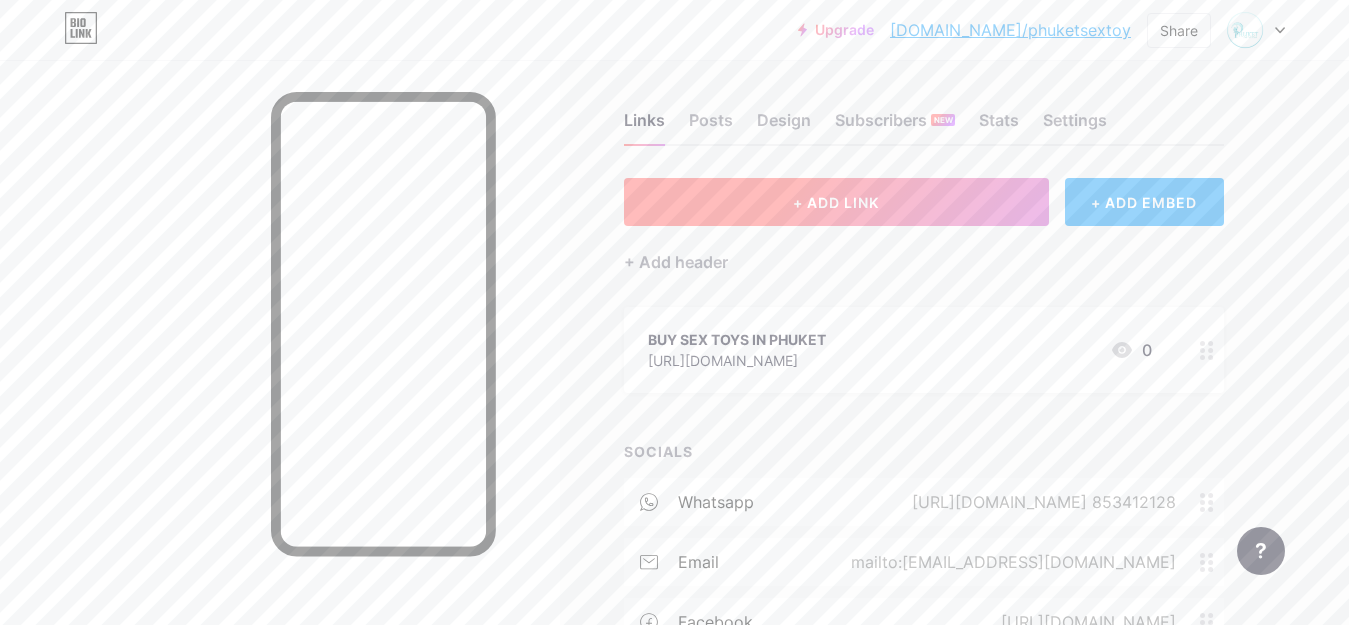 click on "+ ADD LINK" at bounding box center [836, 202] 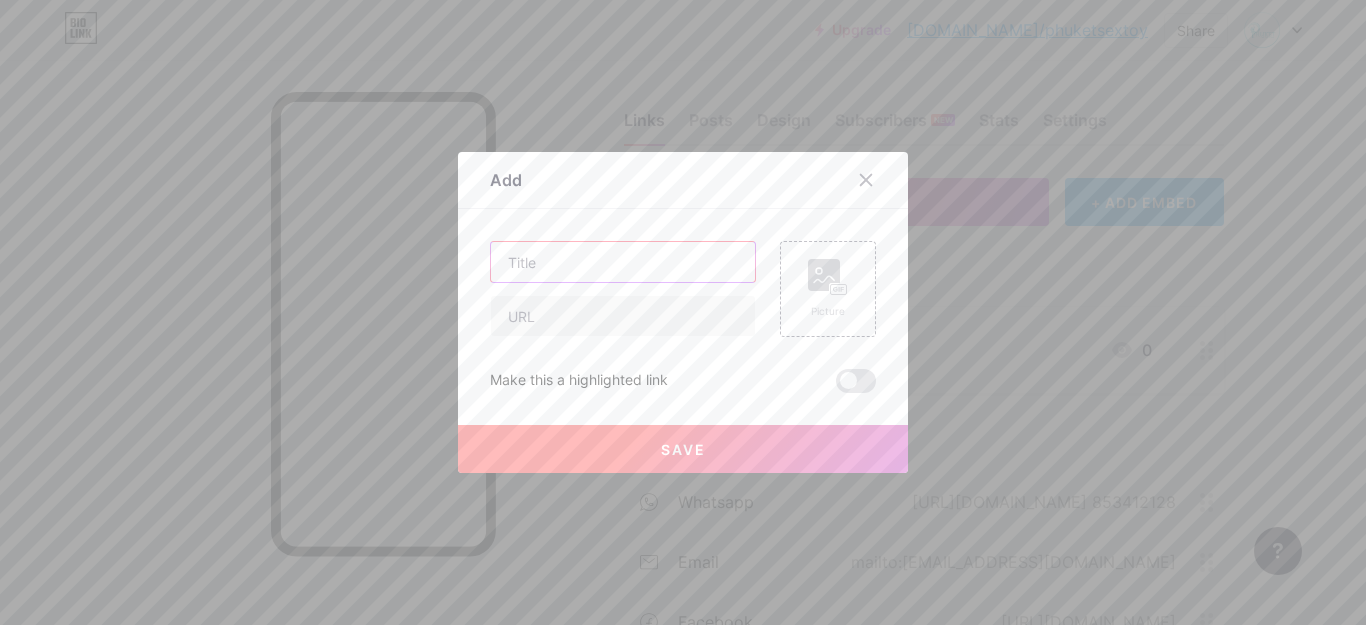 click at bounding box center [623, 262] 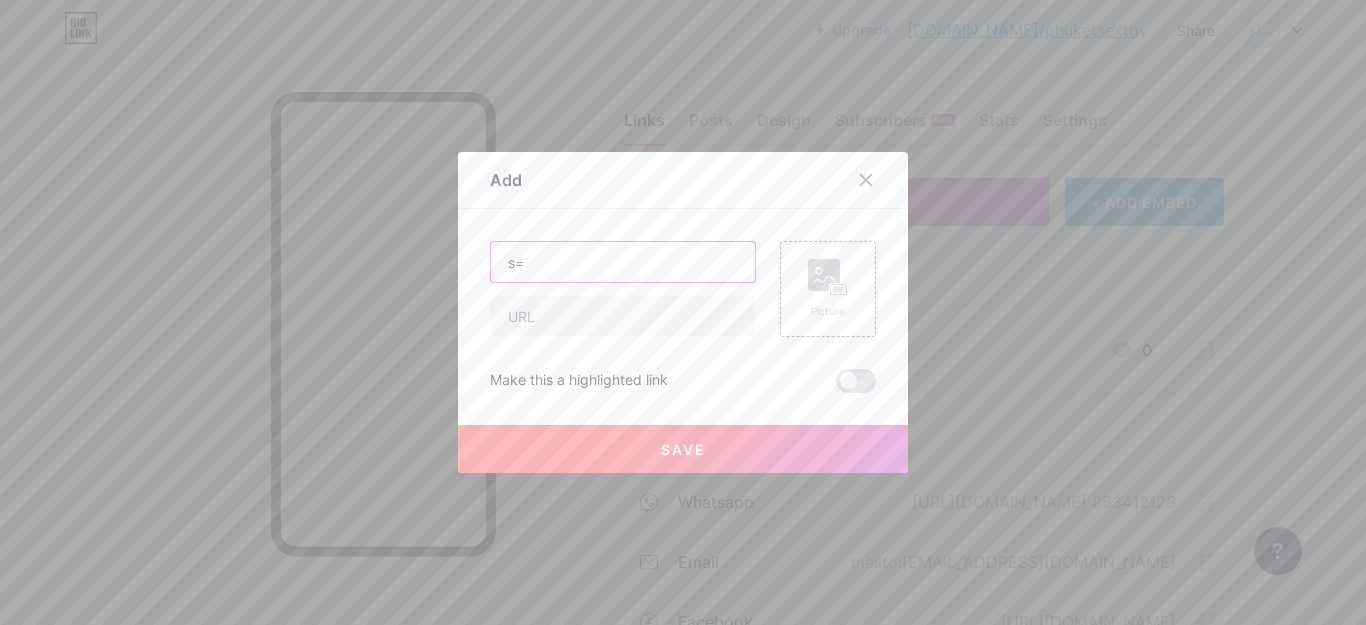 type on "s" 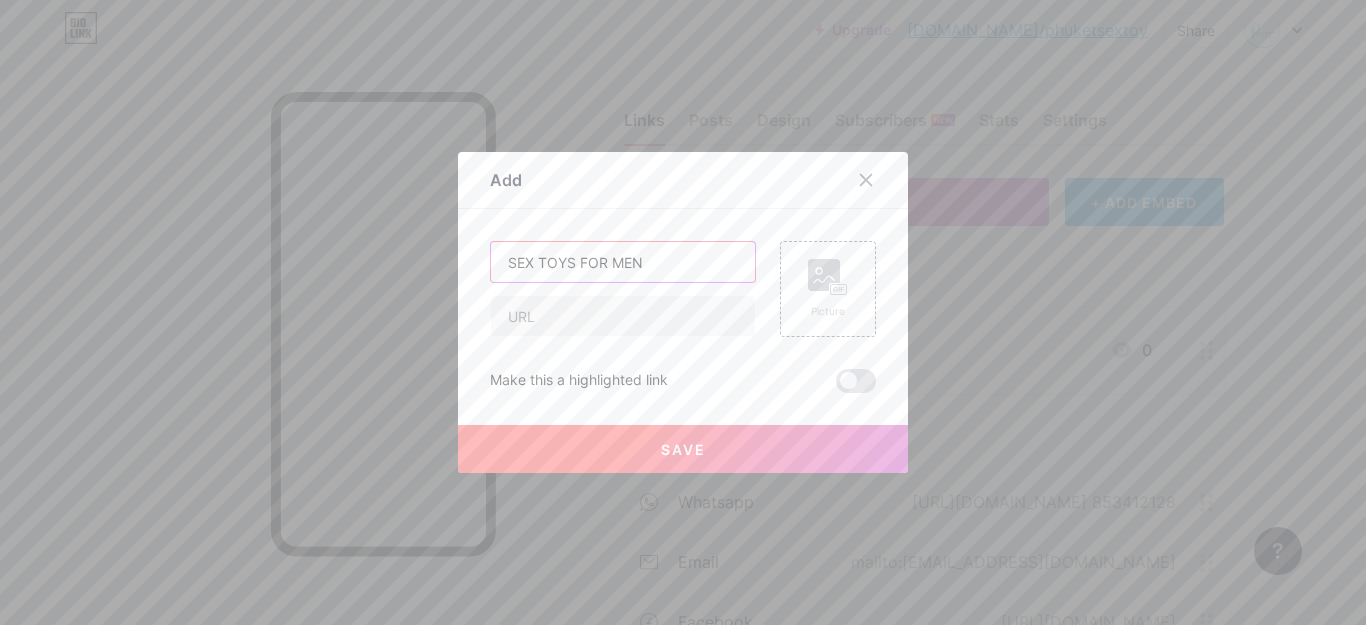 type on "SEX TOYS FOR MEN" 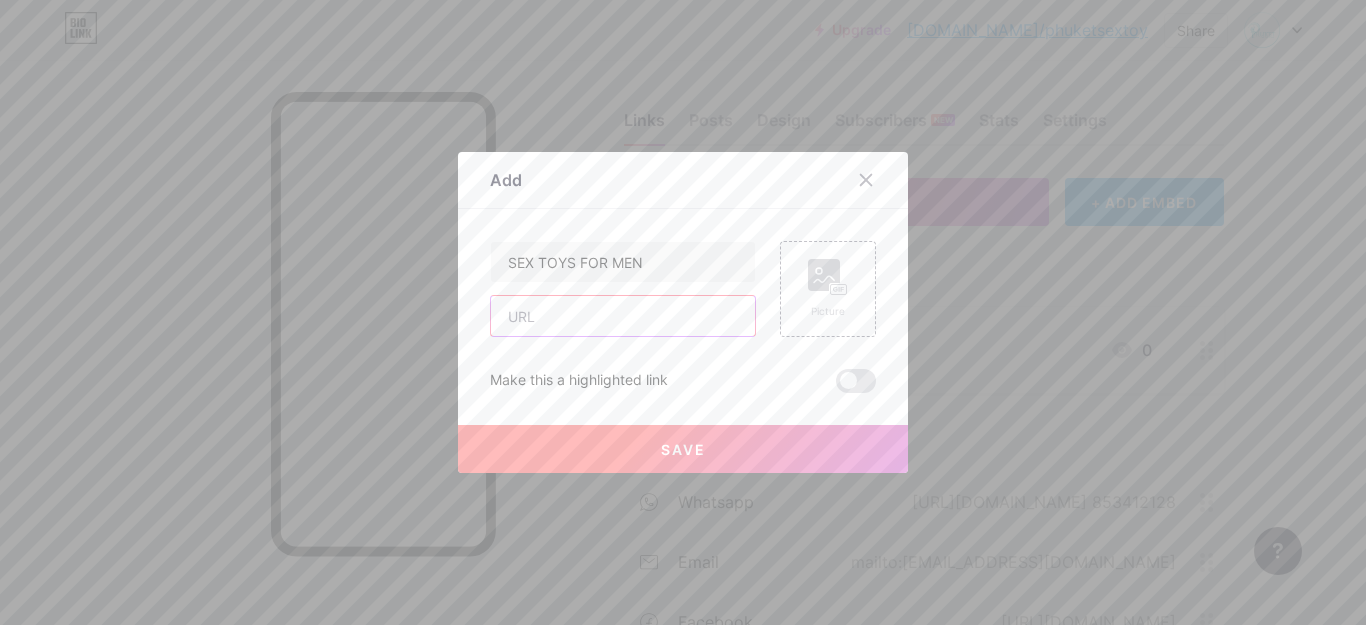click at bounding box center (623, 316) 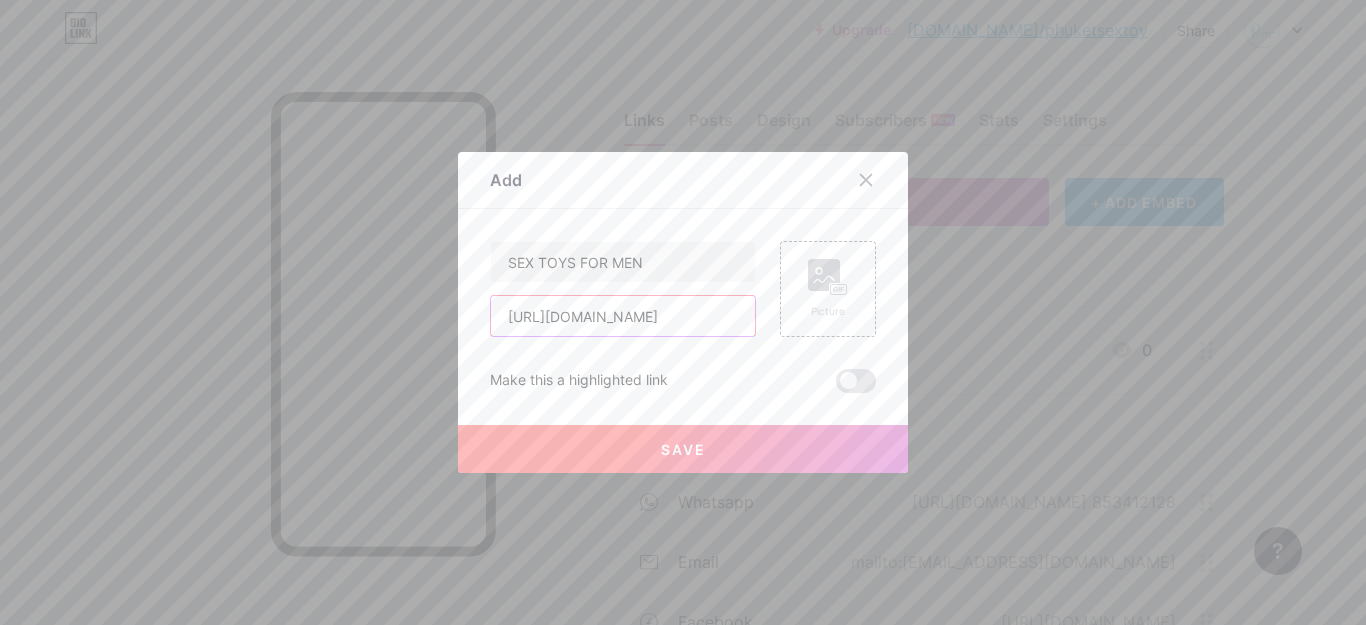scroll, scrollTop: 0, scrollLeft: 52, axis: horizontal 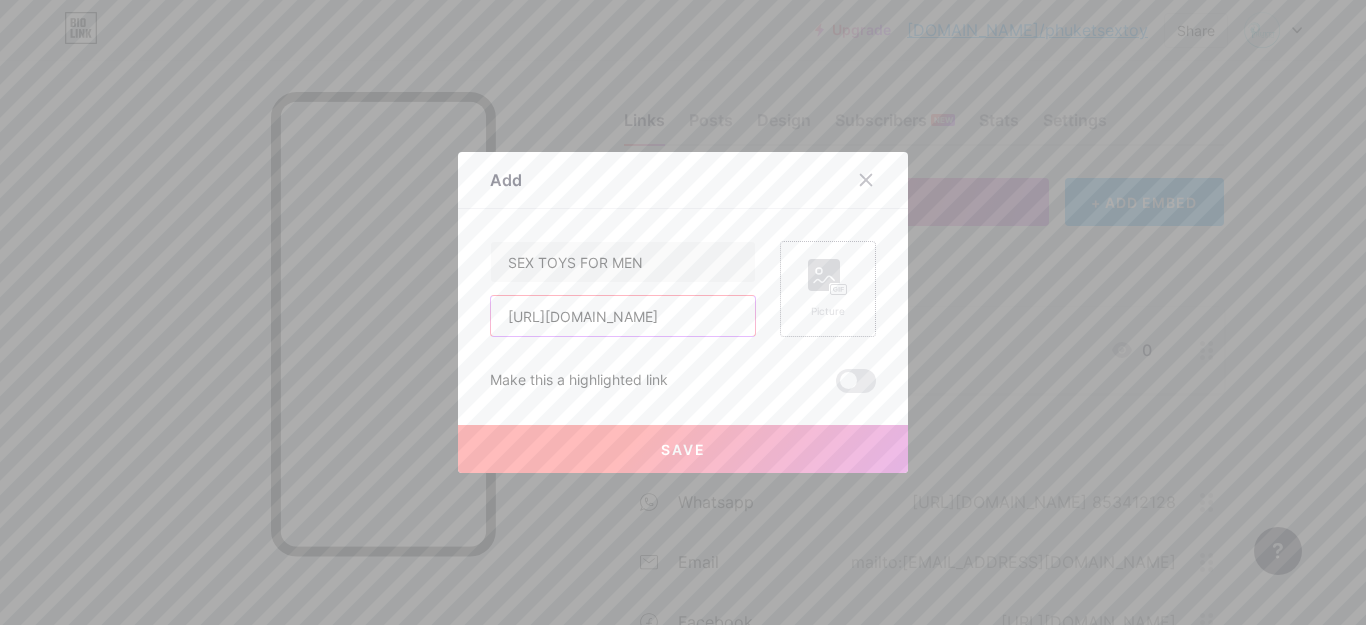 type on "[URL][DOMAIN_NAME]" 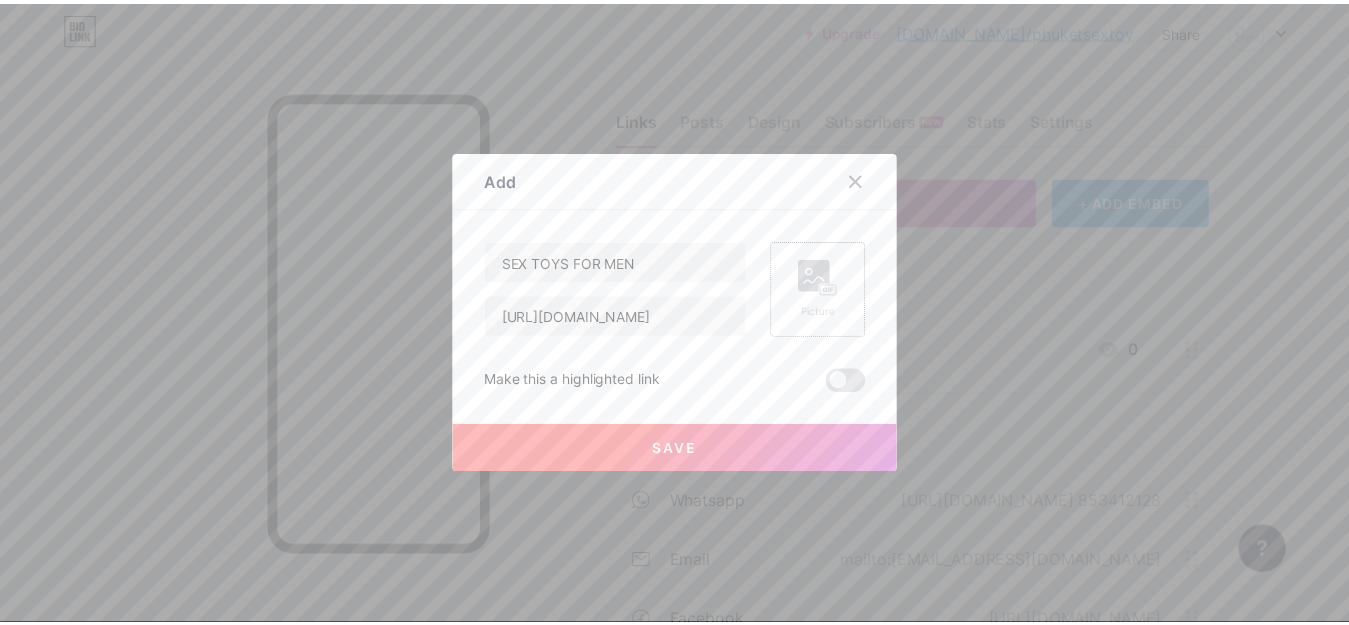 scroll, scrollTop: 0, scrollLeft: 0, axis: both 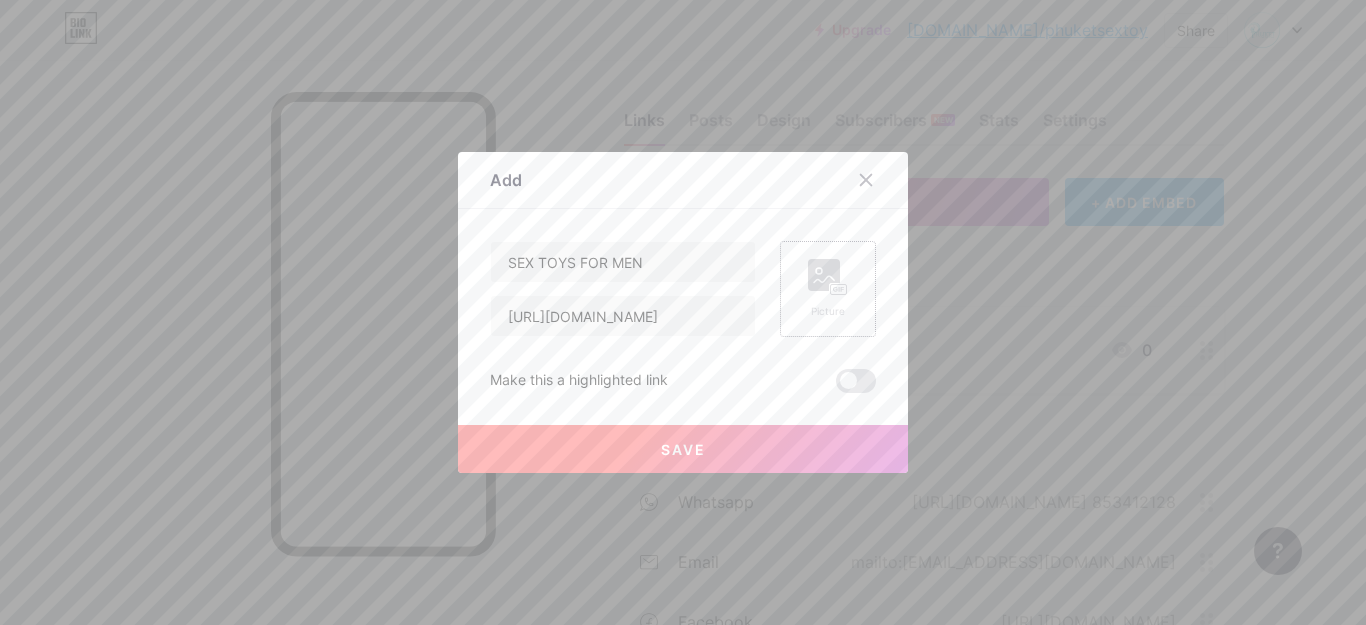 click on "Picture" at bounding box center [828, 289] 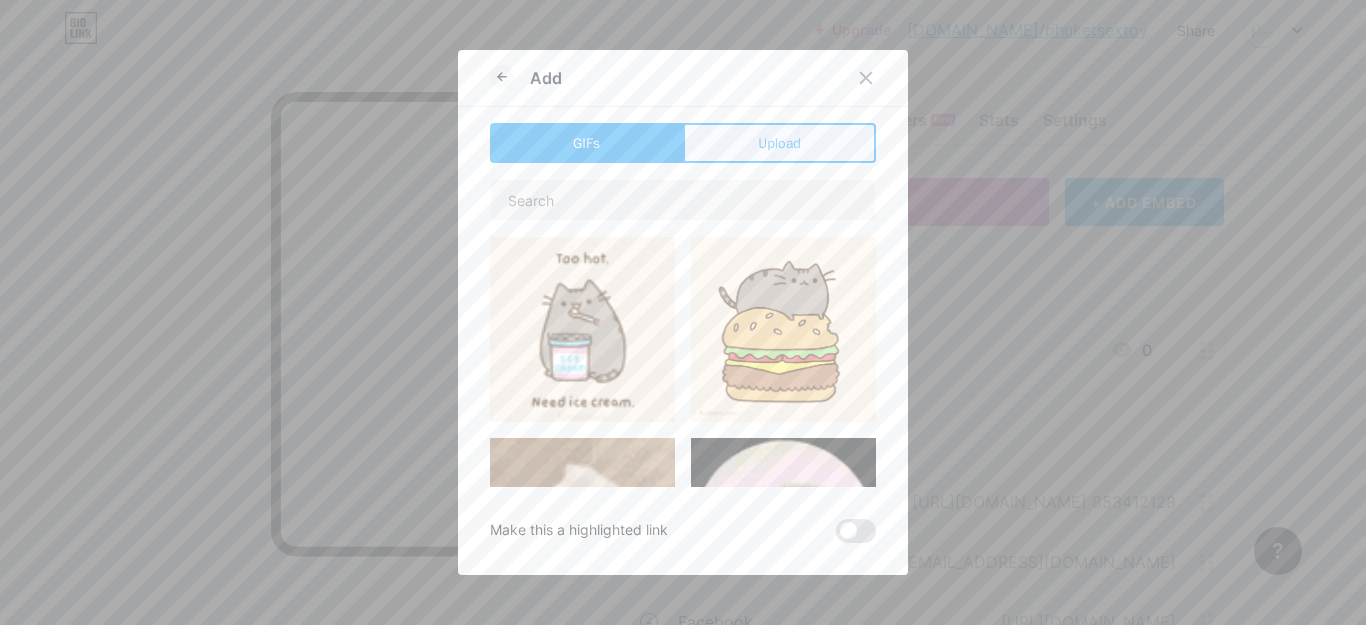 click on "Upload" at bounding box center (779, 143) 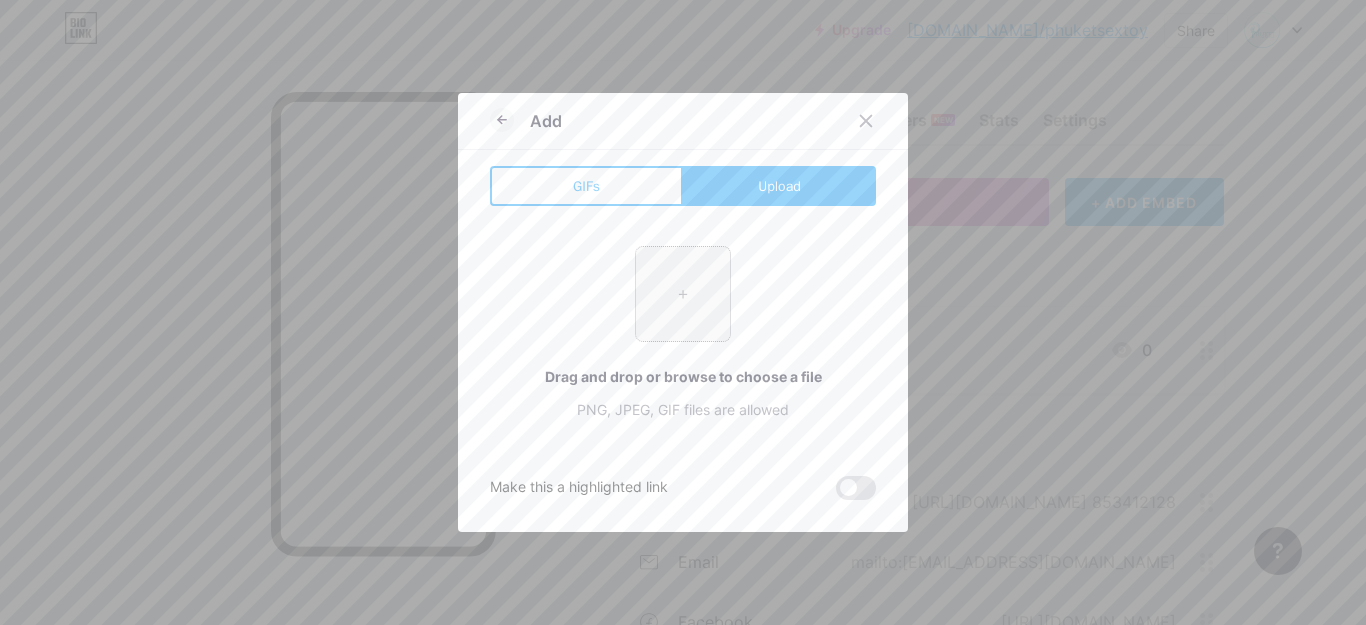 click at bounding box center [683, 294] 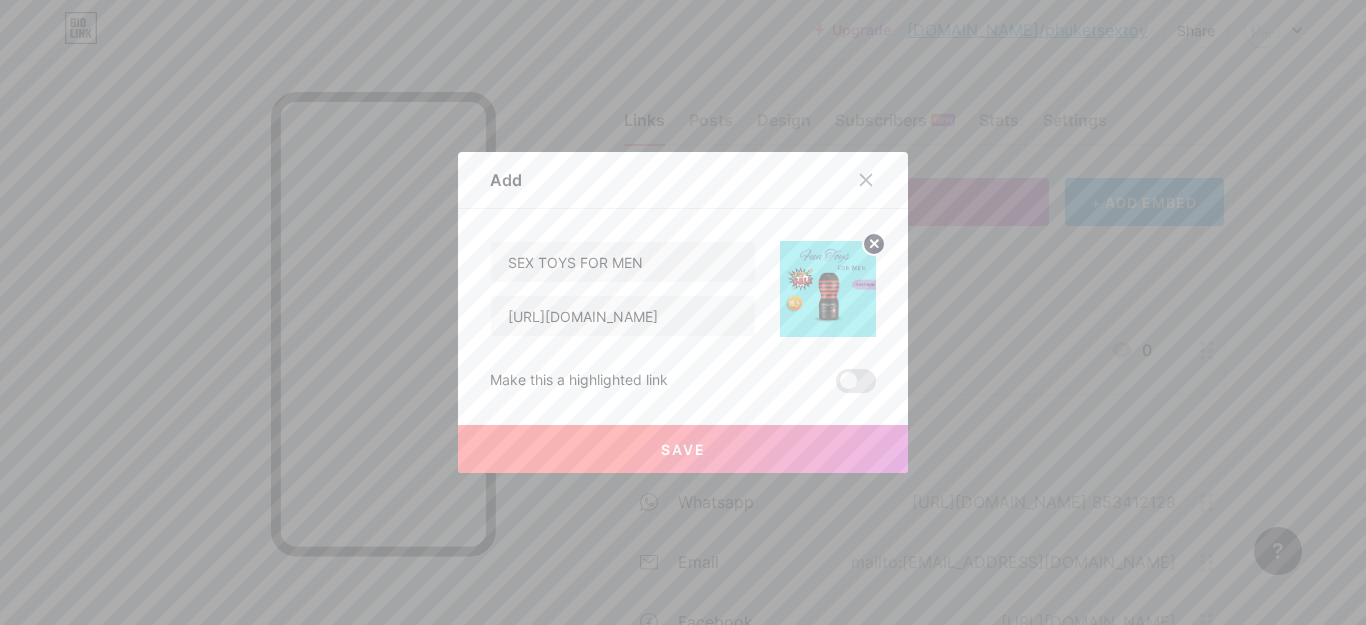 click on "Save" at bounding box center (683, 449) 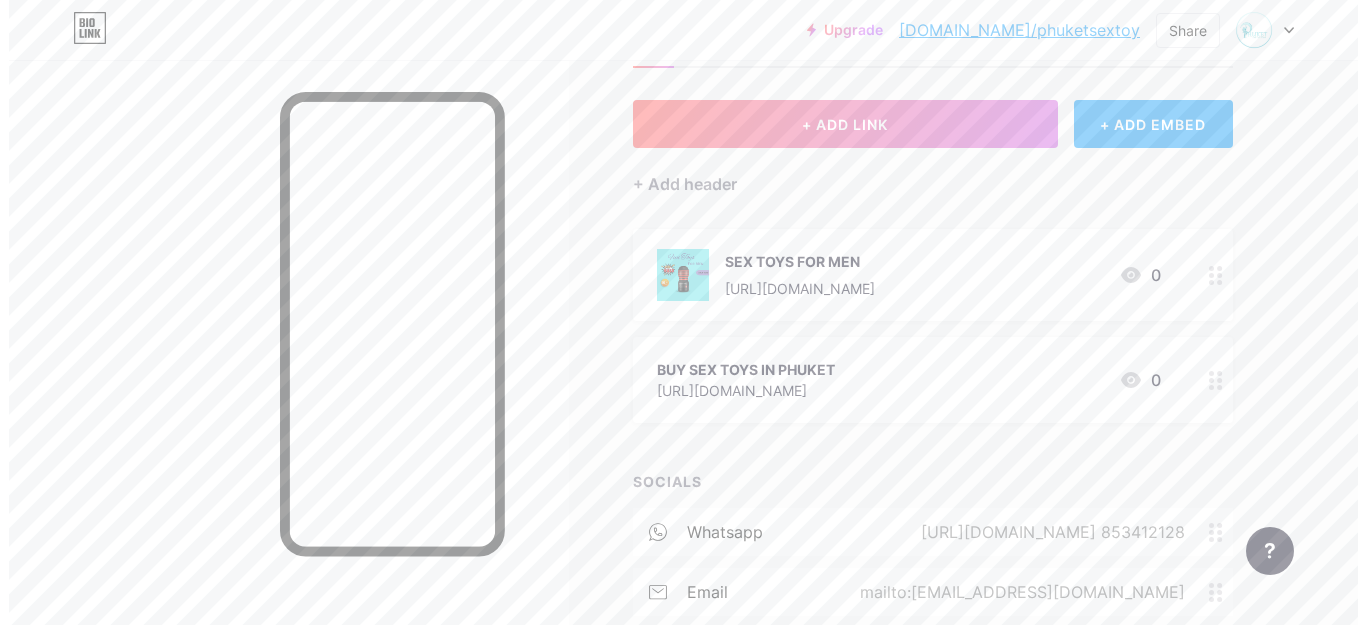 scroll, scrollTop: 108, scrollLeft: 0, axis: vertical 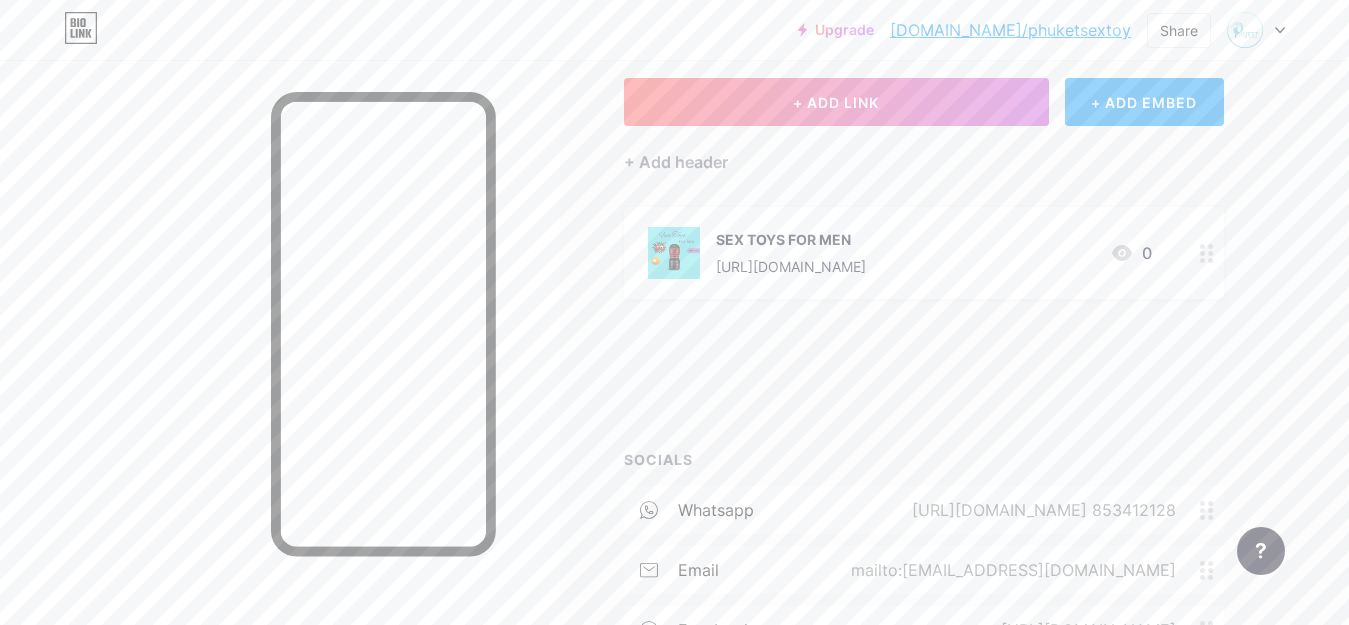 type 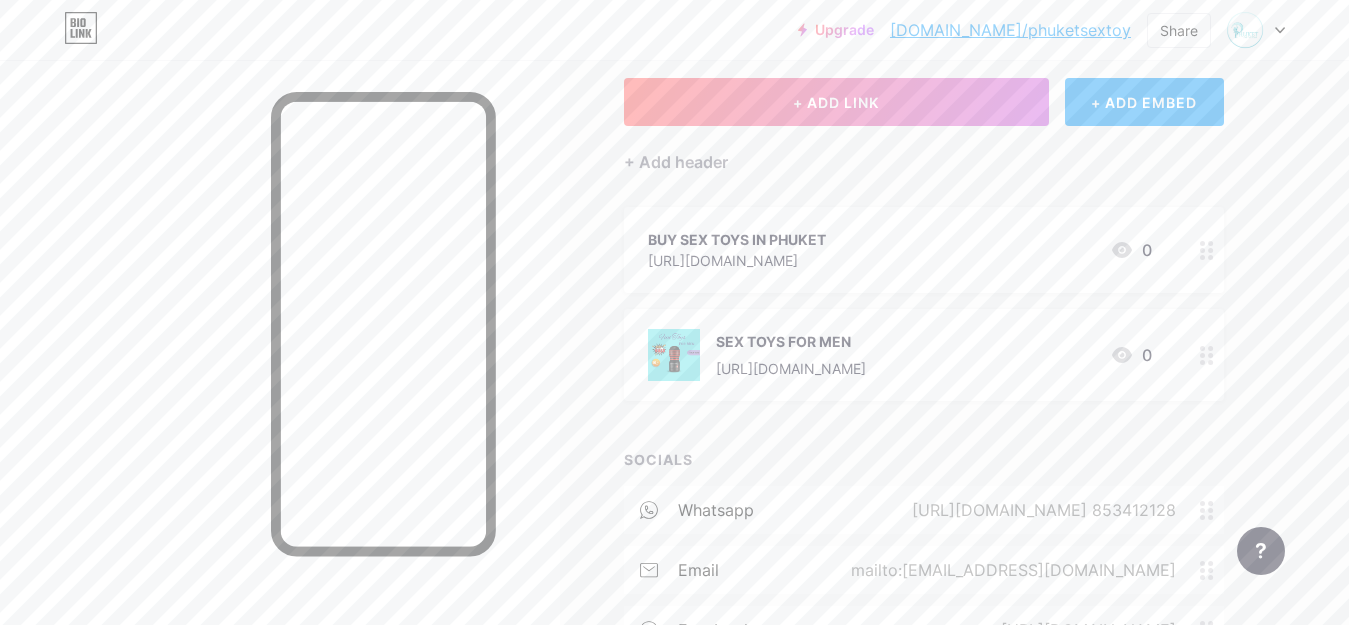 click at bounding box center [1207, 250] 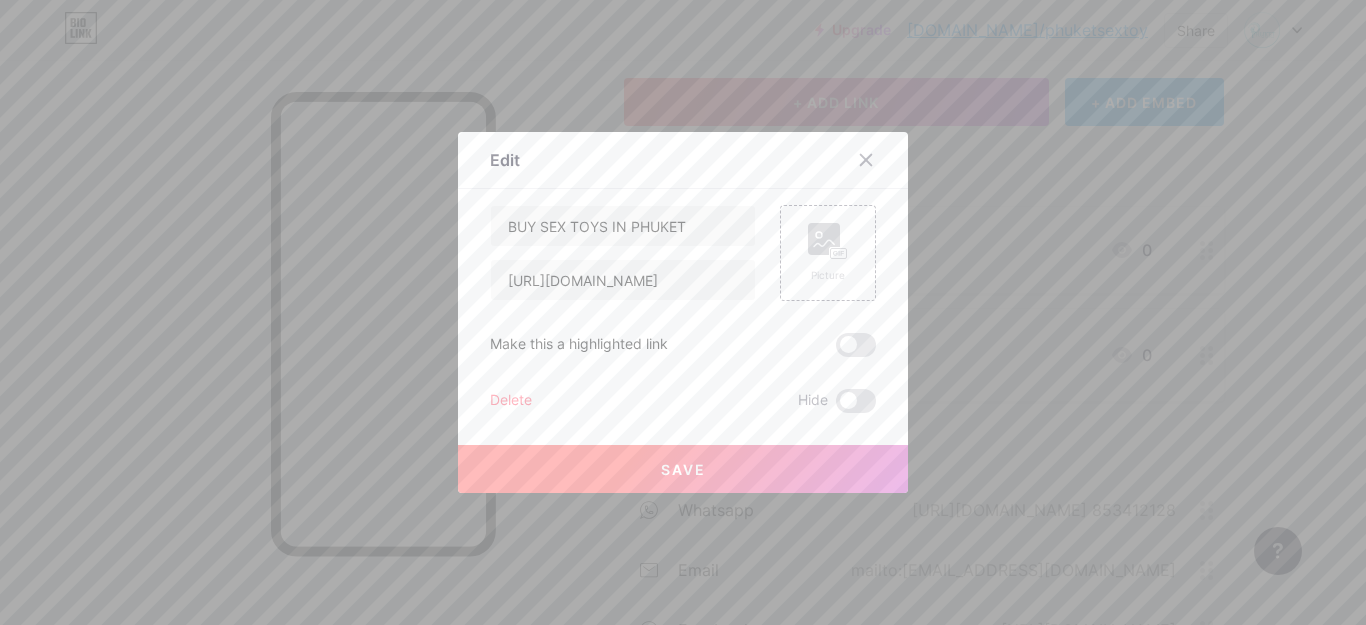 drag, startPoint x: 759, startPoint y: 242, endPoint x: 780, endPoint y: 247, distance: 21.587032 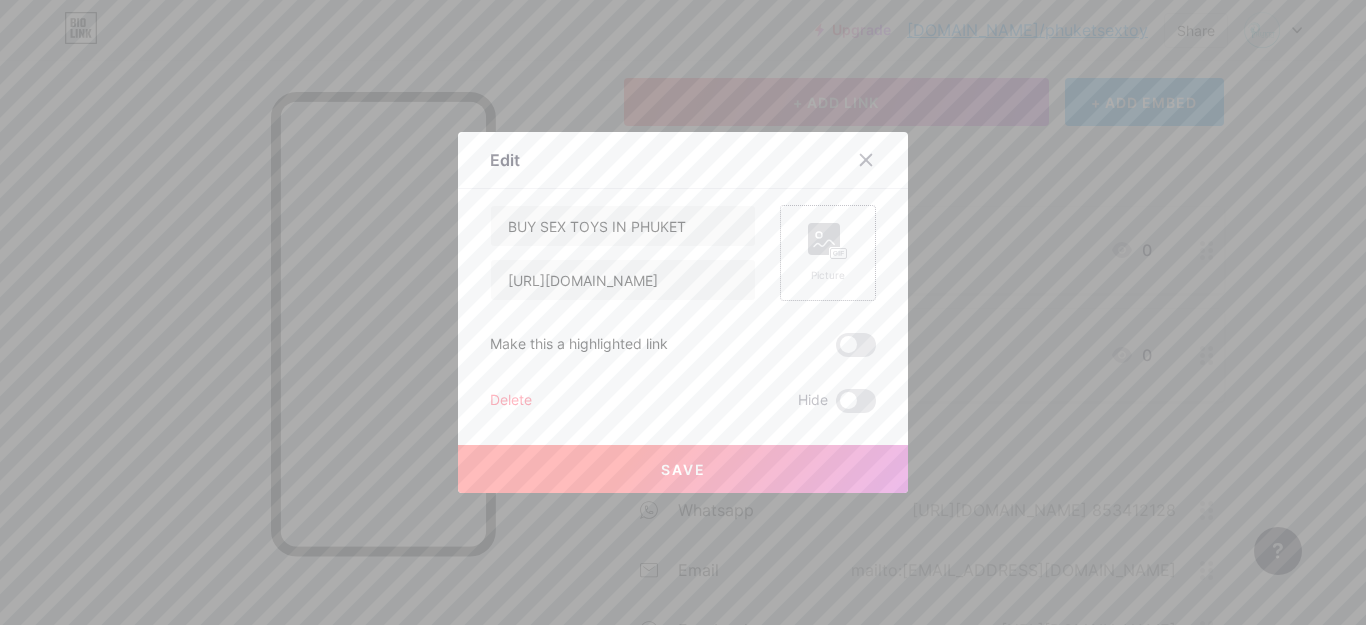 click 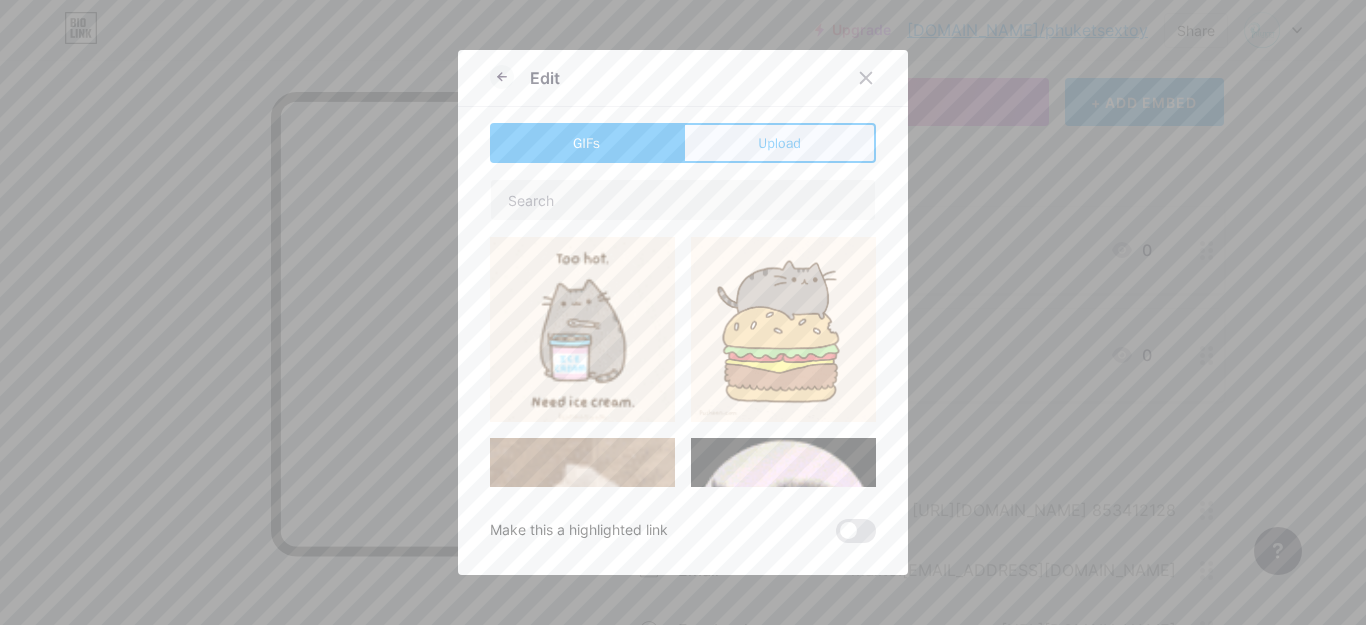 click on "Upload" at bounding box center [779, 143] 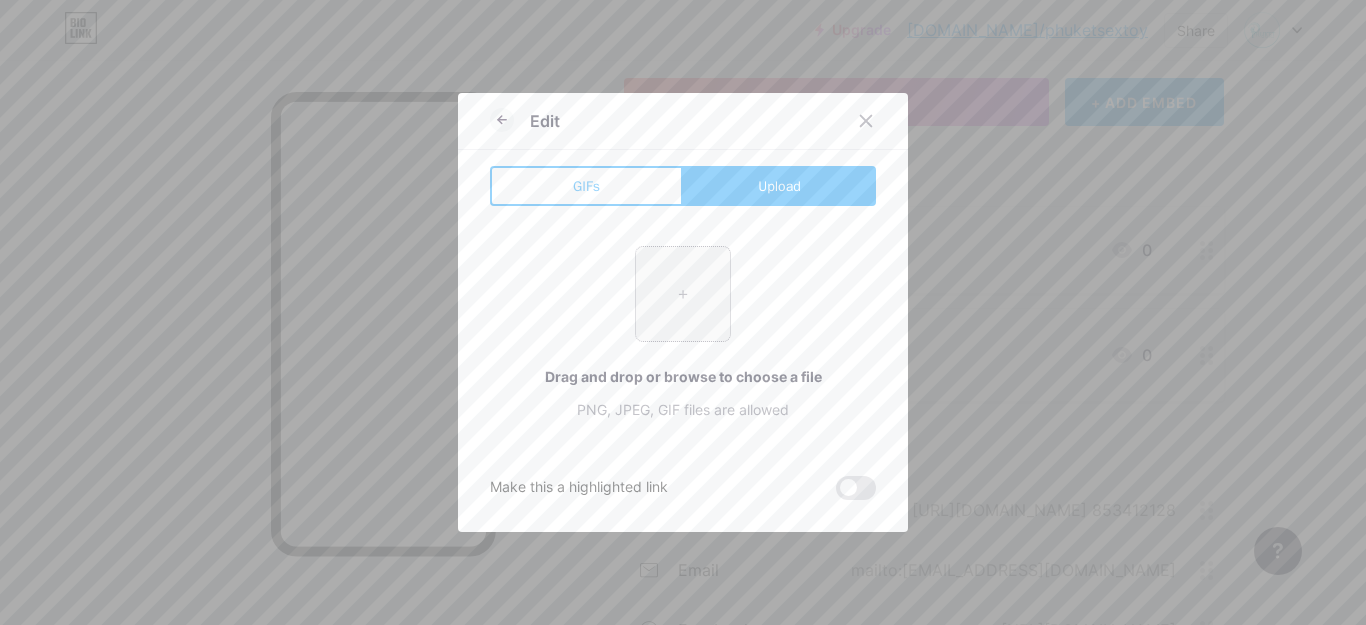 click at bounding box center (683, 294) 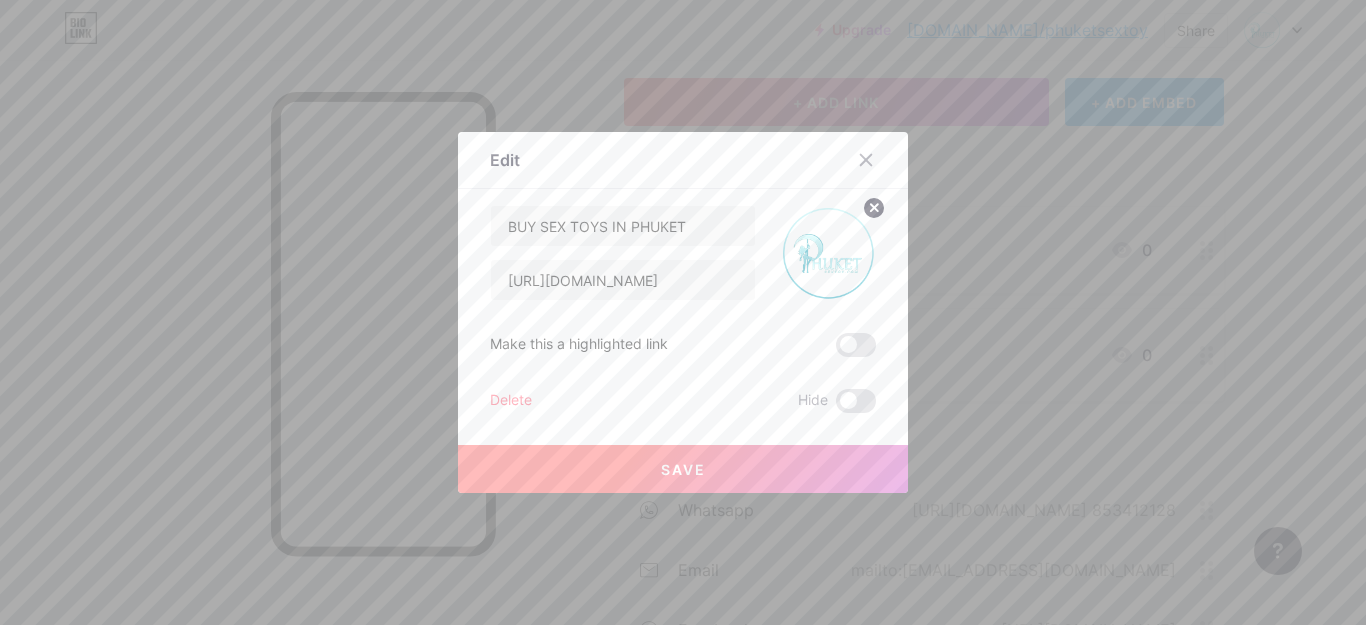 click on "Save" at bounding box center (683, 469) 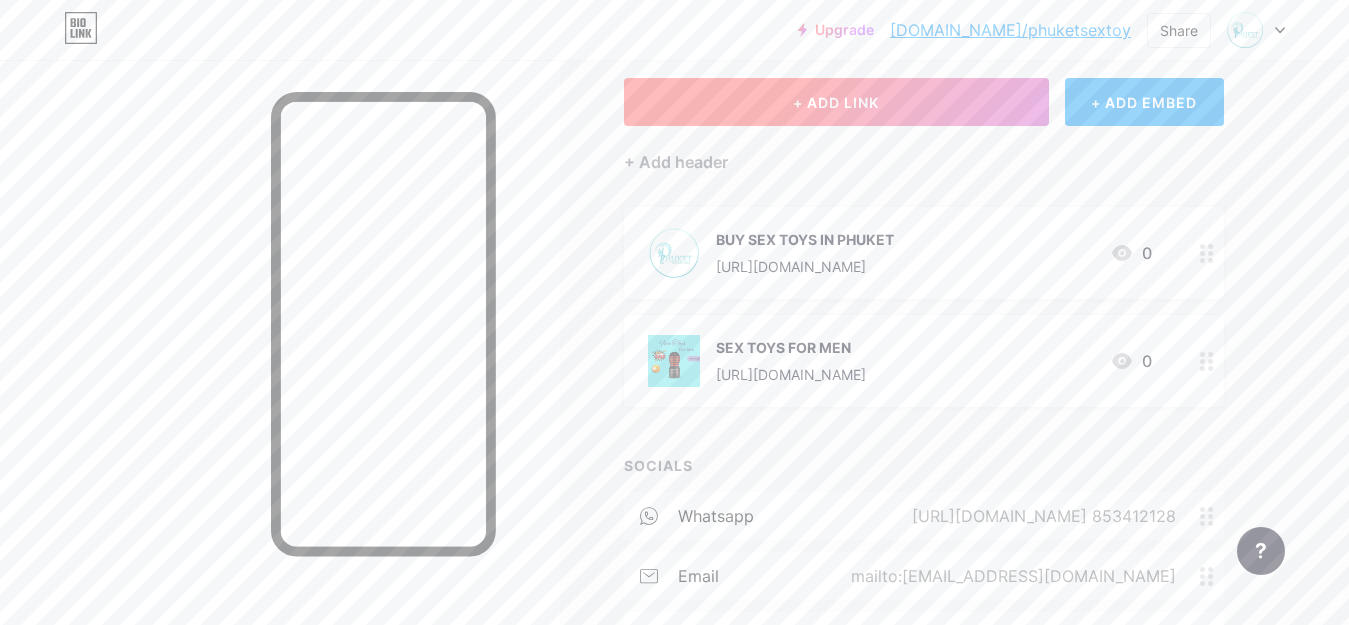 click on "+ ADD LINK" at bounding box center (836, 102) 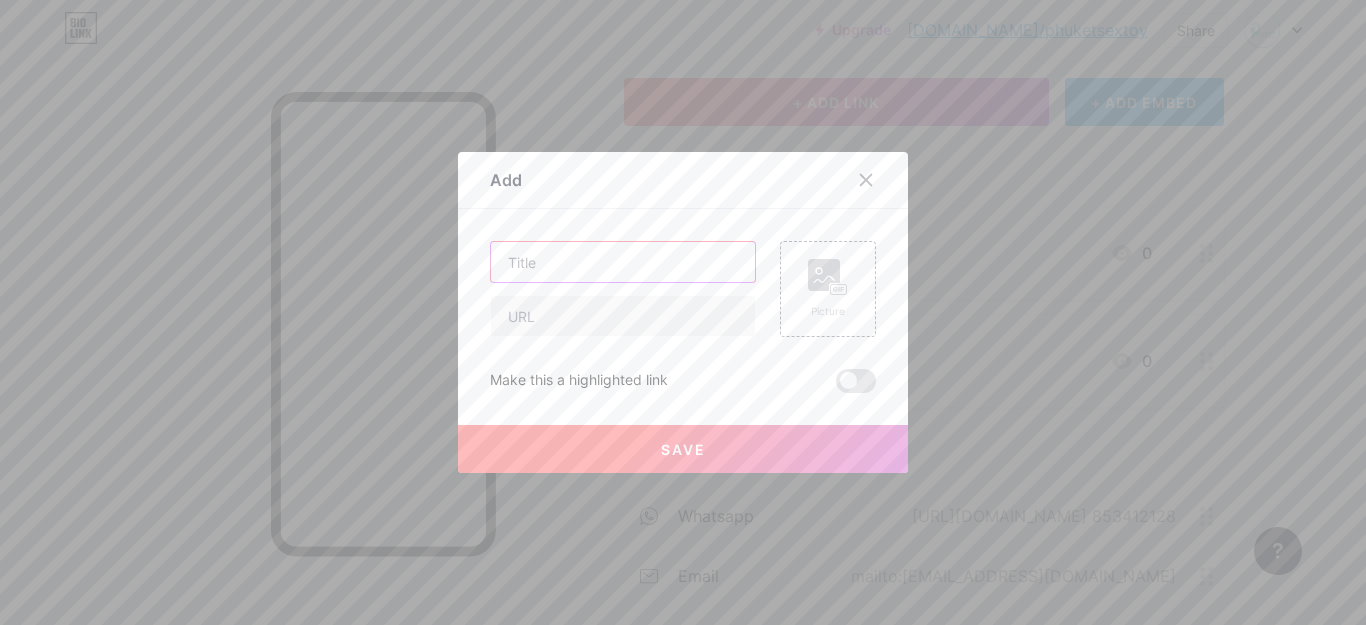 click at bounding box center (623, 262) 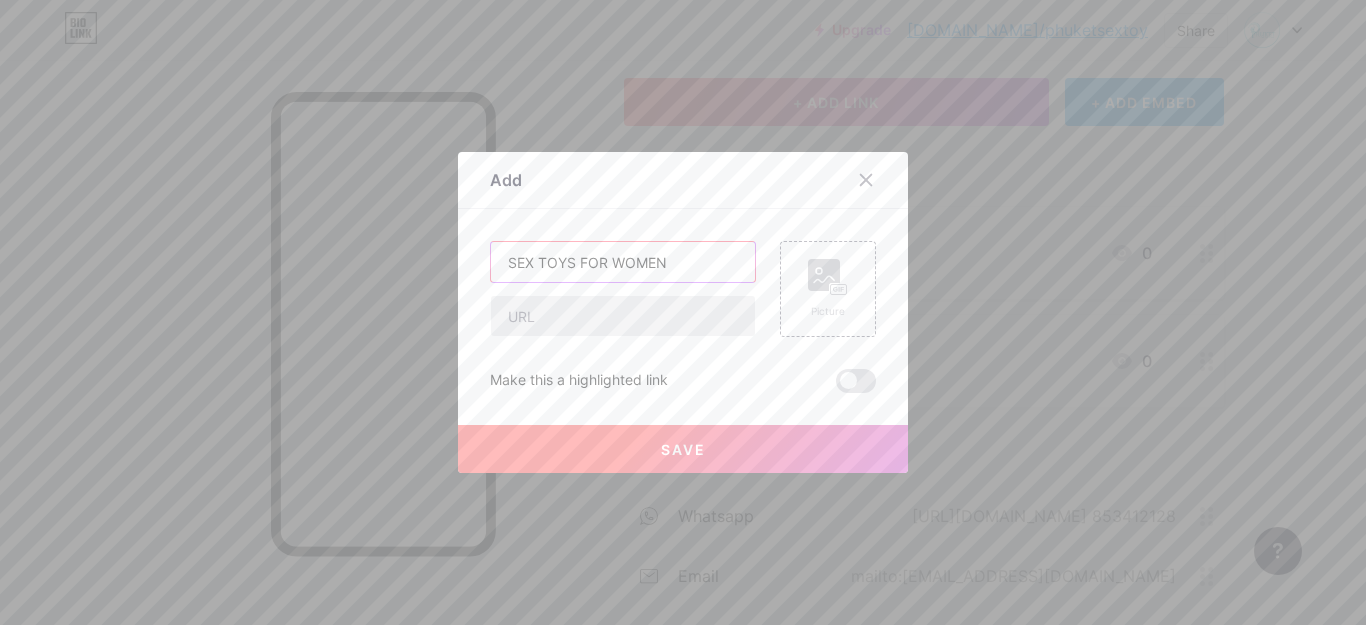 type on "SEX TOYS FOR WOMEN" 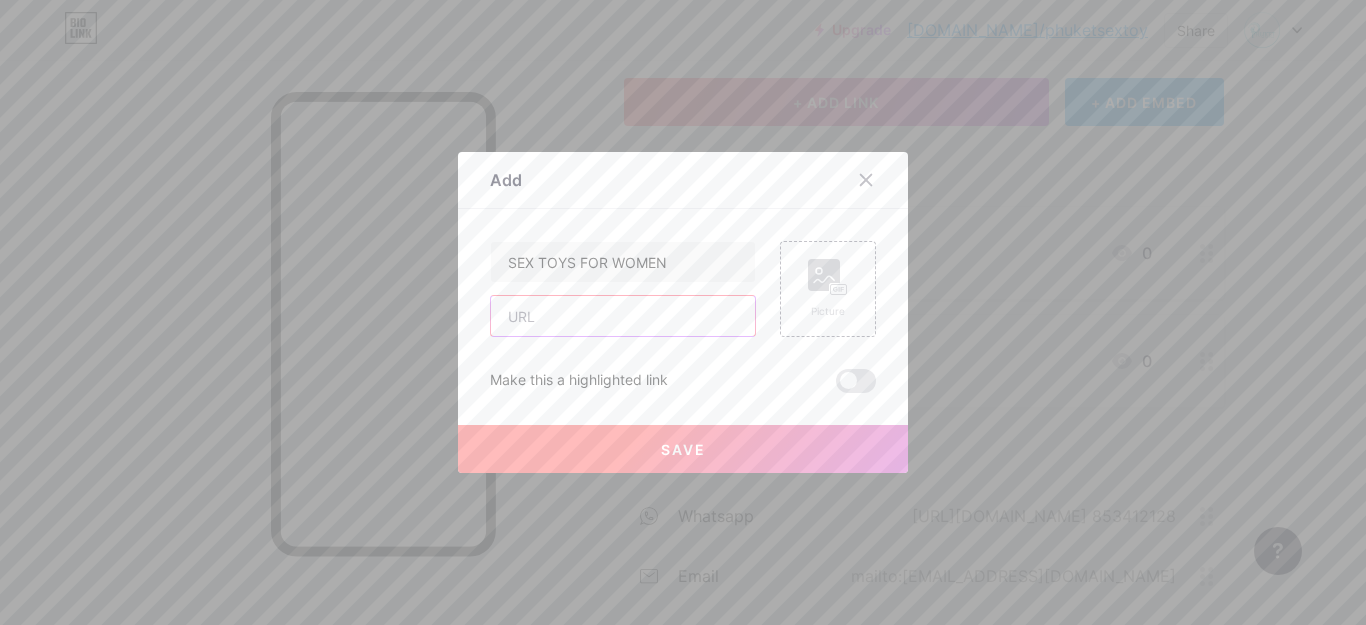 click at bounding box center (623, 316) 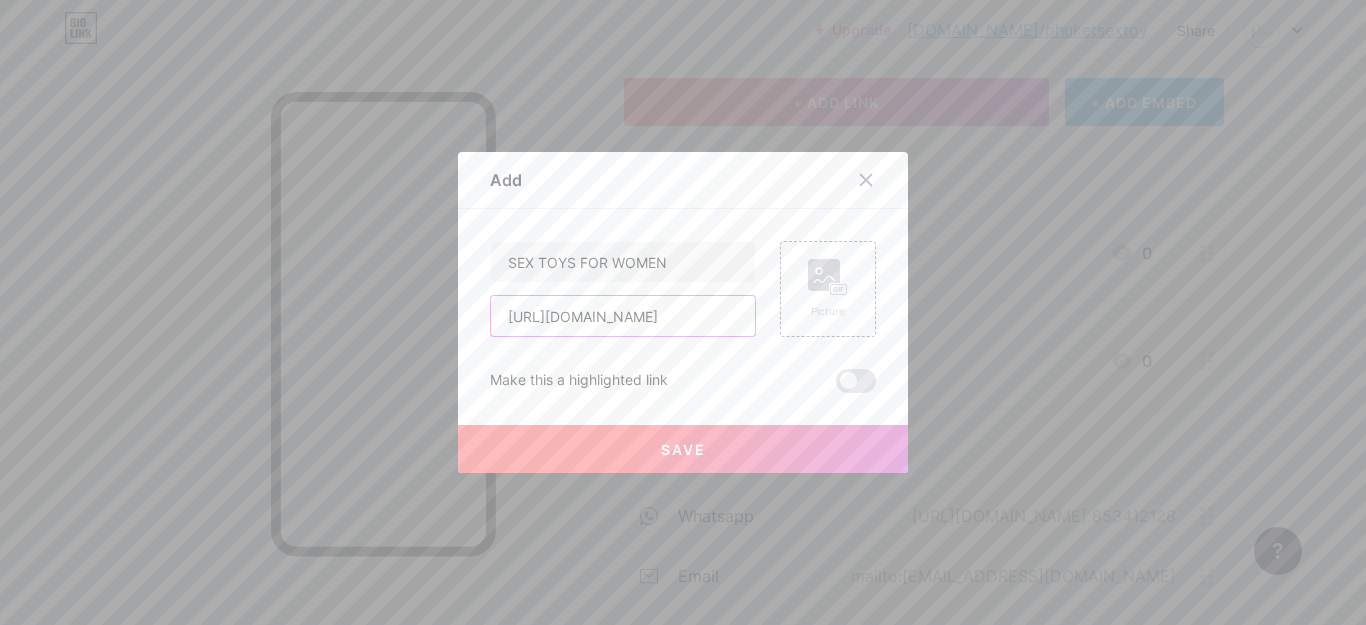 scroll, scrollTop: 0, scrollLeft: 50, axis: horizontal 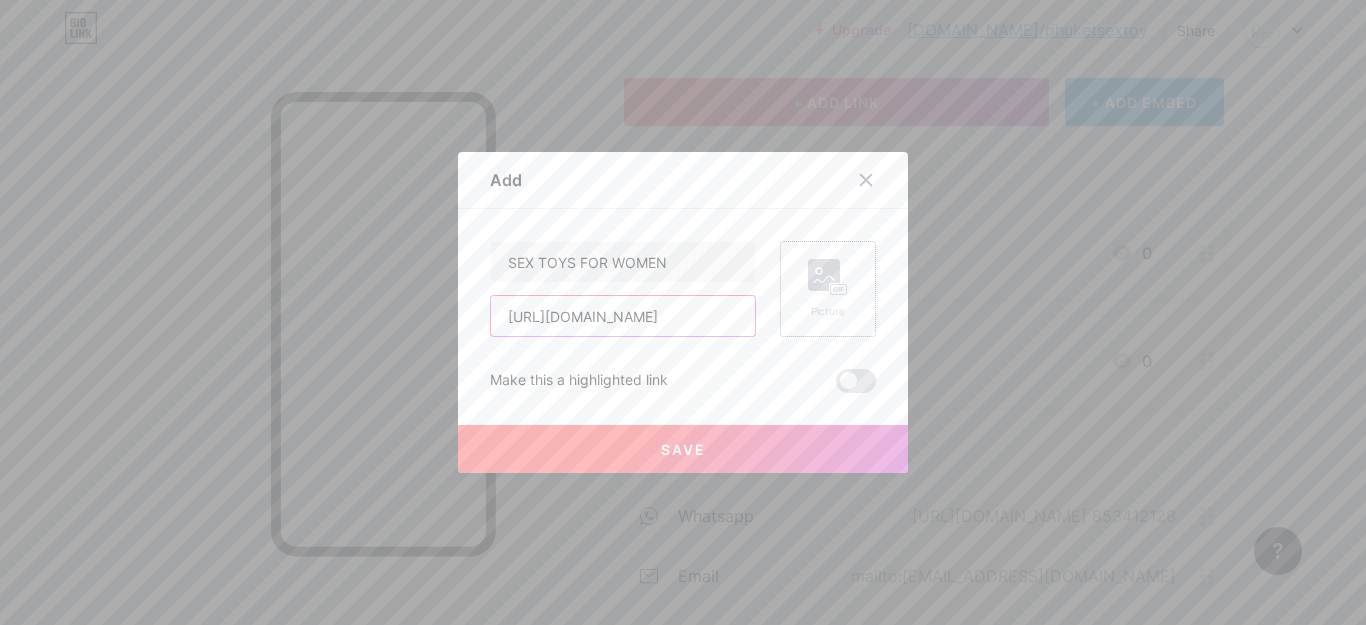 type on "[URL][DOMAIN_NAME]" 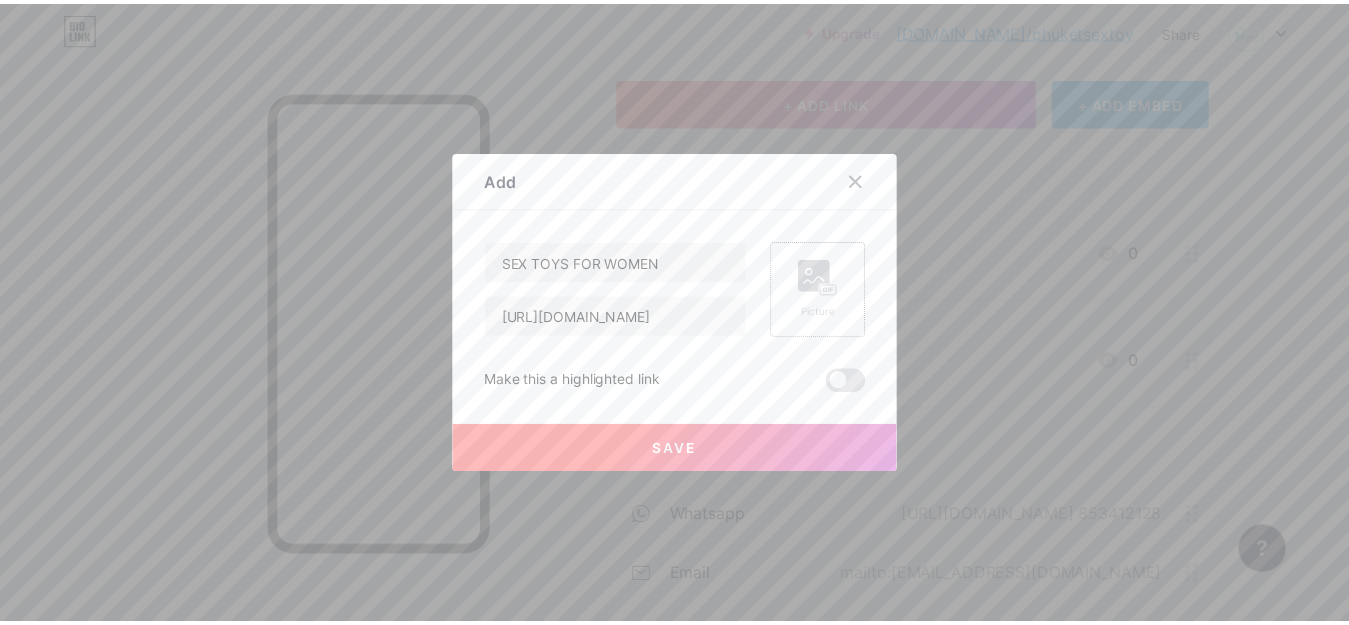 scroll, scrollTop: 0, scrollLeft: 0, axis: both 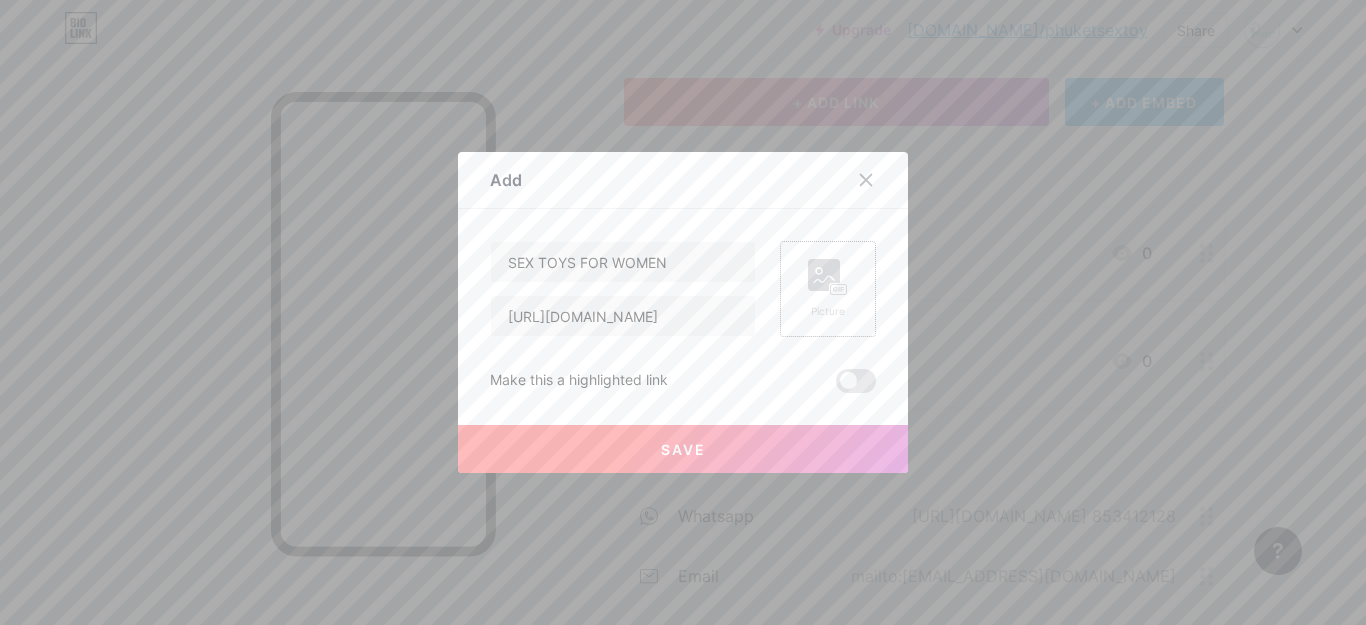 click 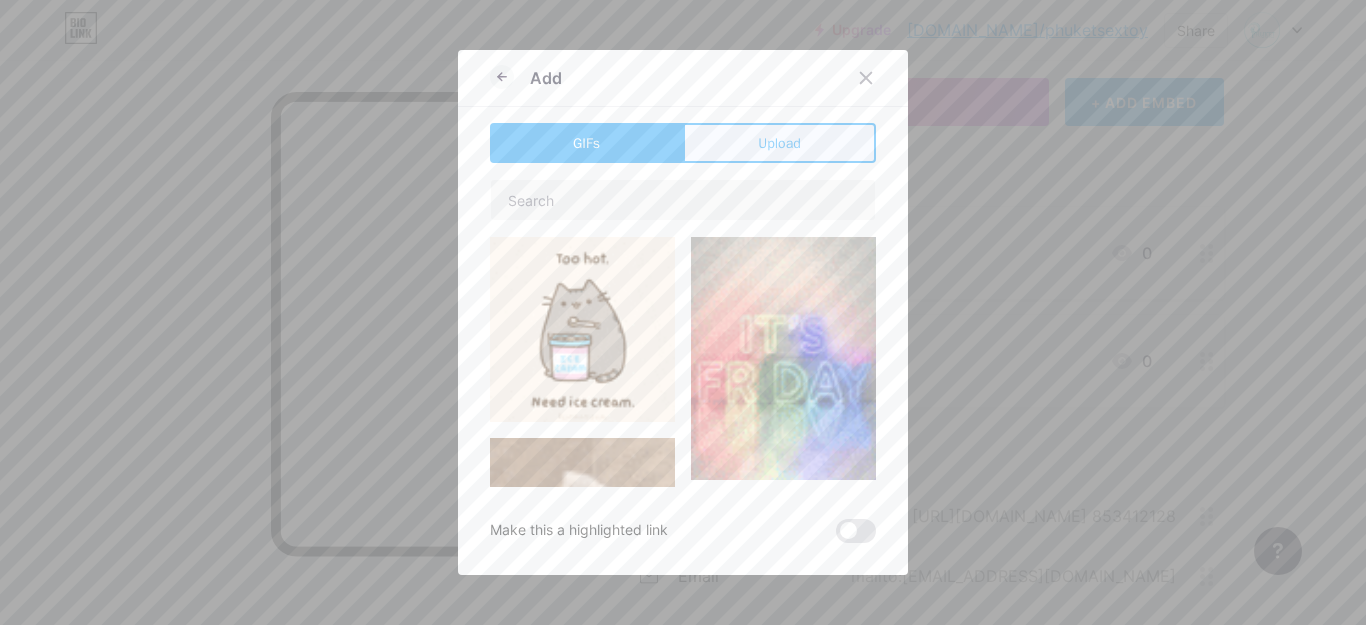 click on "Upload" at bounding box center (779, 143) 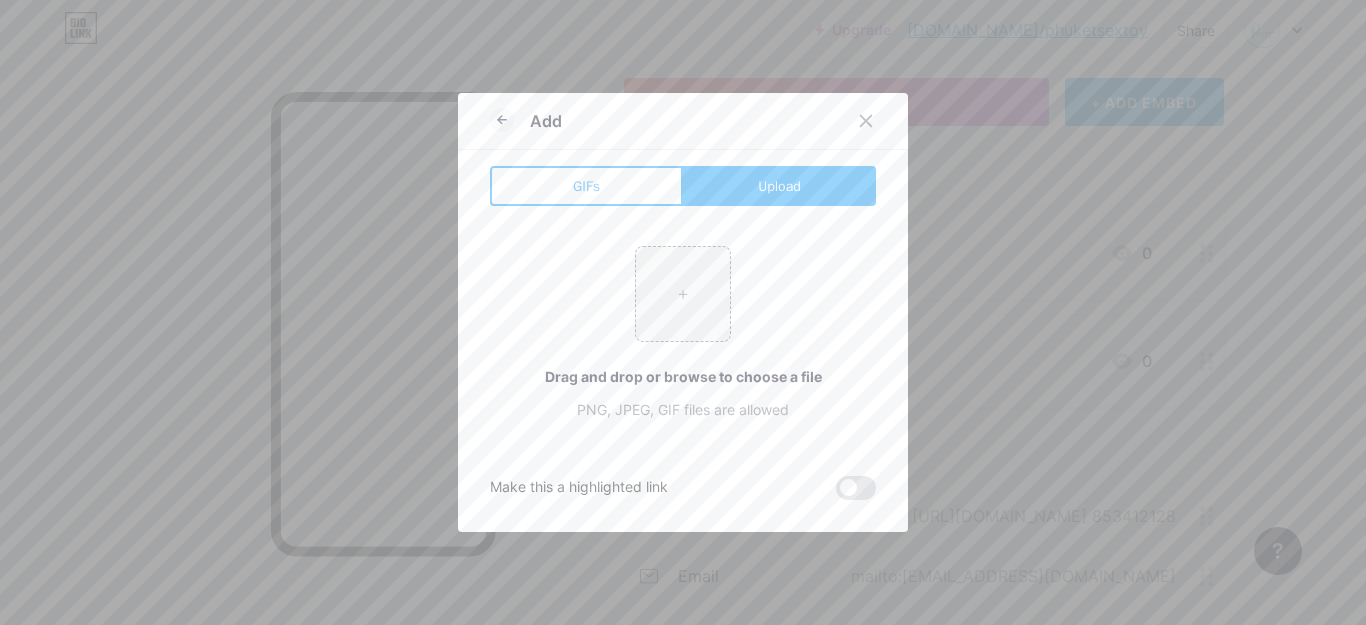 click on "Upload" at bounding box center (779, 186) 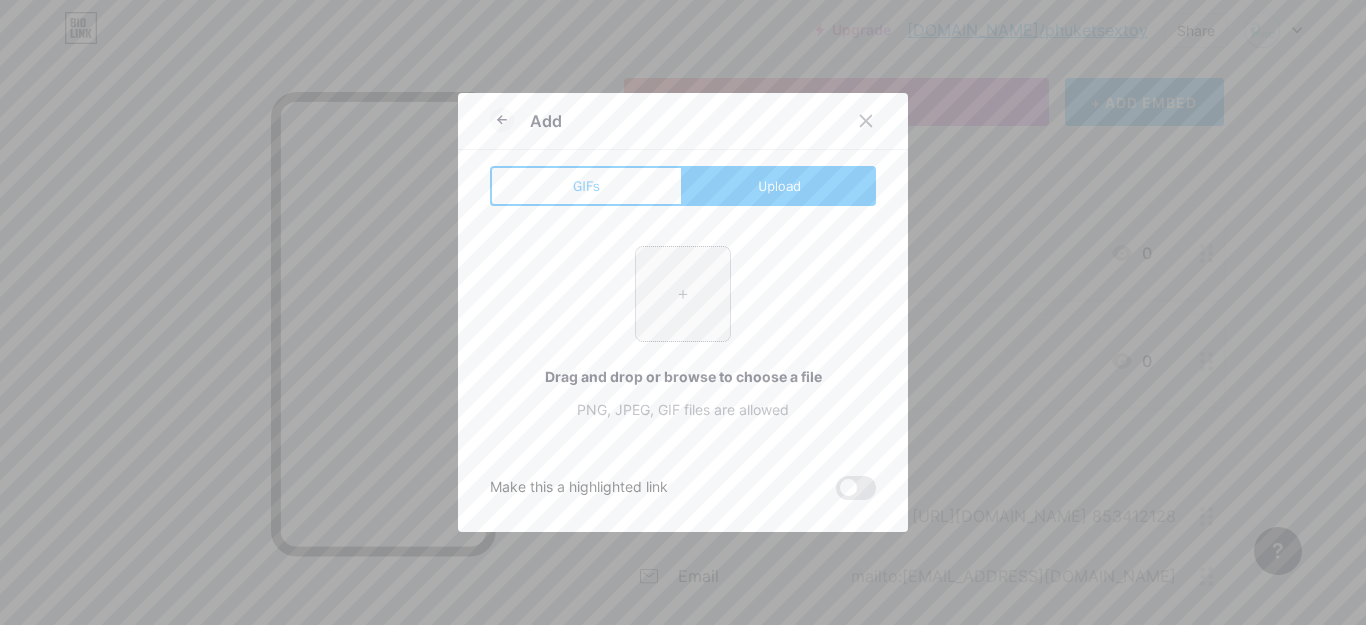 click at bounding box center (683, 294) 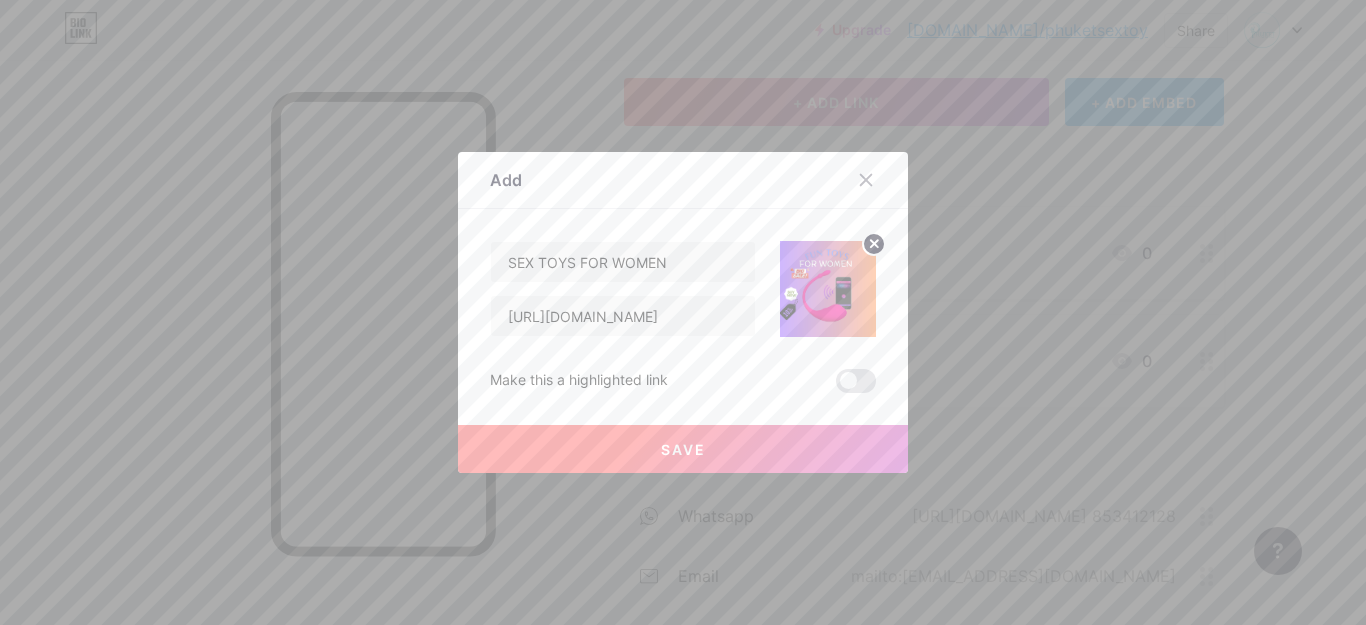 click on "Save" at bounding box center (683, 449) 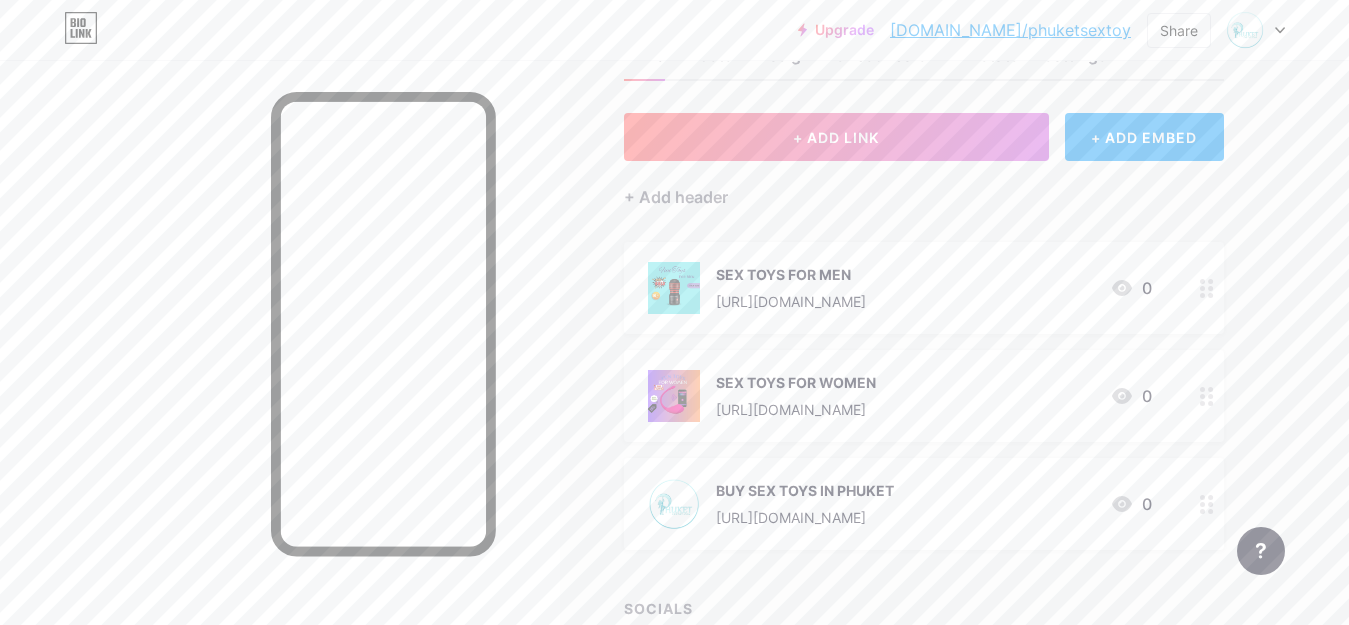 scroll, scrollTop: 108, scrollLeft: 0, axis: vertical 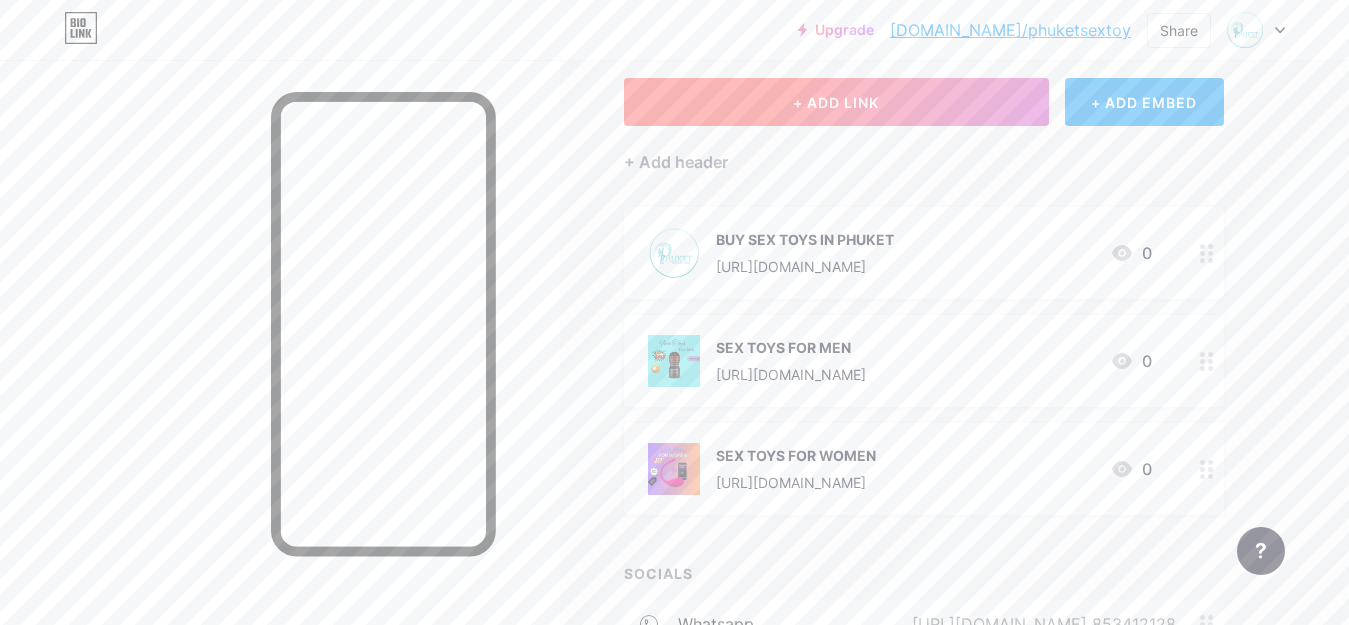 click on "+ ADD LINK" at bounding box center [836, 102] 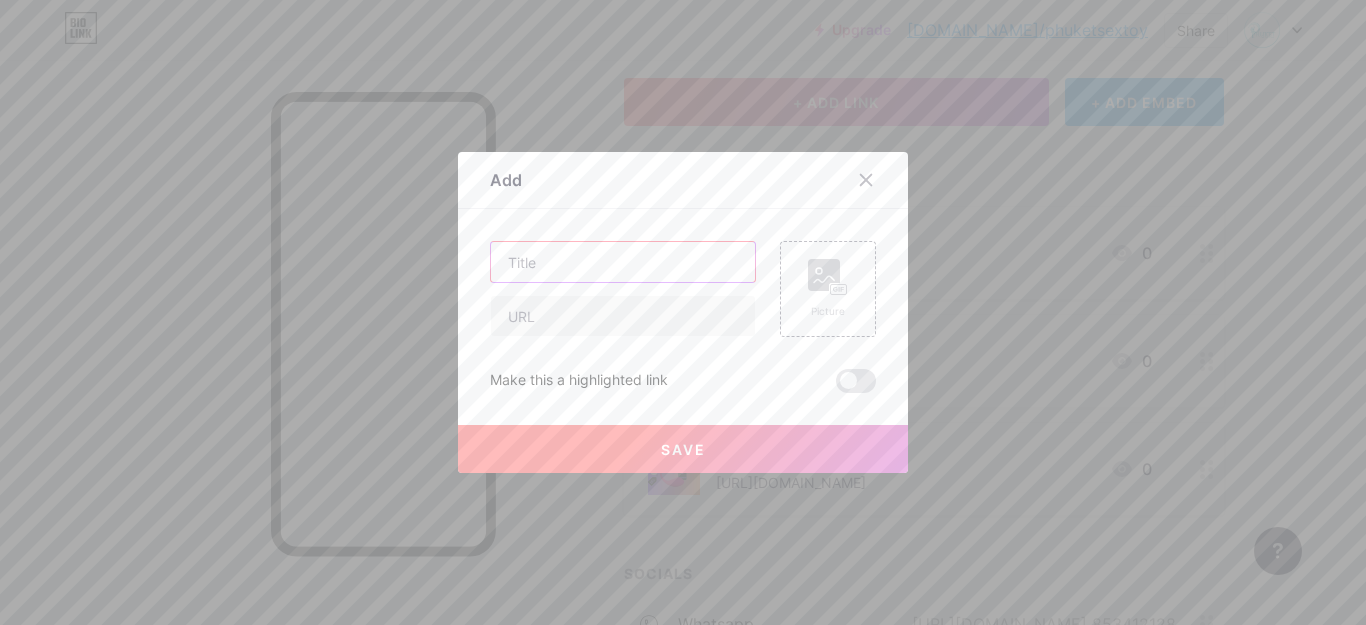 click at bounding box center [623, 262] 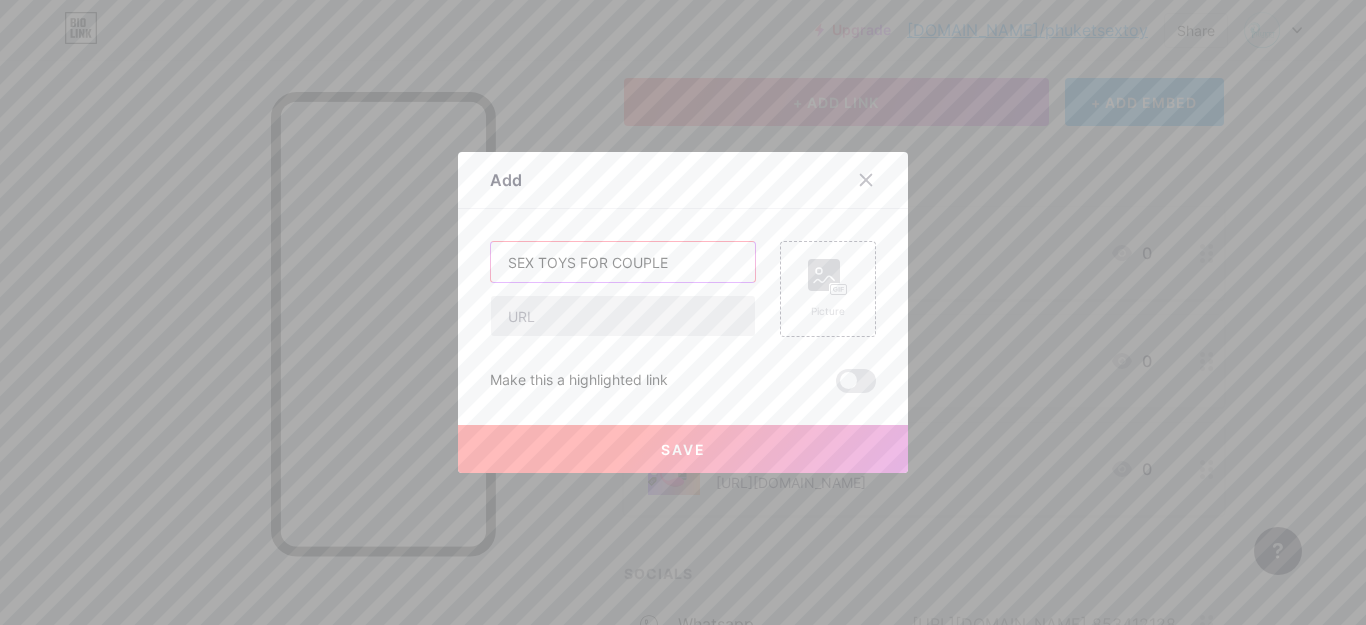 type on "SEX TOYS FOR COUPLE" 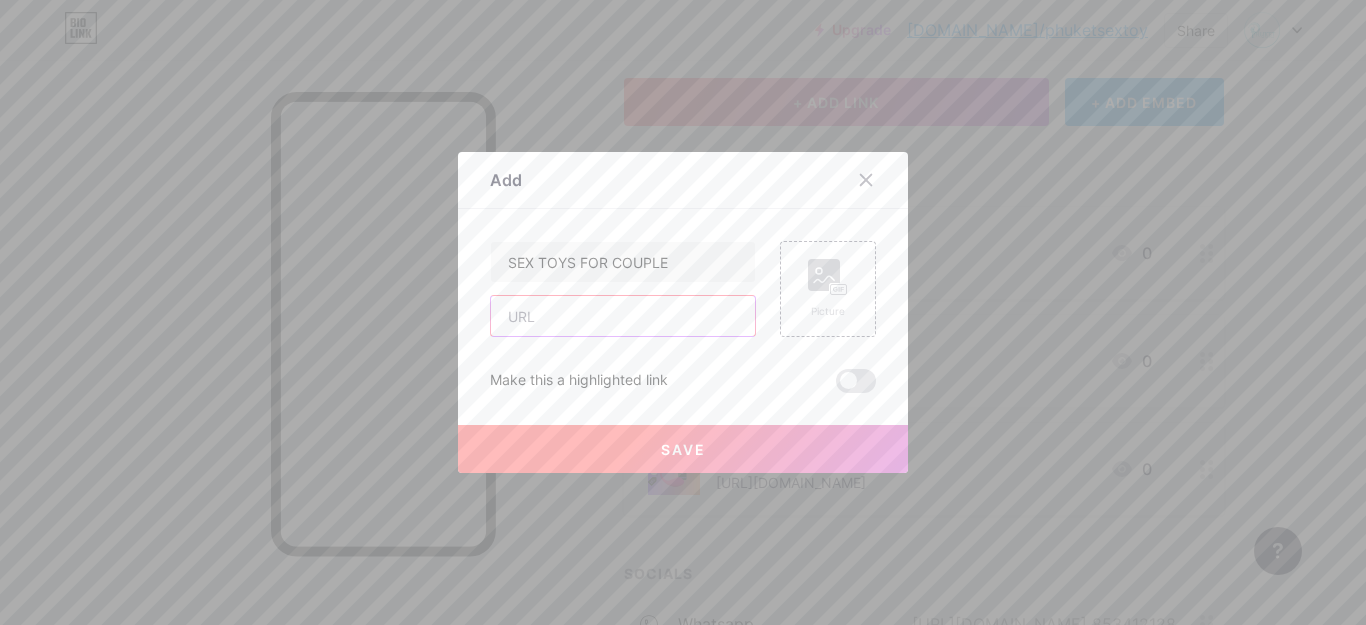 click at bounding box center (623, 316) 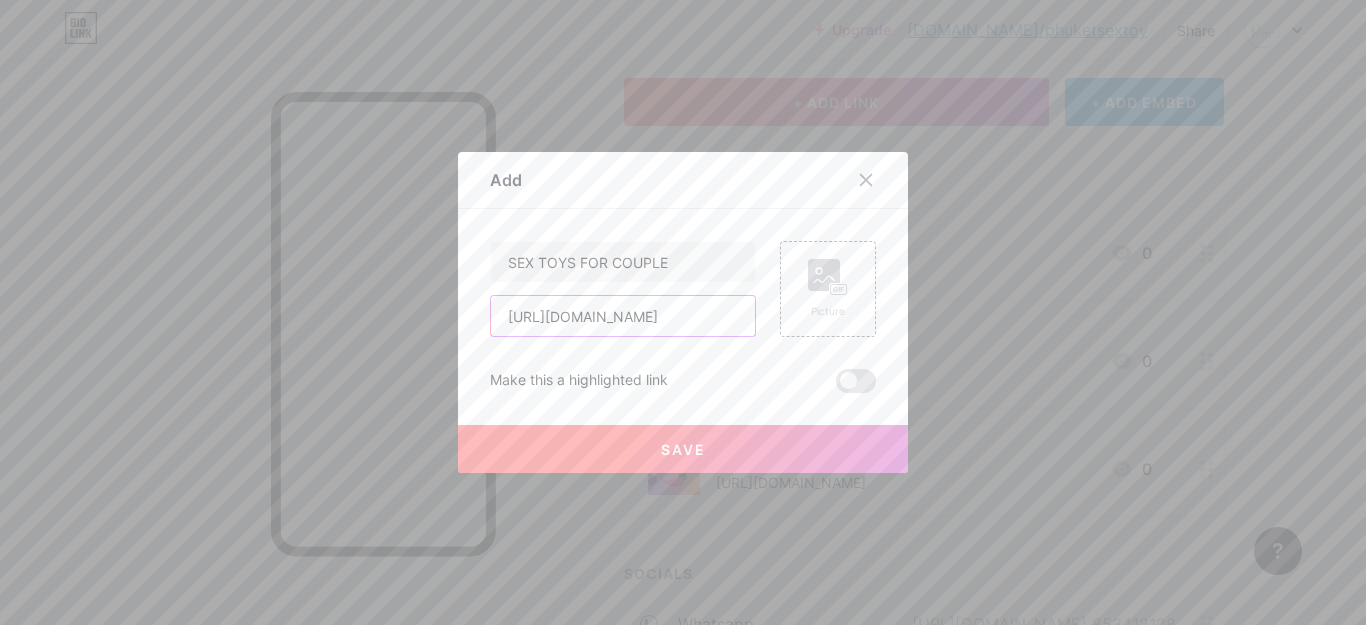 scroll, scrollTop: 0, scrollLeft: 72, axis: horizontal 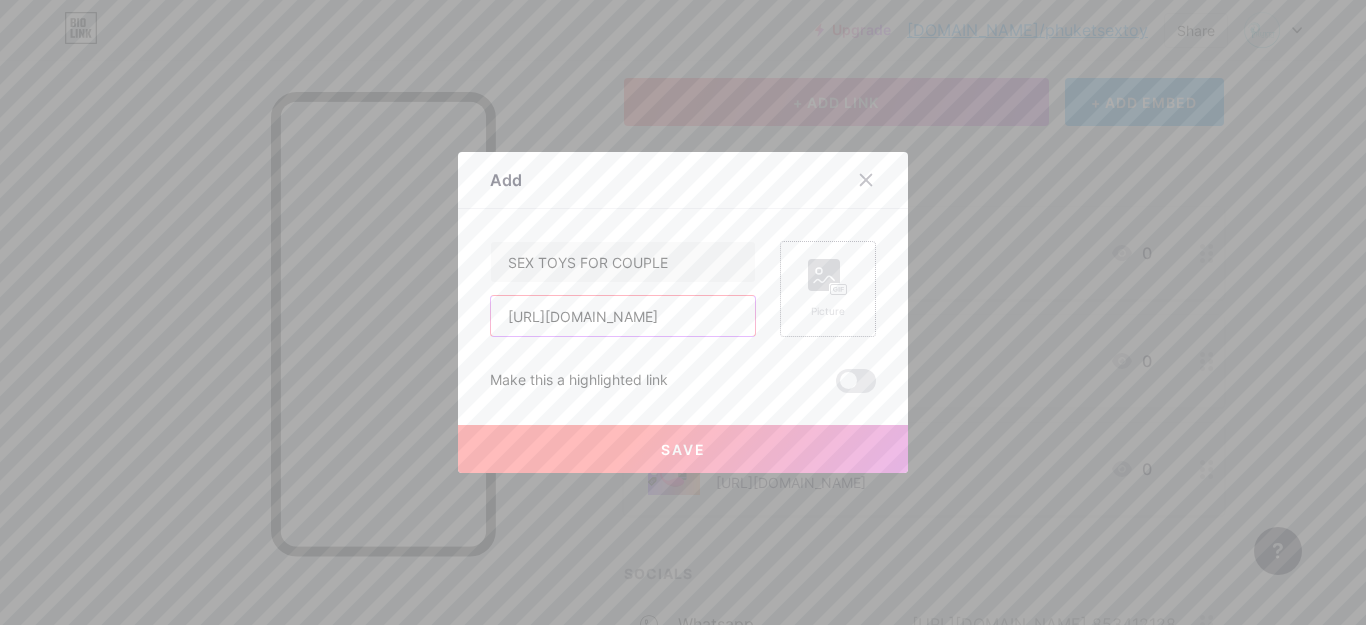 type on "[URL][DOMAIN_NAME]" 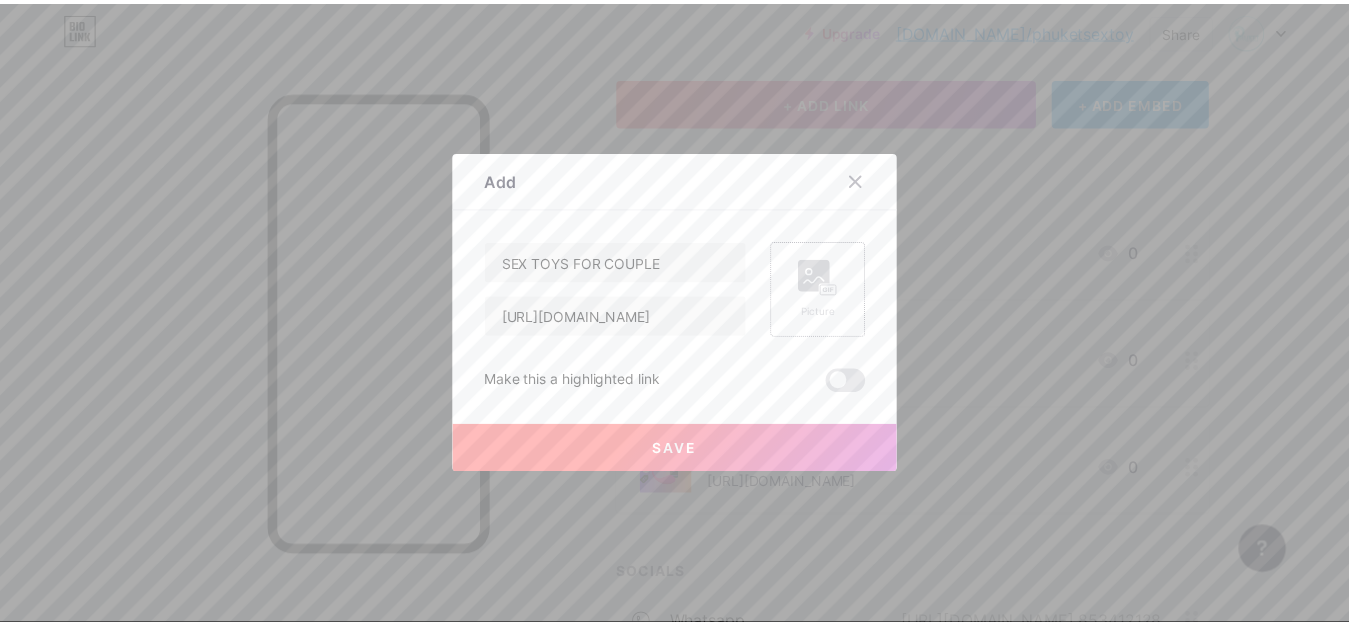 scroll, scrollTop: 0, scrollLeft: 0, axis: both 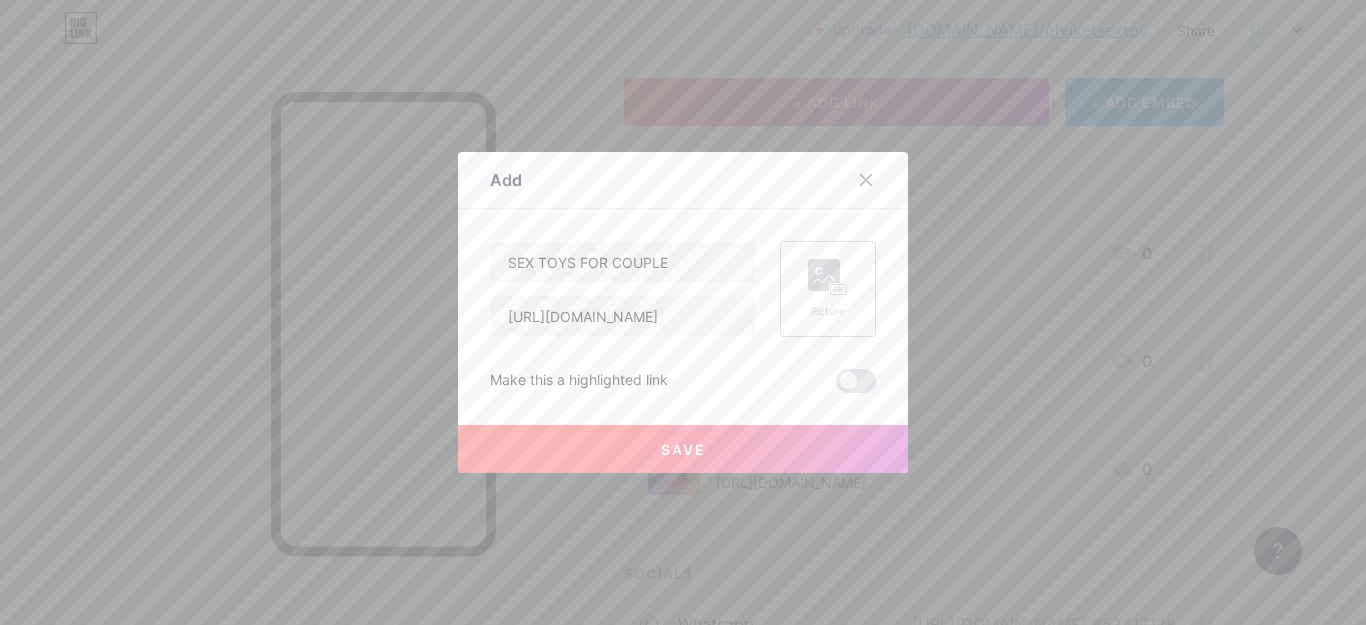 click 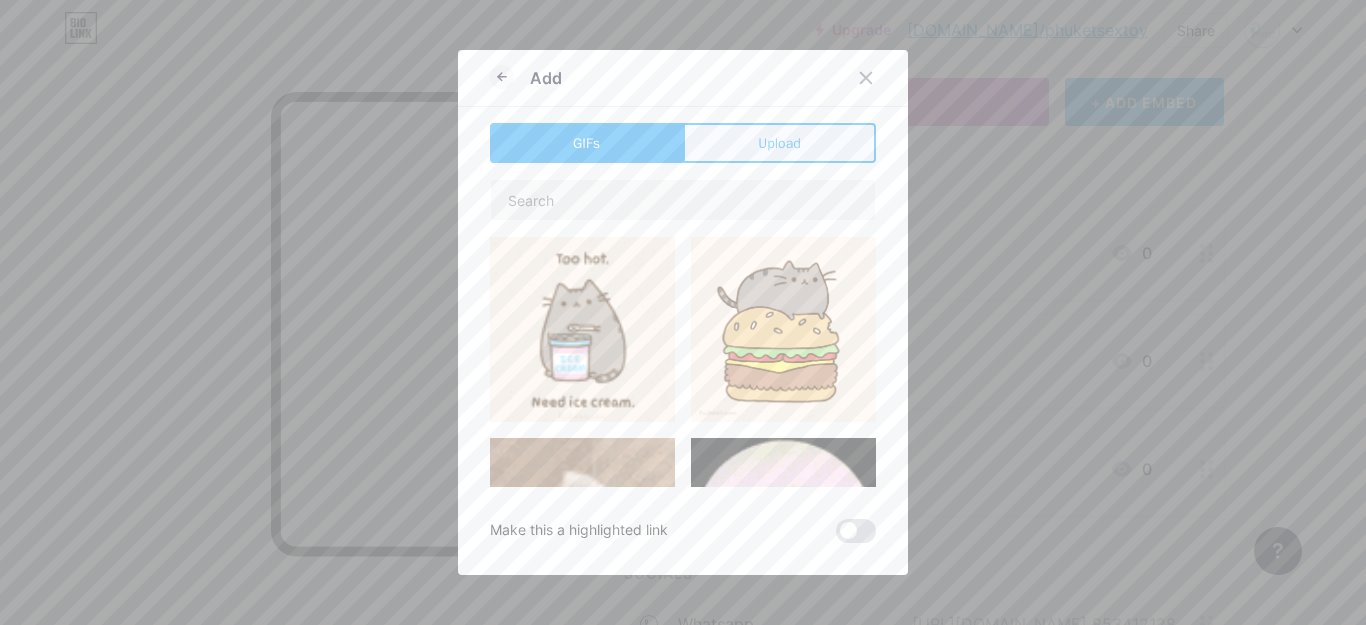 click on "Upload" at bounding box center [779, 143] 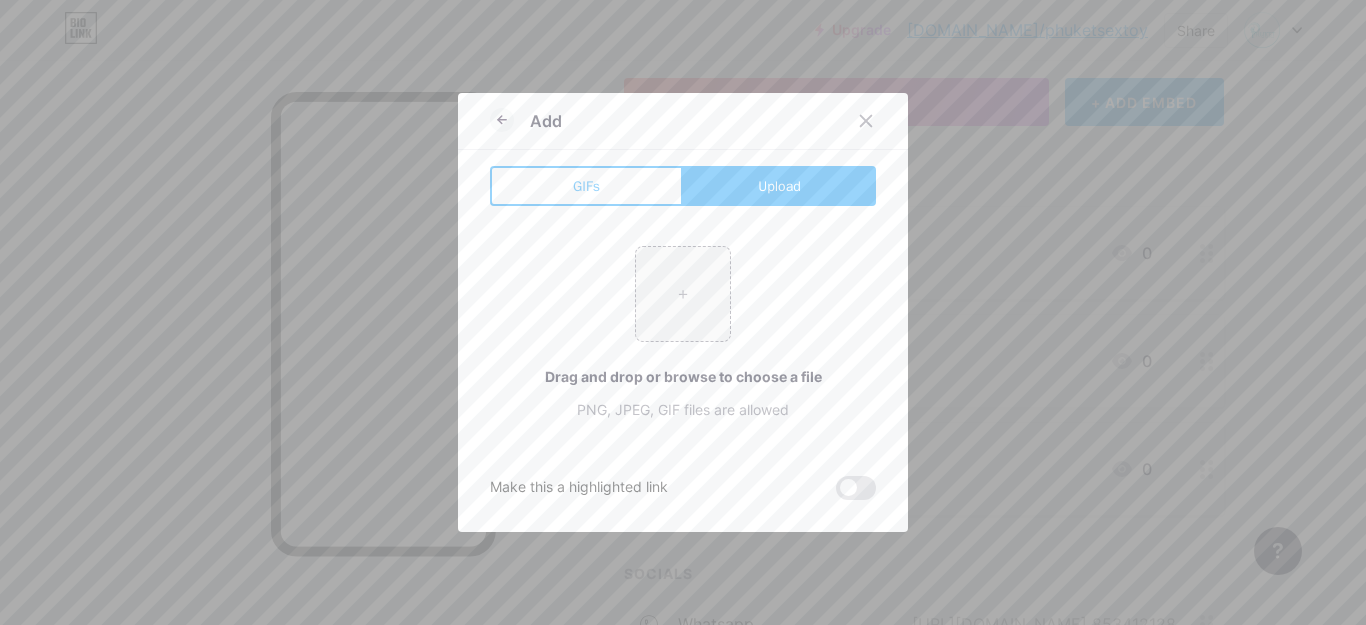 click on "Upload" at bounding box center (779, 186) 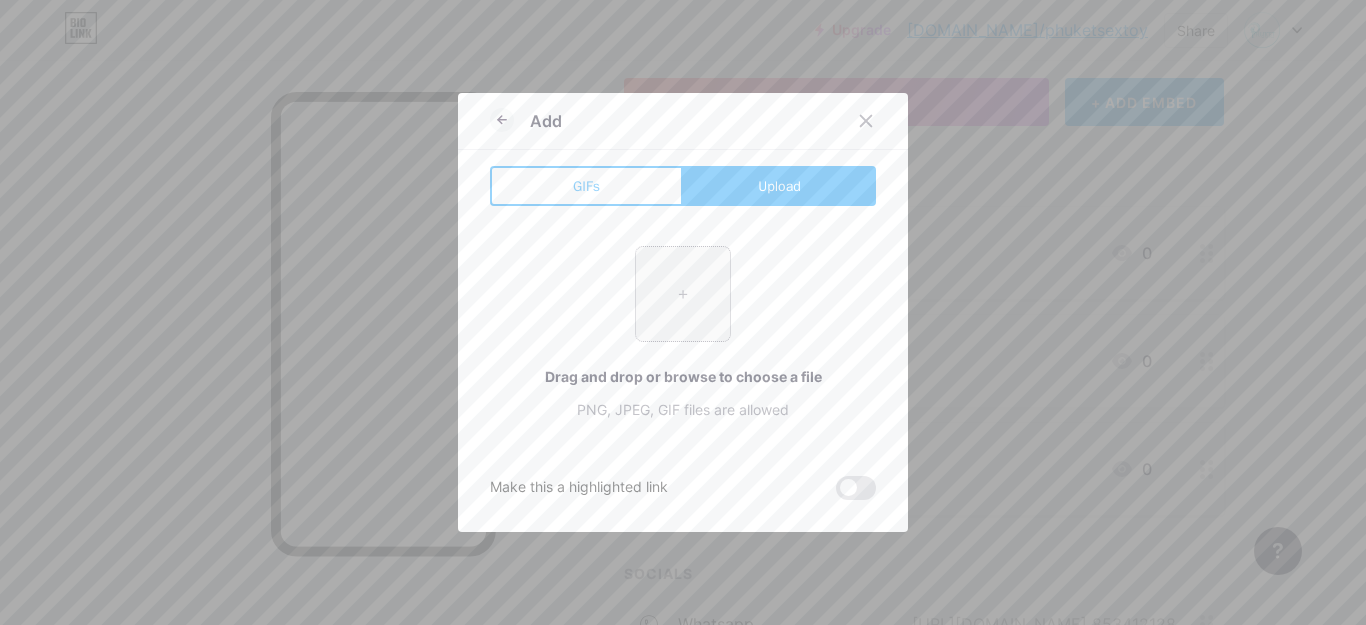 click at bounding box center [683, 294] 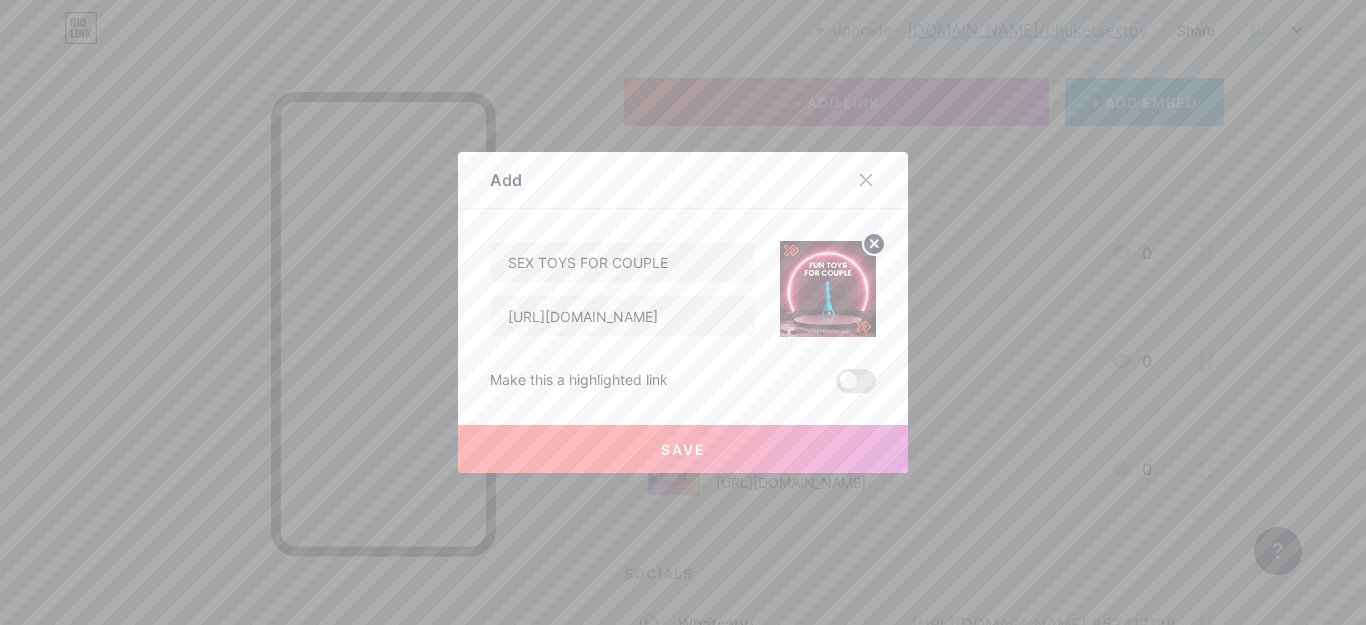 click on "Save" at bounding box center (683, 449) 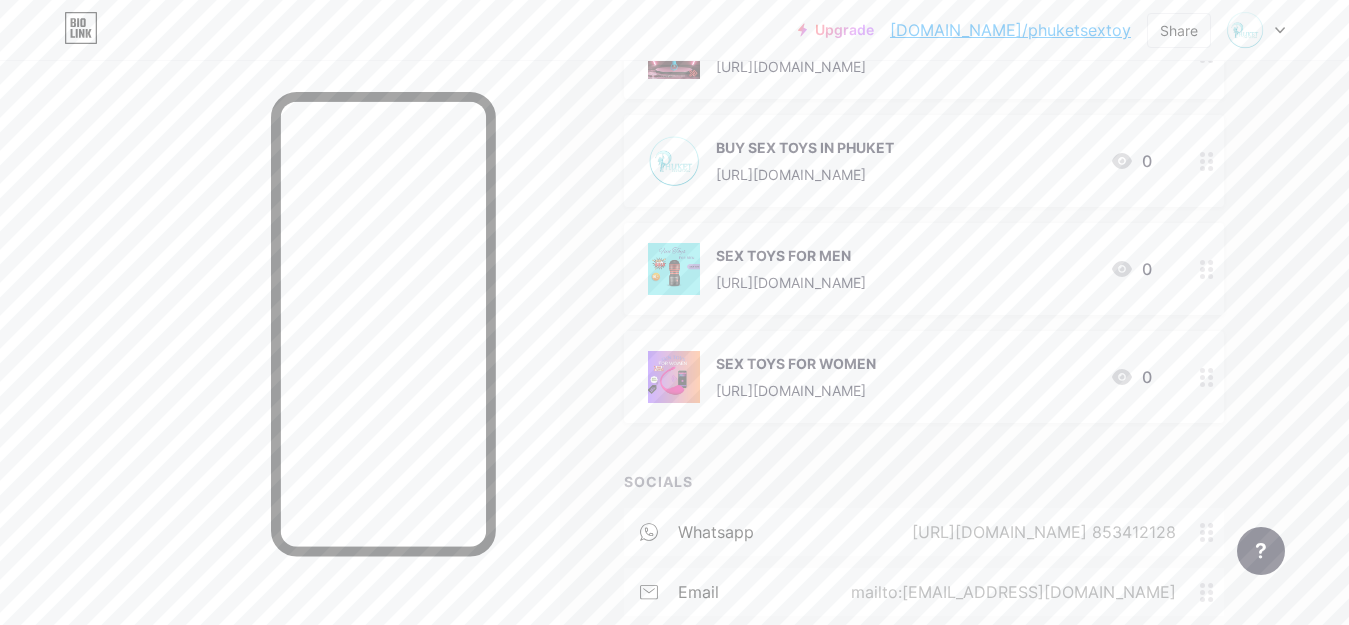 scroll, scrollTop: 108, scrollLeft: 0, axis: vertical 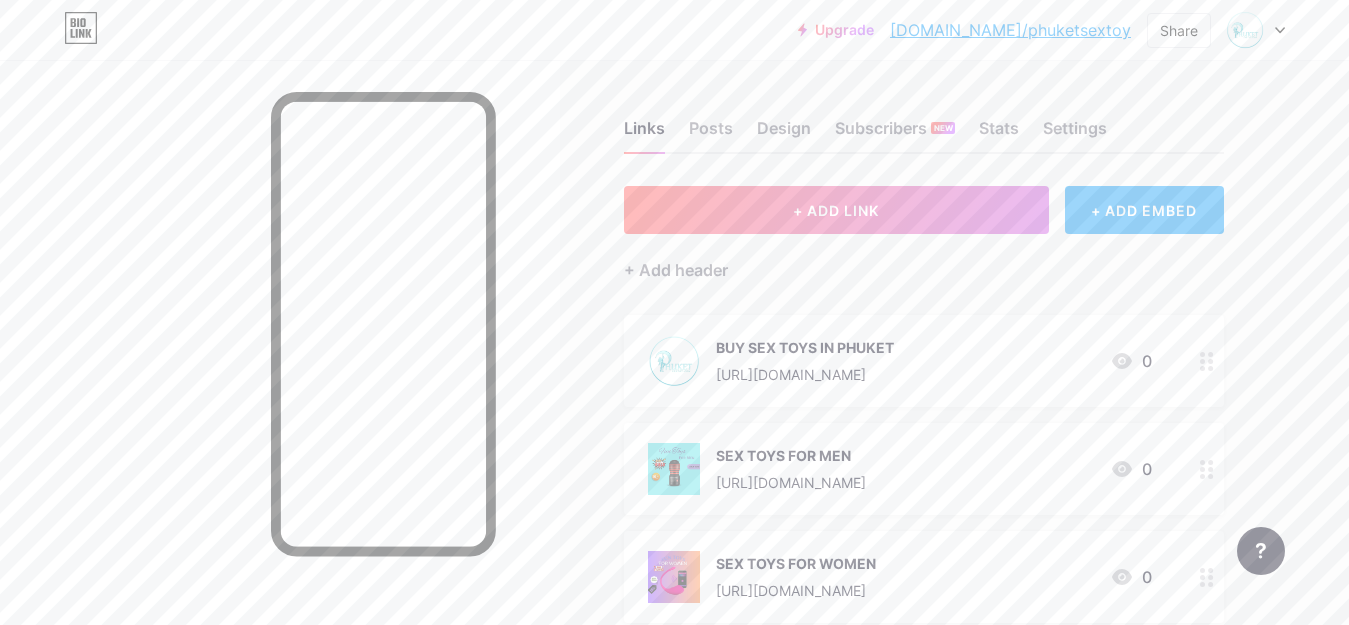 click on "+ ADD EMBED" at bounding box center (1144, 210) 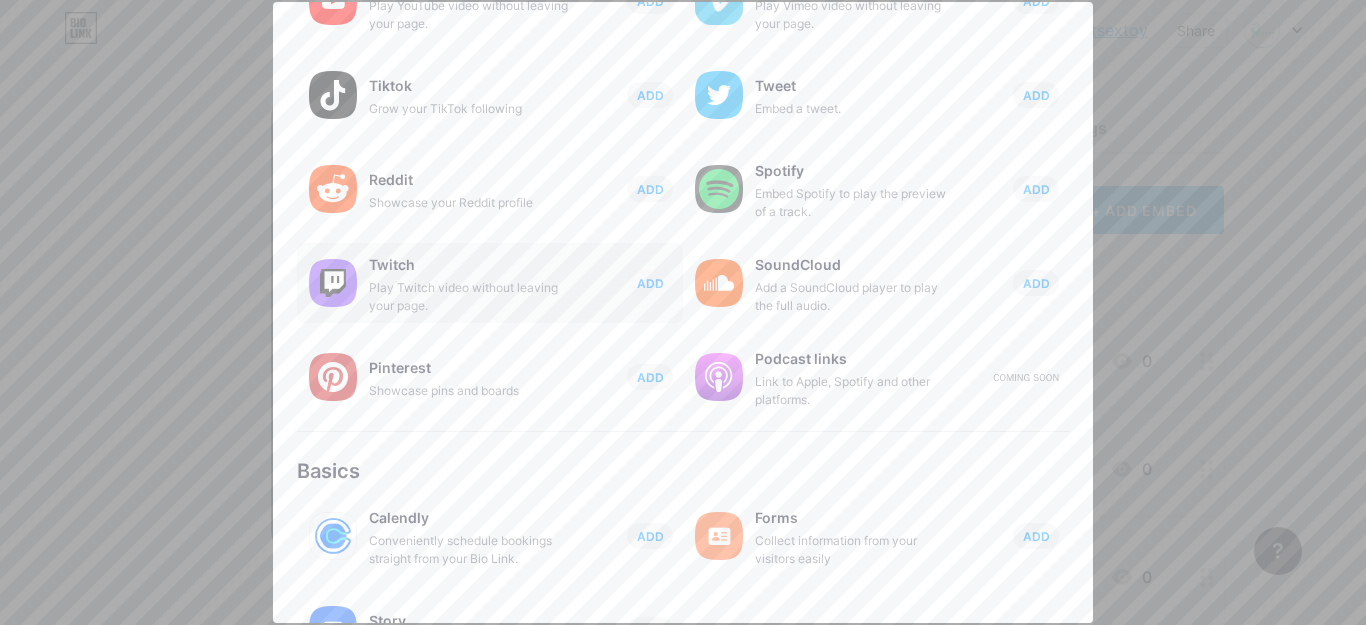 scroll, scrollTop: 398, scrollLeft: 0, axis: vertical 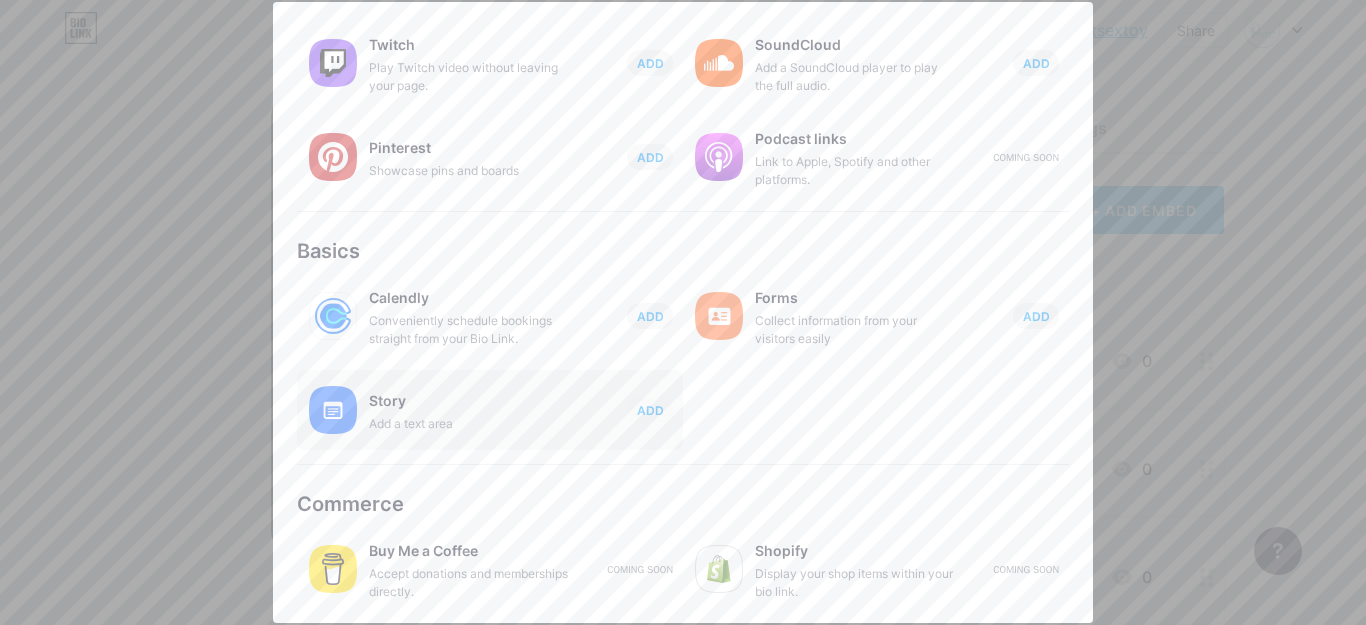 click on "Story" at bounding box center (469, 401) 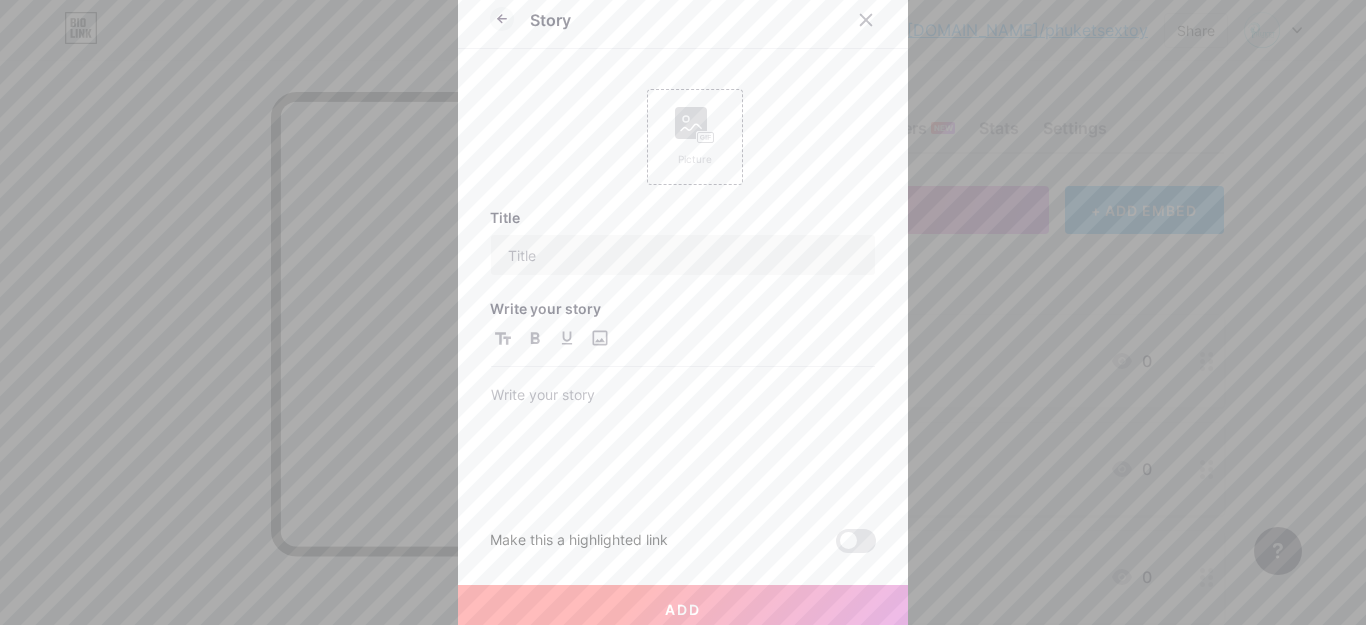scroll, scrollTop: 0, scrollLeft: 0, axis: both 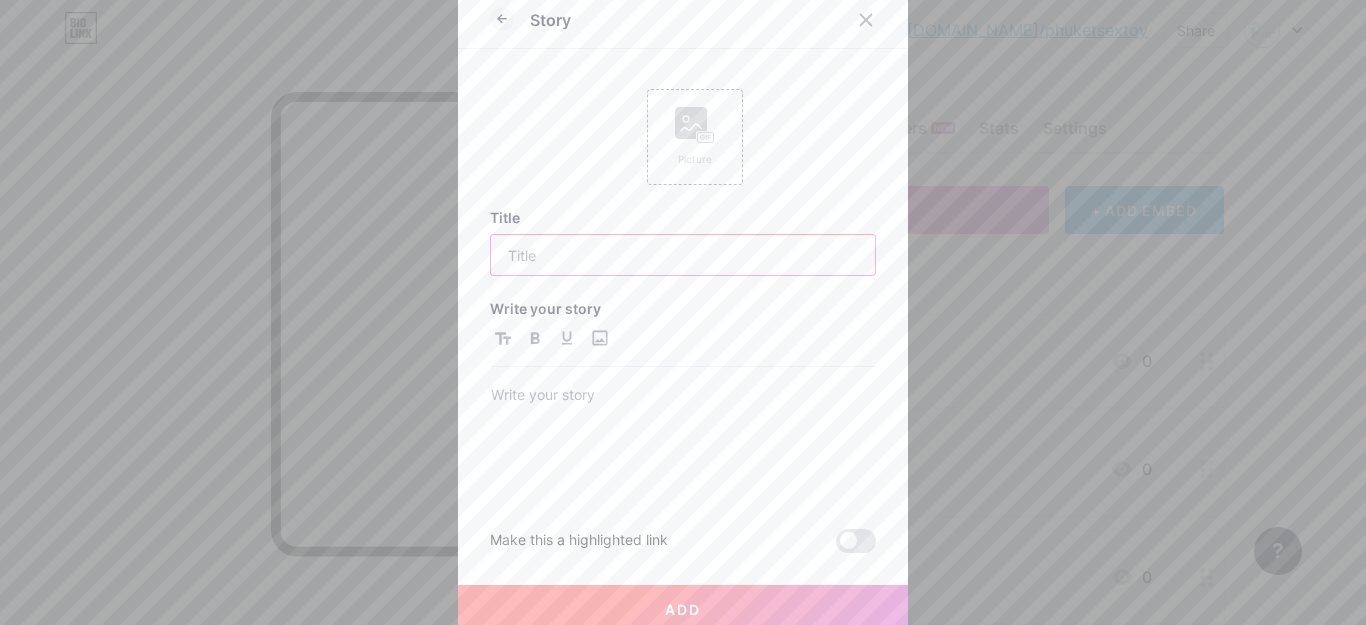 click at bounding box center (683, 255) 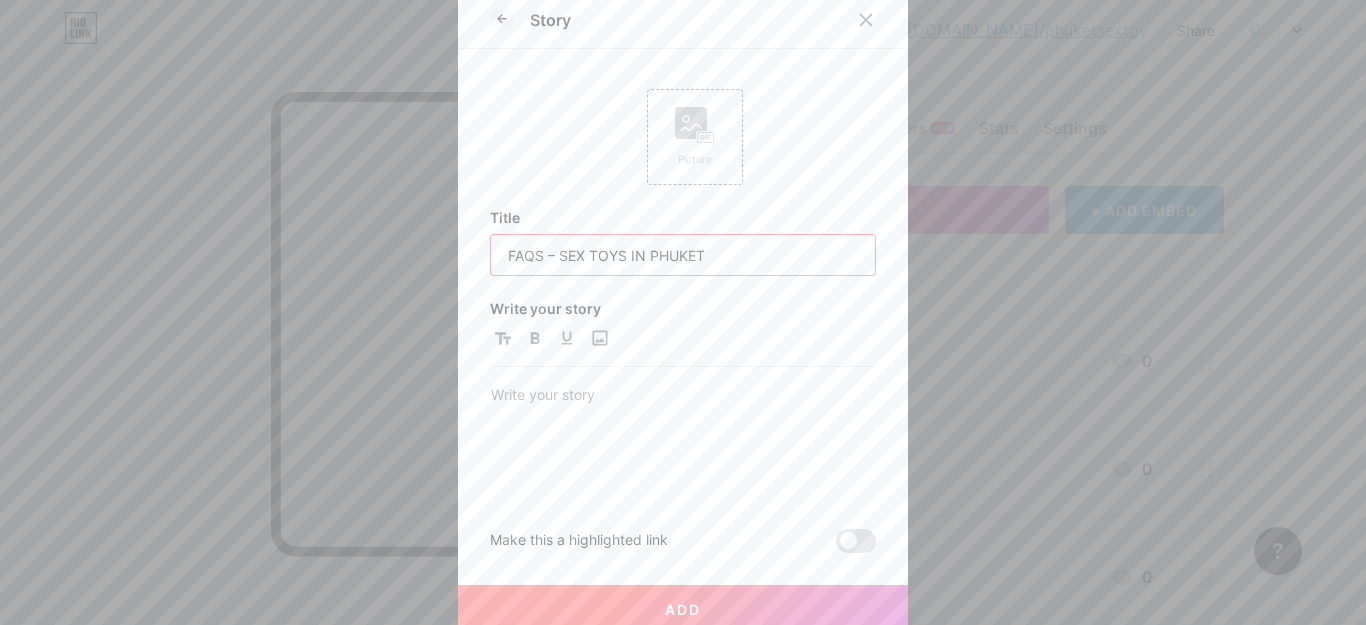 type on "FAQS – SEX TOYS IN PHUKET" 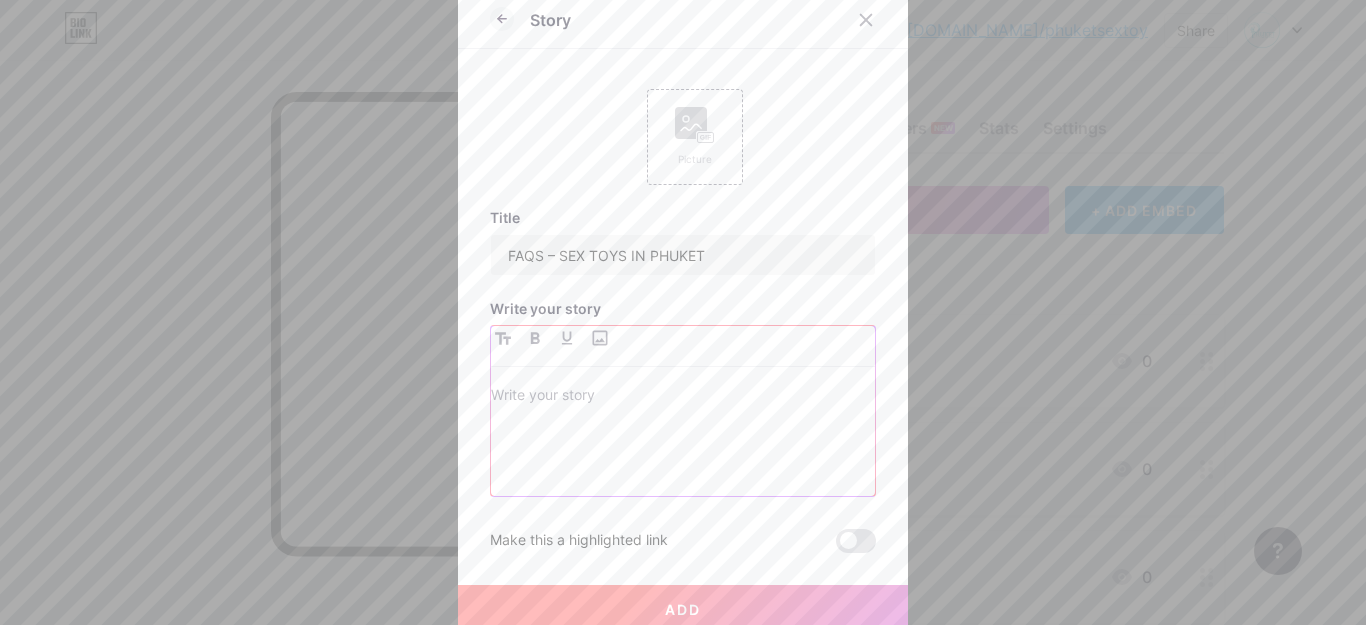 click at bounding box center (683, 397) 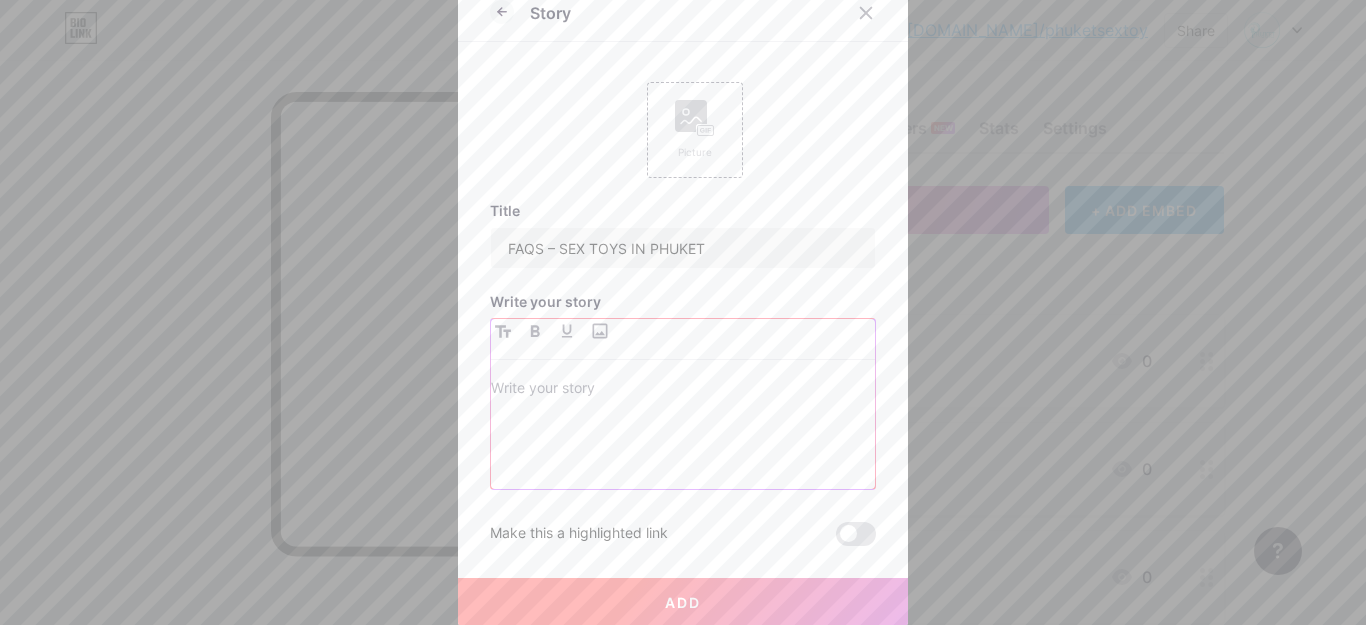 scroll, scrollTop: 8, scrollLeft: 0, axis: vertical 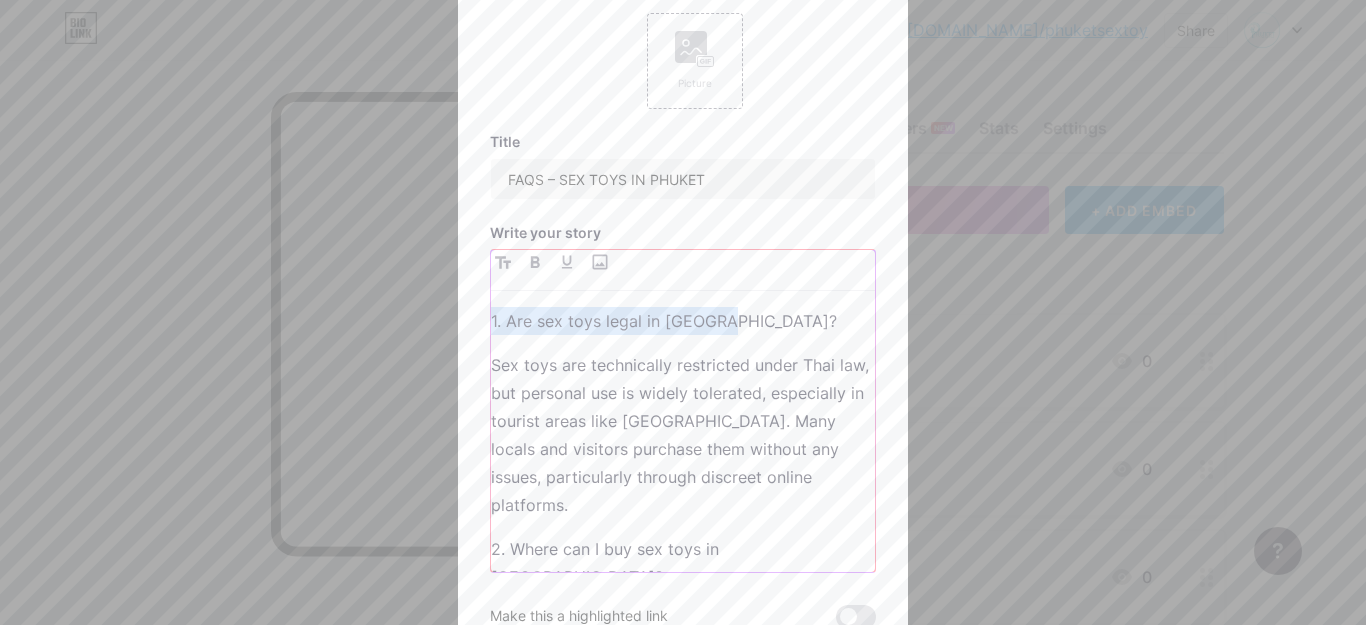 drag, startPoint x: 647, startPoint y: 317, endPoint x: 429, endPoint y: 323, distance: 218.08255 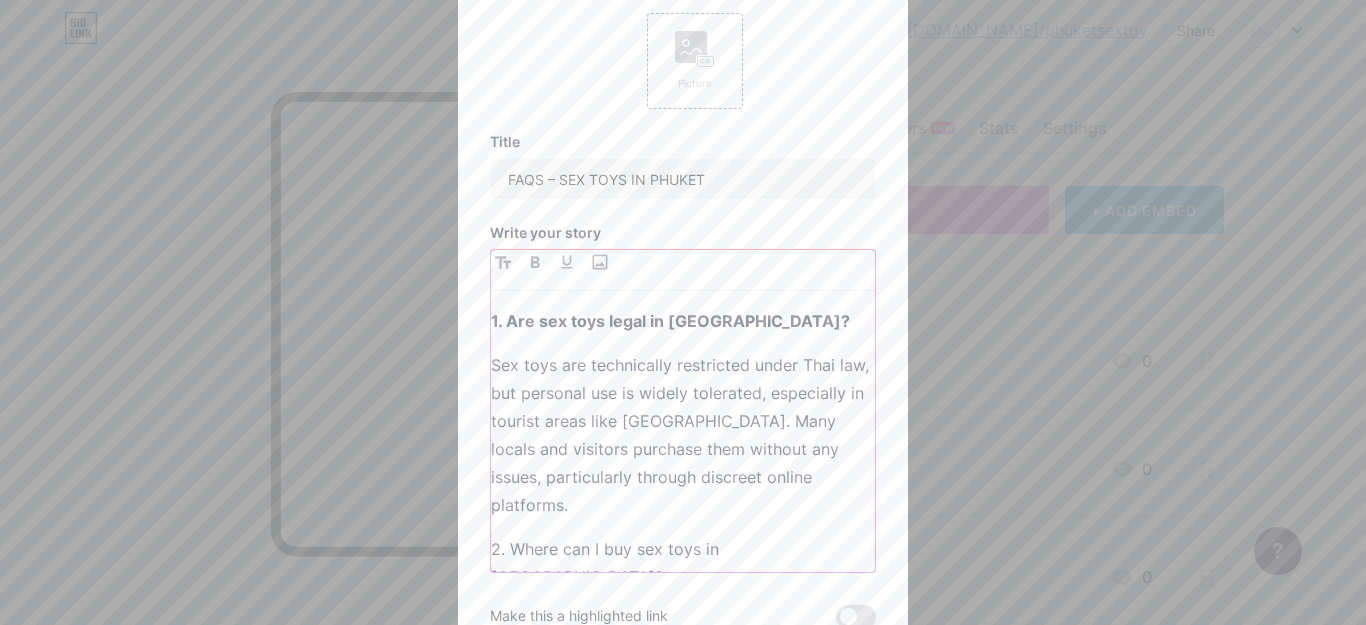 click on "1. Are sex toys legal in [GEOGRAPHIC_DATA]? Sex toys are technically restricted under Thai law, but personal use is widely tolerated, especially in tourist areas like [GEOGRAPHIC_DATA]. Many locals and visitors purchase them without any issues, particularly through discreet online platforms. 2. Where can I buy sex toys in [GEOGRAPHIC_DATA]? You can shop for sex toys online through trusted Thai websites that deliver directly to Phuket with discreet packaging. Some local adult stores may also be available in tourist-heavy zones, but online shopping offers better variety and privacy. 3. Will the delivery be discreet? Yes. Most reliable online stores use plain, unbranded packaging with no adult-related markings. Your privacy is fully protected, and the contents of the package remain confidential." at bounding box center (683, 439) 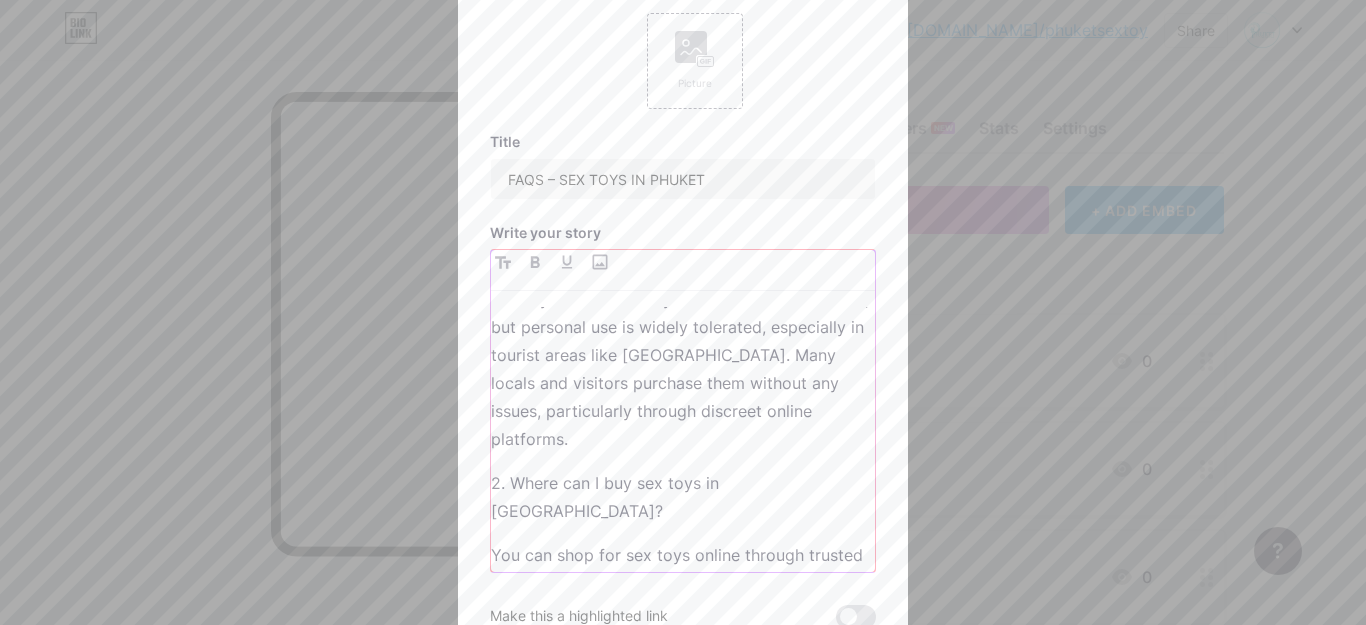 scroll, scrollTop: 100, scrollLeft: 0, axis: vertical 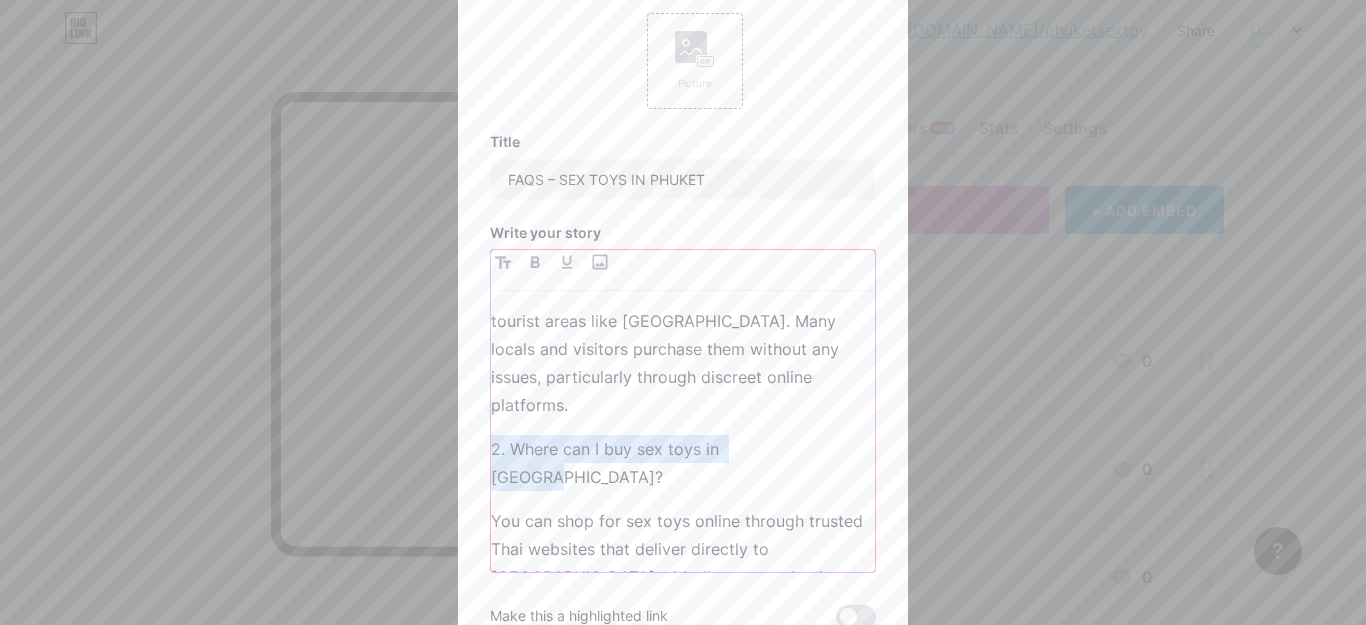 drag, startPoint x: 784, startPoint y: 452, endPoint x: 468, endPoint y: 451, distance: 316.0016 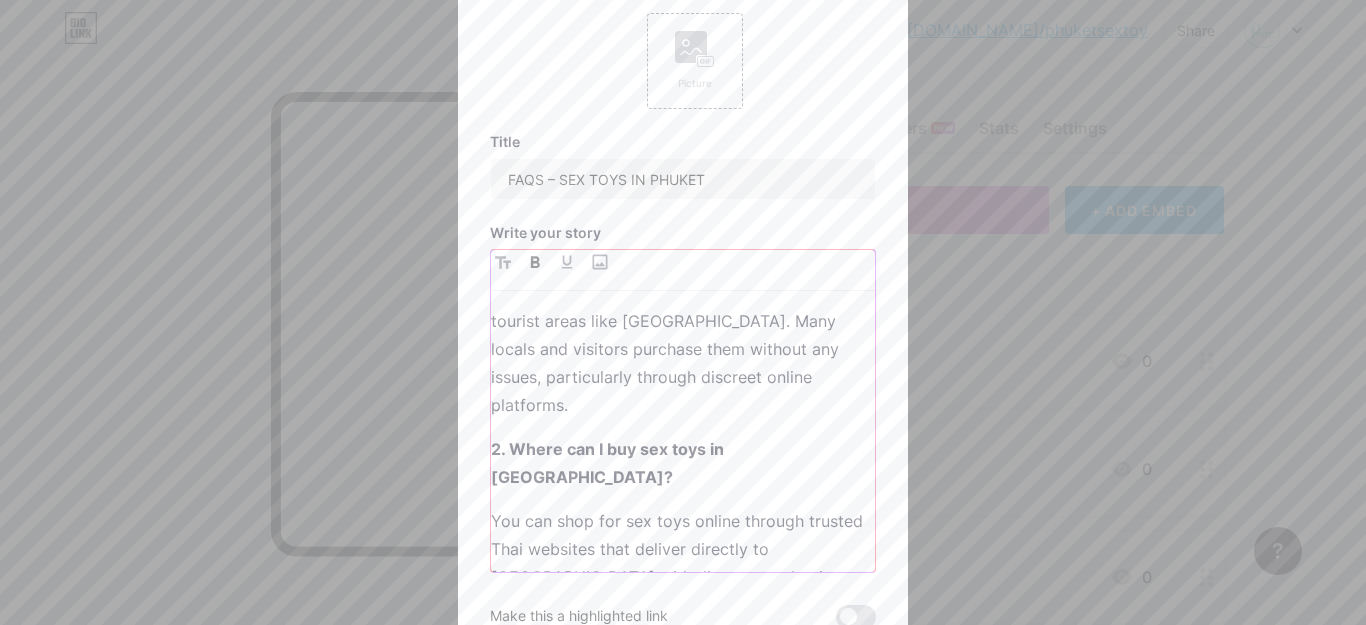 click on "Sex toys are technically restricted under Thai law, but personal use is widely tolerated, especially in tourist areas like [GEOGRAPHIC_DATA]. Many locals and visitors purchase them without any issues, particularly through discreet online platforms." at bounding box center [683, 335] 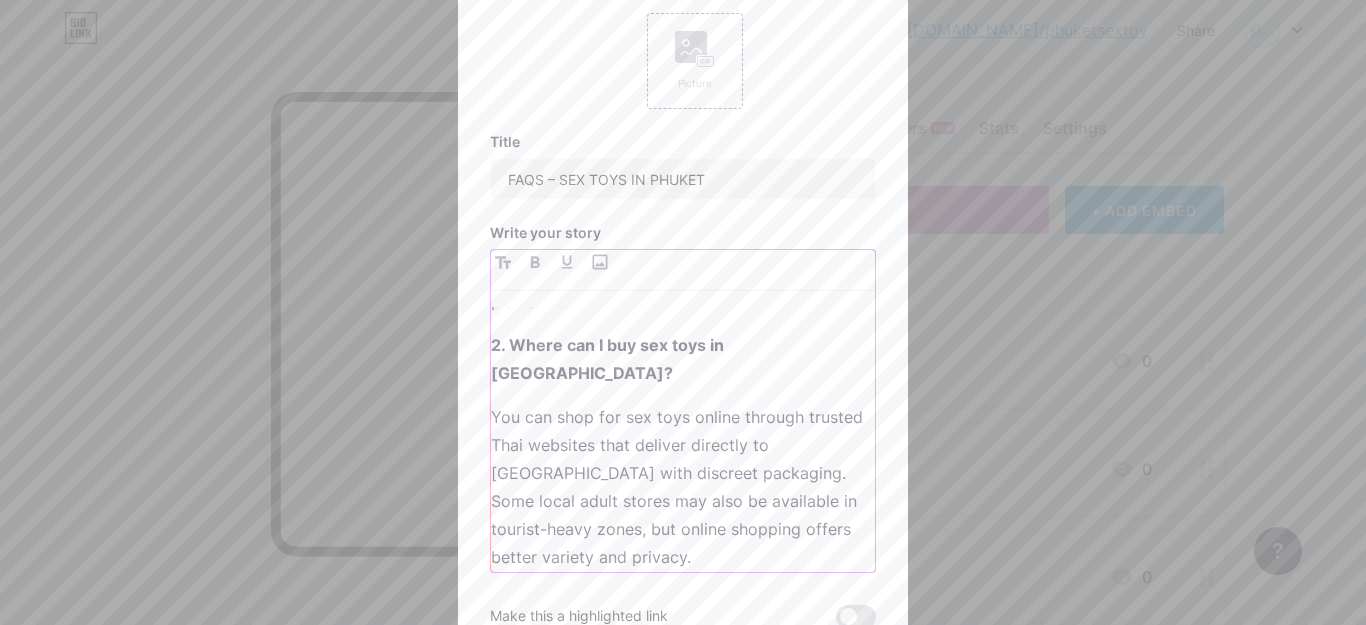 scroll, scrollTop: 300, scrollLeft: 0, axis: vertical 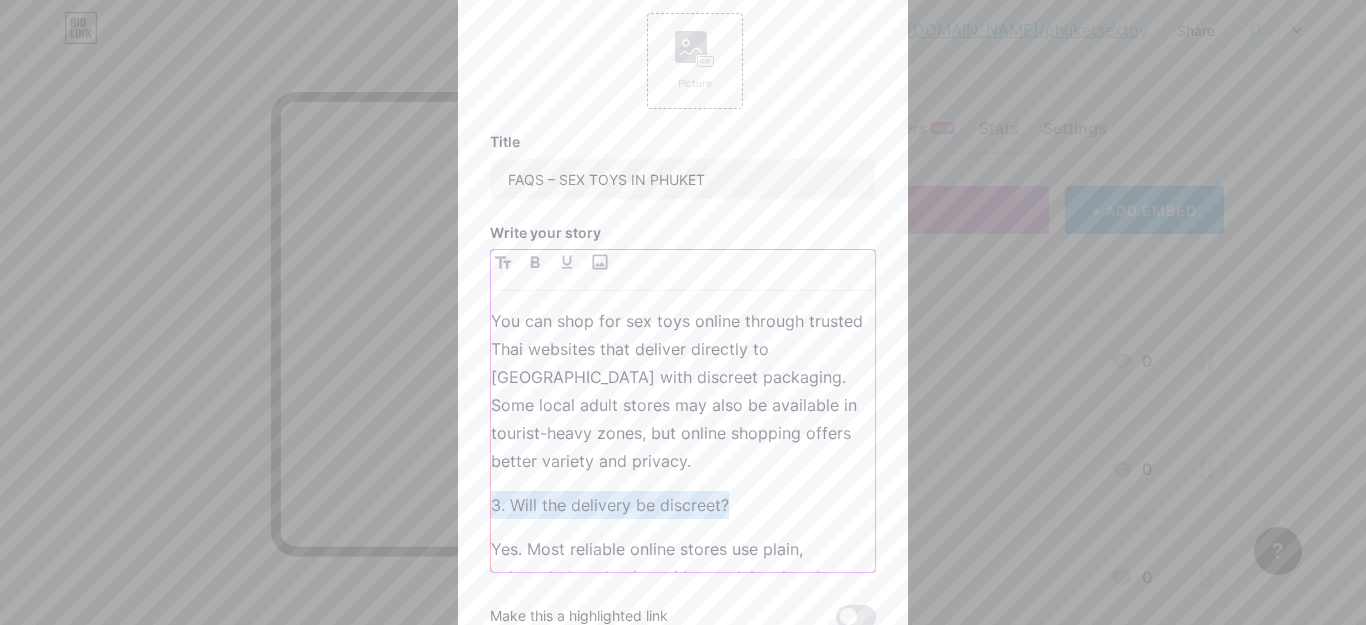 drag, startPoint x: 727, startPoint y: 474, endPoint x: 483, endPoint y: 466, distance: 244.13112 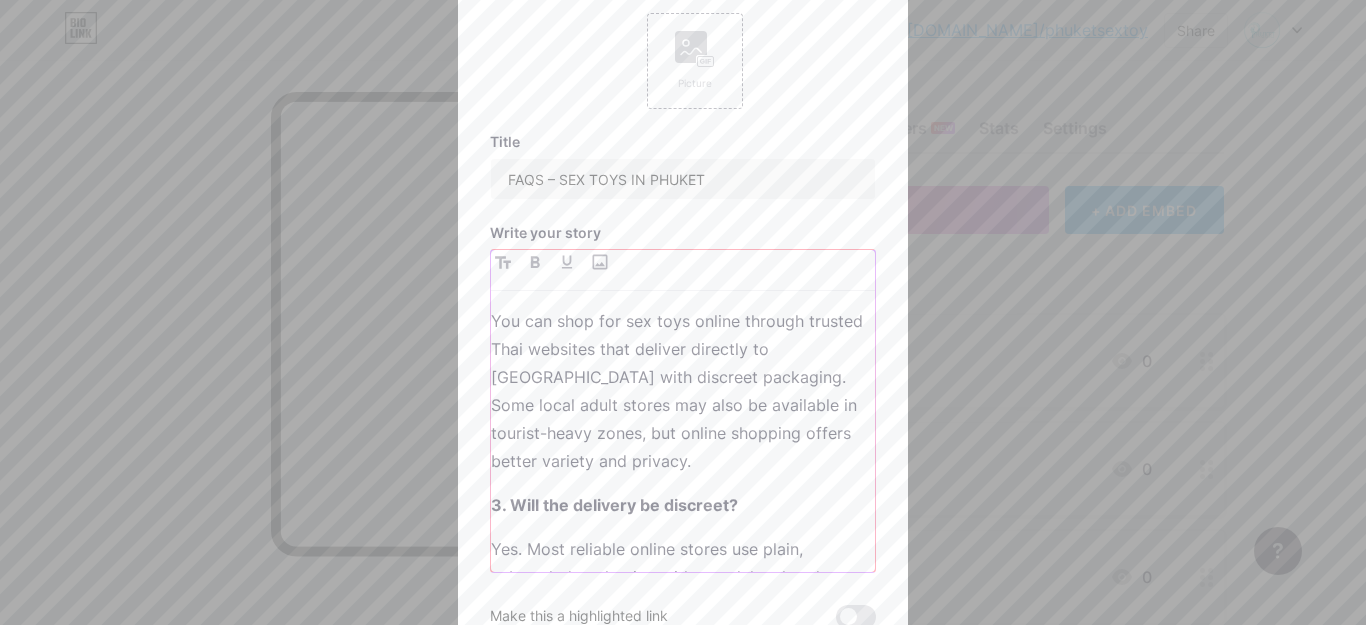 click on "You can shop for sex toys online through trusted Thai websites that deliver directly to [GEOGRAPHIC_DATA] with discreet packaging. Some local adult stores may also be available in tourist-heavy zones, but online shopping offers better variety and privacy." at bounding box center [683, 391] 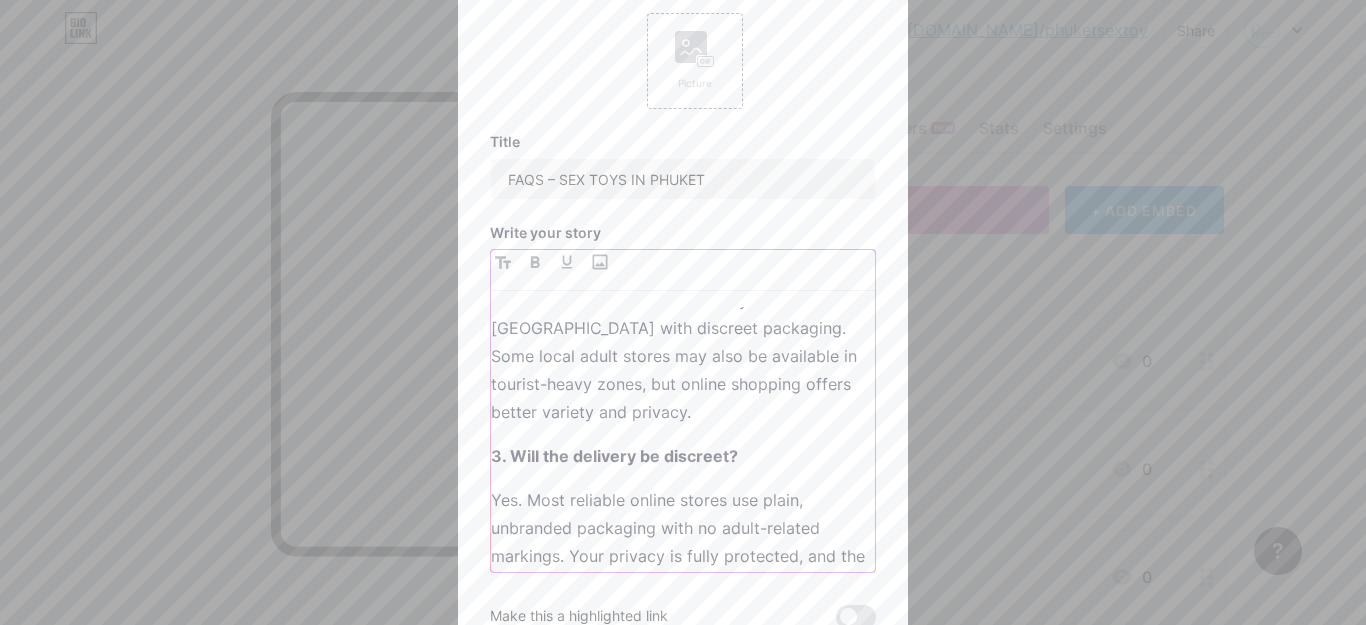 scroll, scrollTop: 363, scrollLeft: 0, axis: vertical 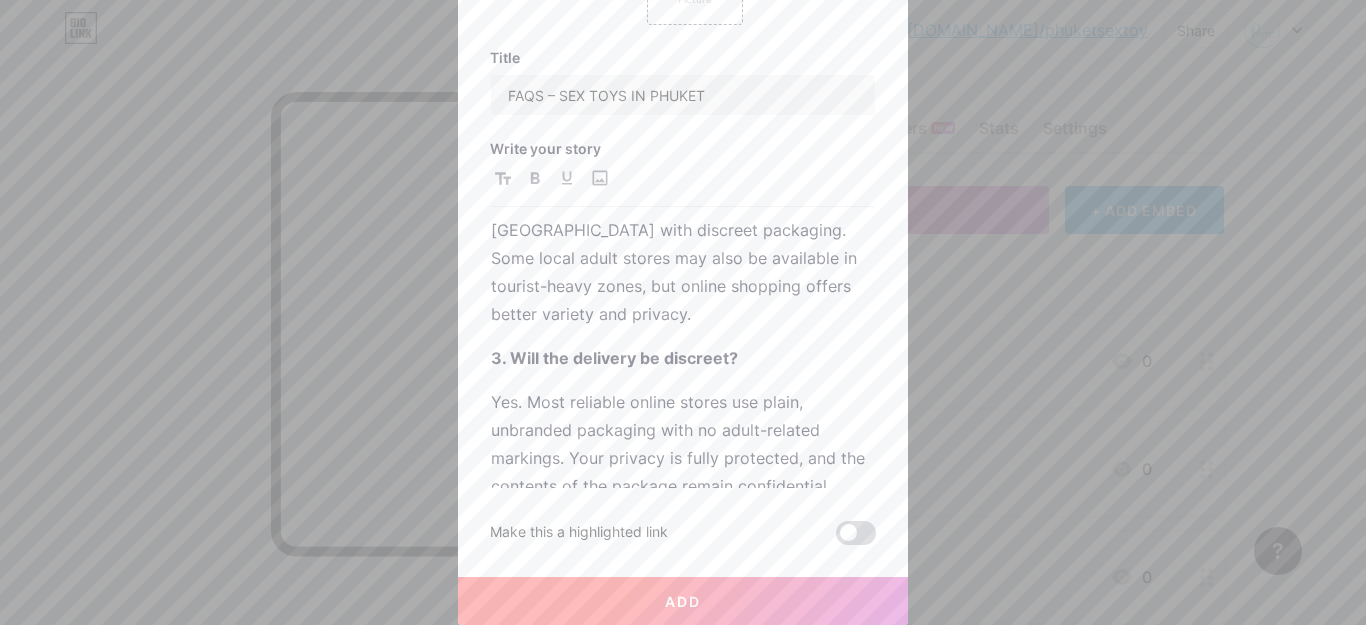 click at bounding box center (856, 533) 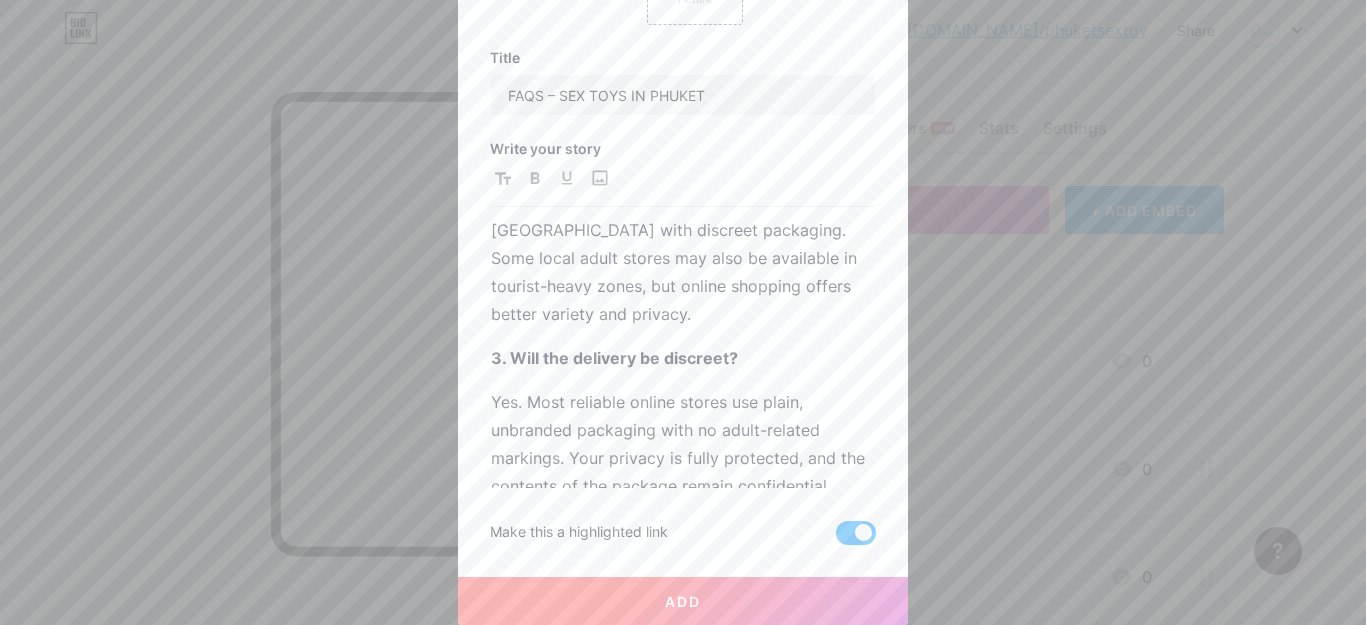 click on "Add" at bounding box center (683, 601) 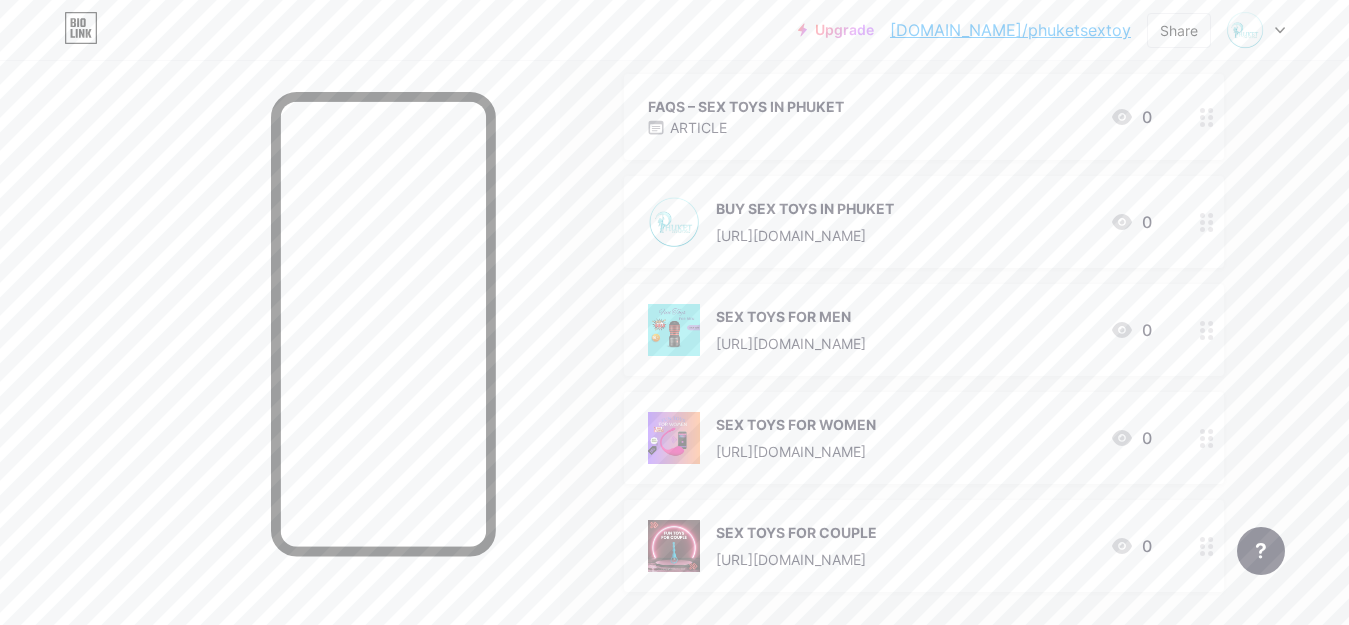 scroll, scrollTop: 140, scrollLeft: 0, axis: vertical 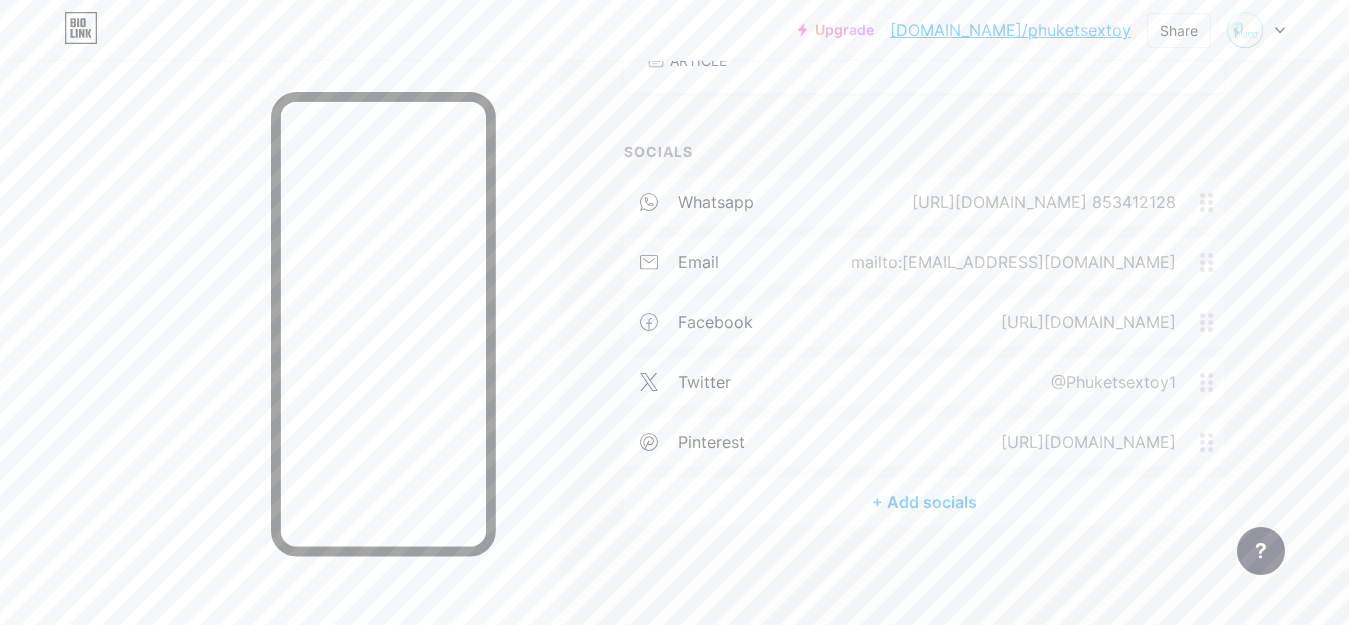 click on "[DOMAIN_NAME]/phuketsextoy" at bounding box center (1010, 30) 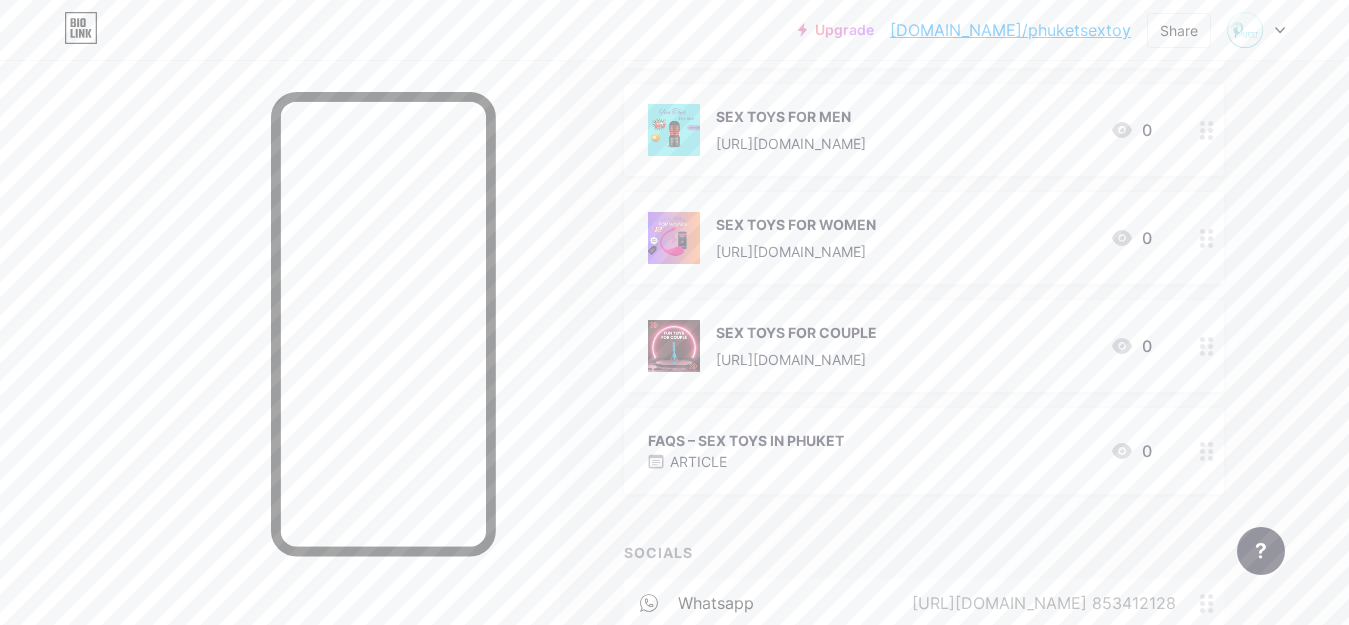 scroll, scrollTop: 0, scrollLeft: 0, axis: both 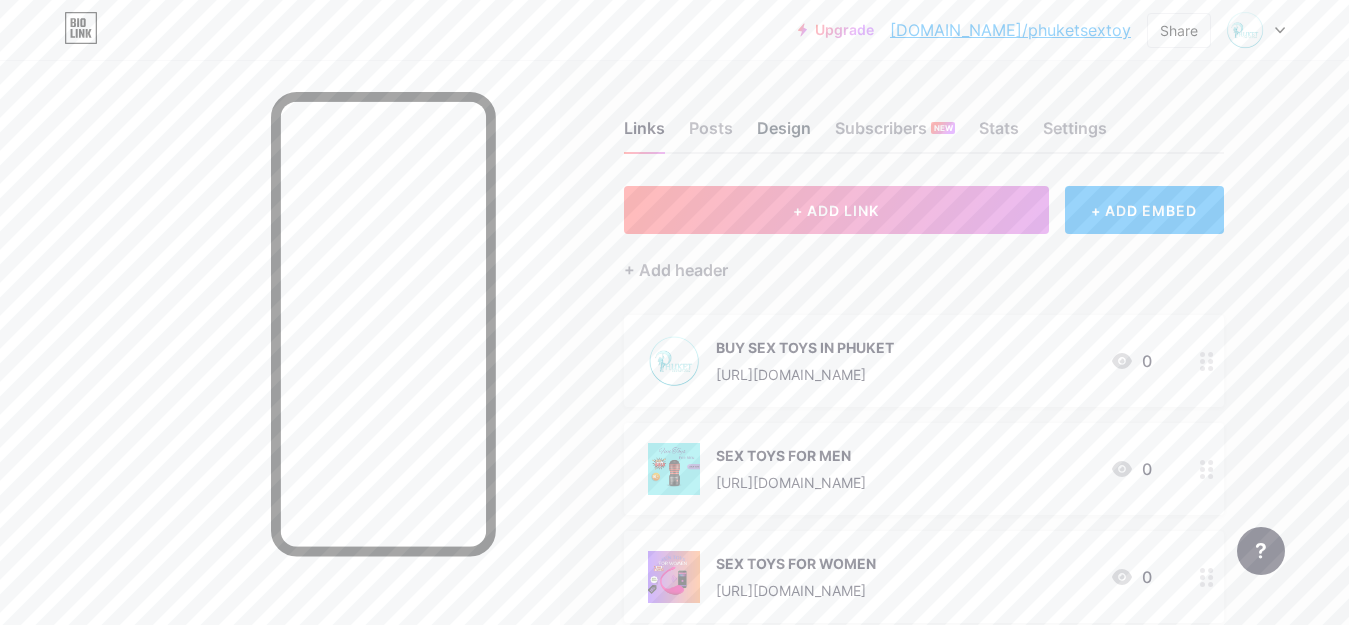 click on "Design" at bounding box center (784, 134) 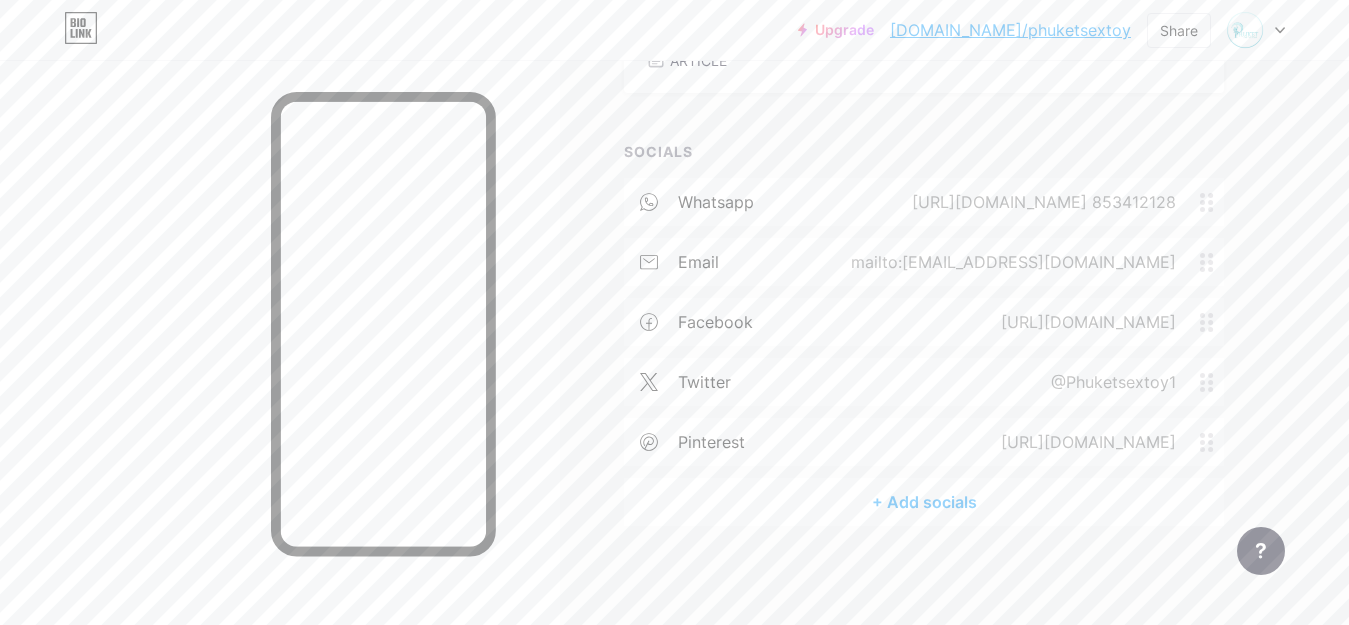 scroll, scrollTop: 0, scrollLeft: 0, axis: both 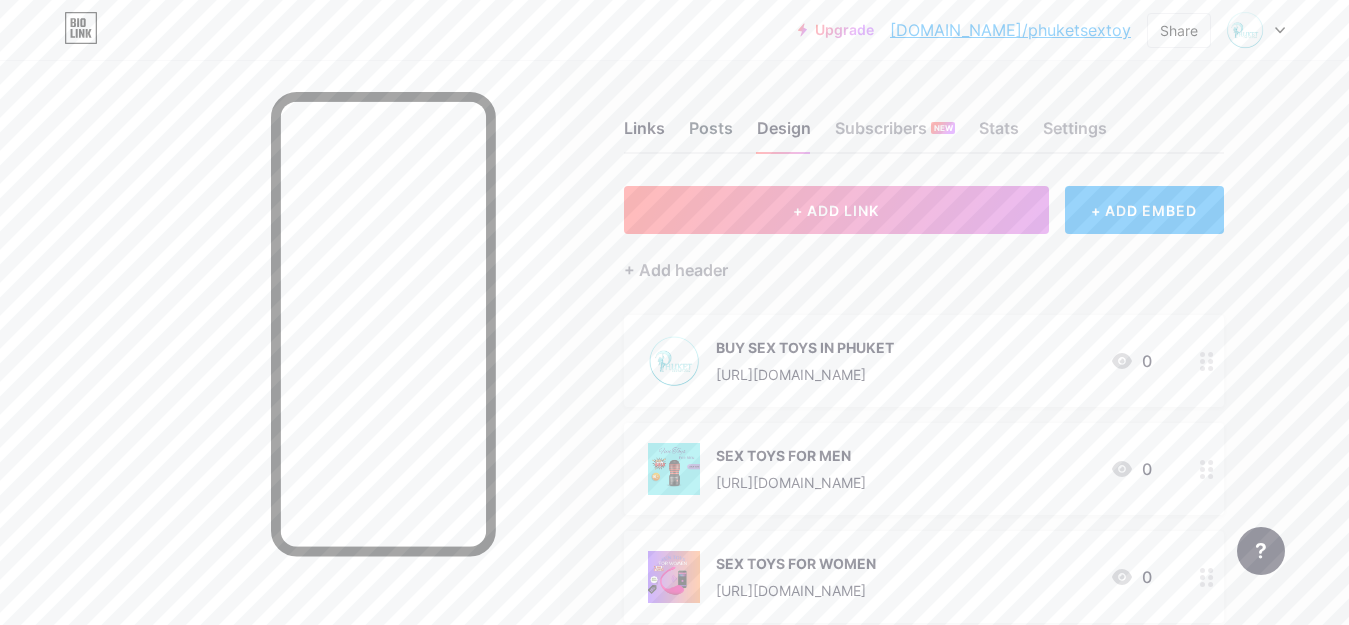 click on "Posts" at bounding box center [711, 134] 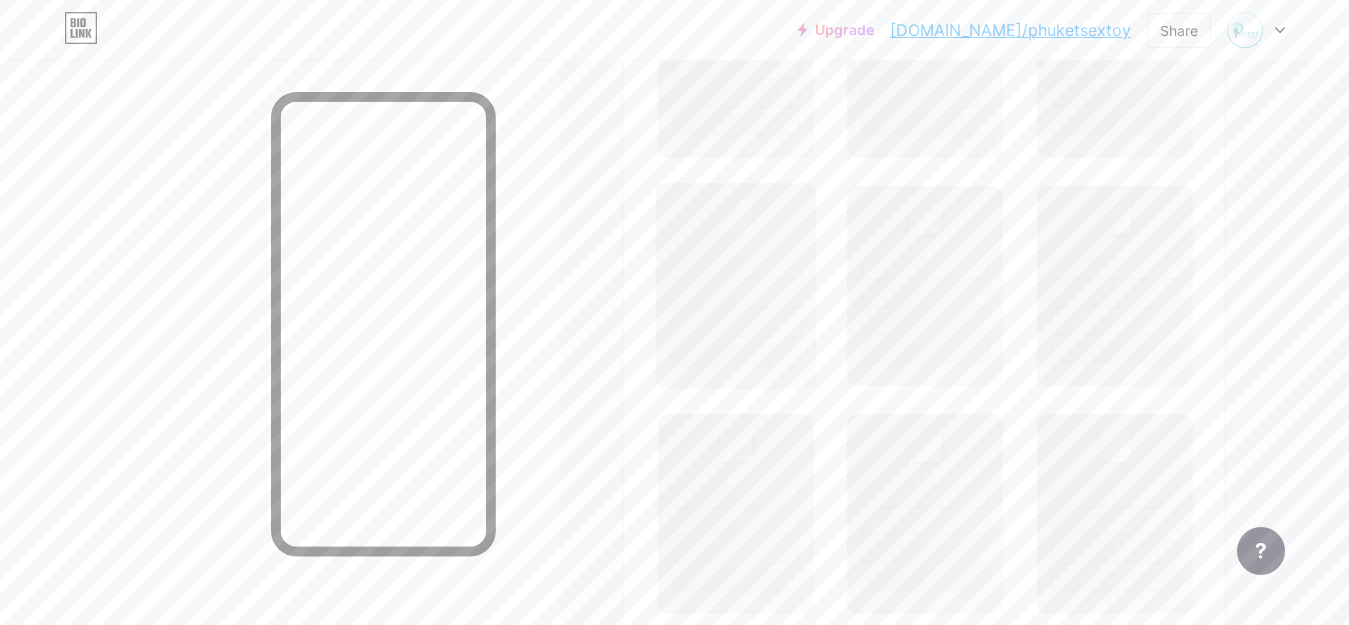 scroll, scrollTop: 600, scrollLeft: 0, axis: vertical 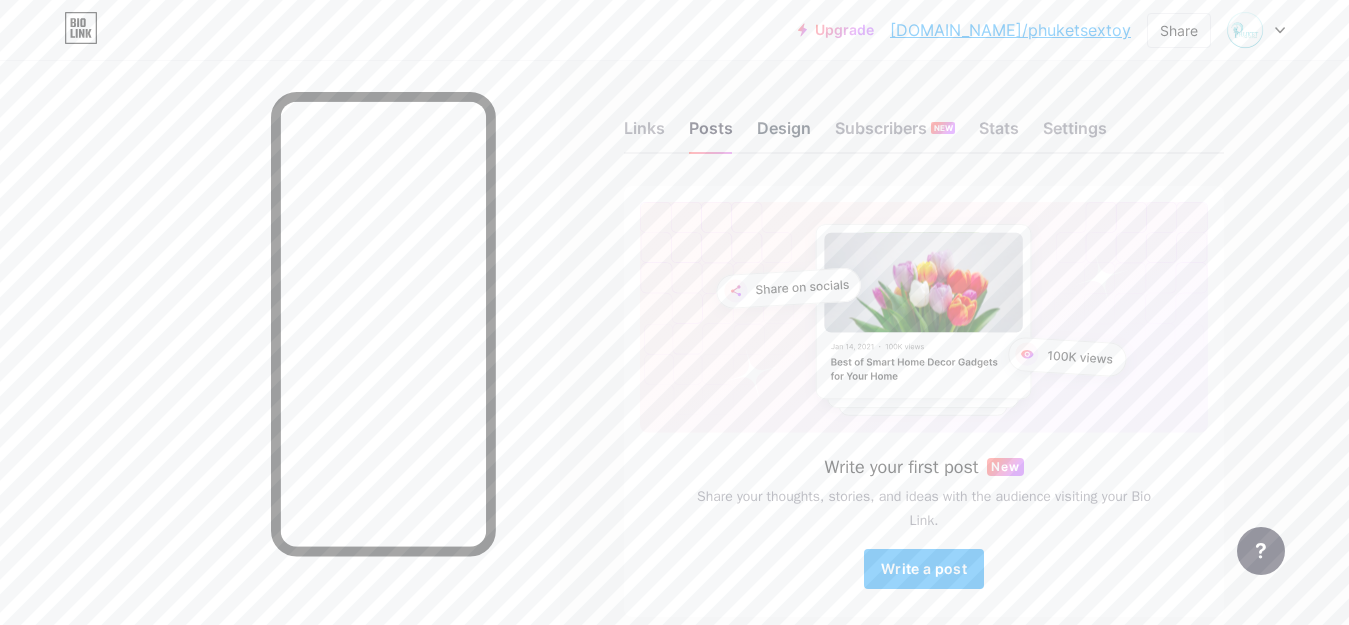 click on "Design" at bounding box center (784, 134) 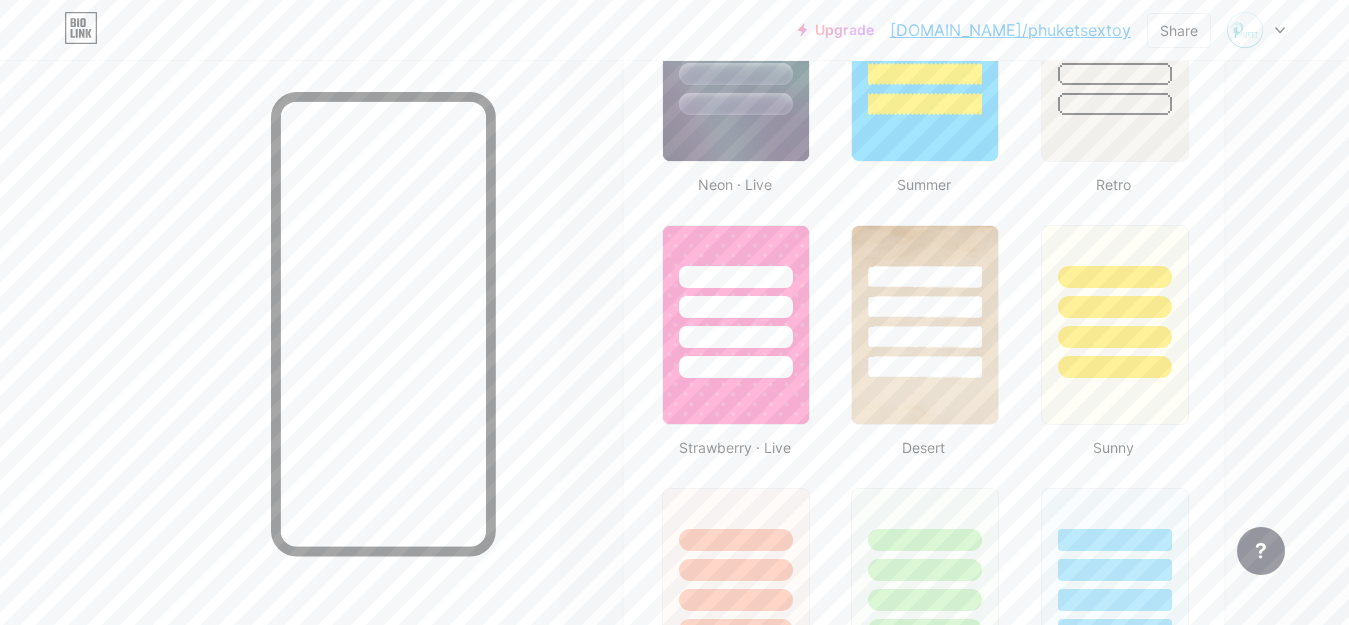scroll, scrollTop: 1600, scrollLeft: 0, axis: vertical 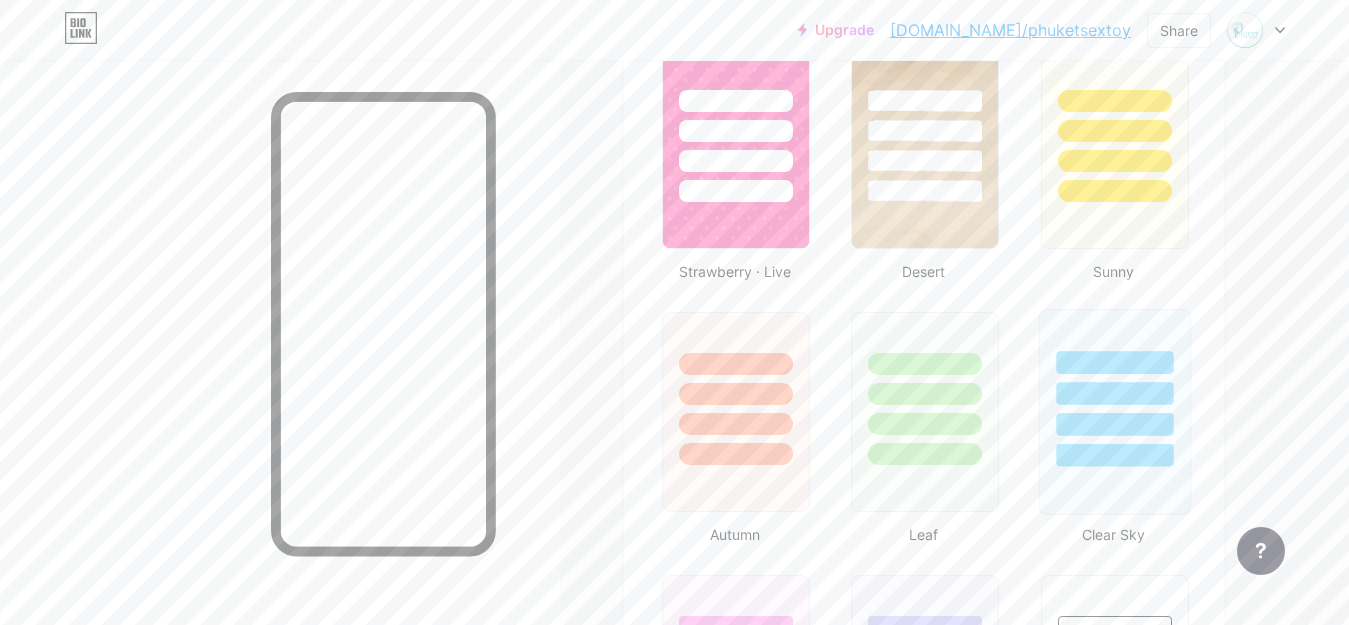 click at bounding box center (1114, 393) 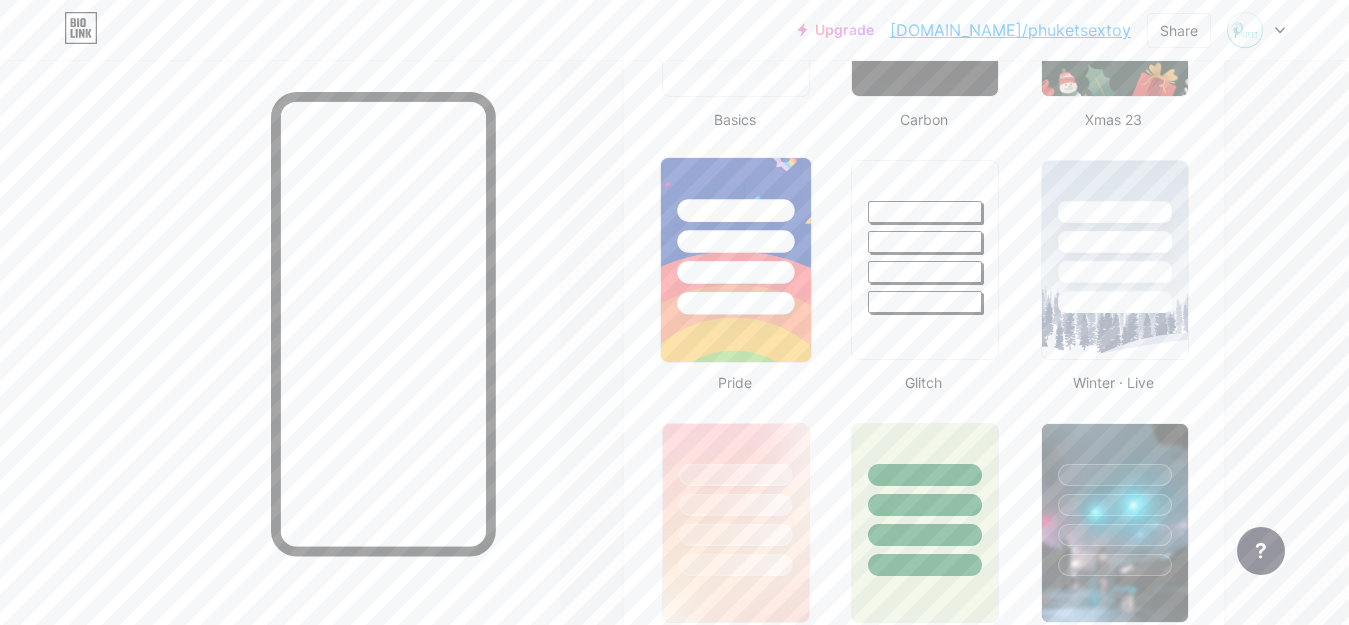 scroll, scrollTop: 900, scrollLeft: 0, axis: vertical 